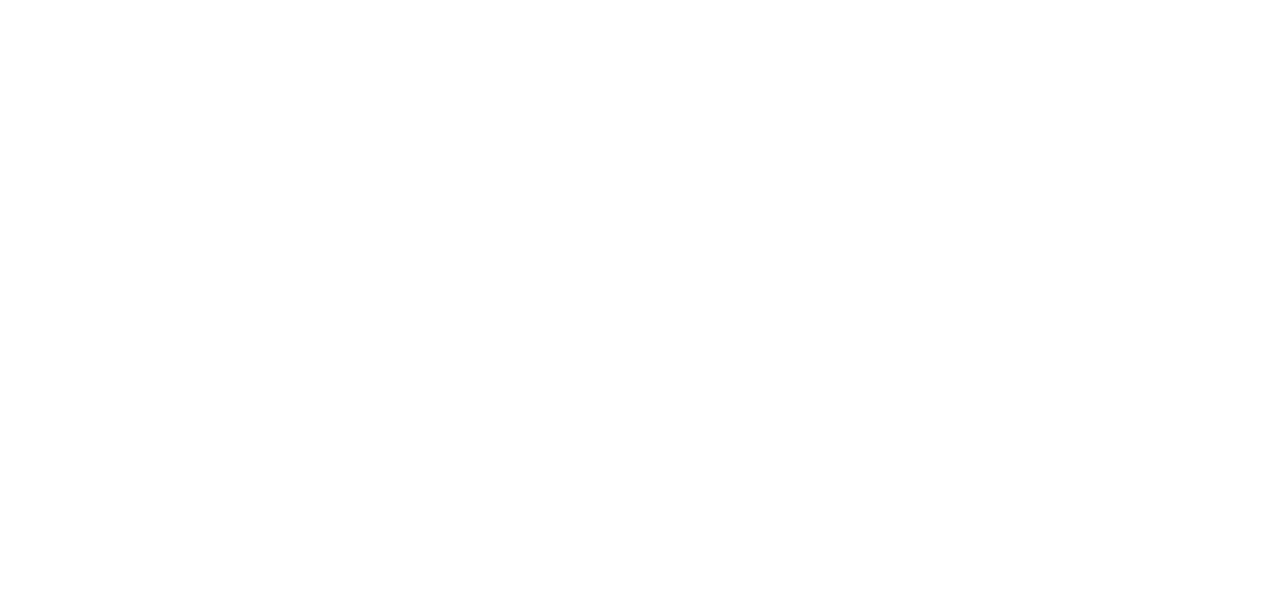 scroll, scrollTop: 0, scrollLeft: 0, axis: both 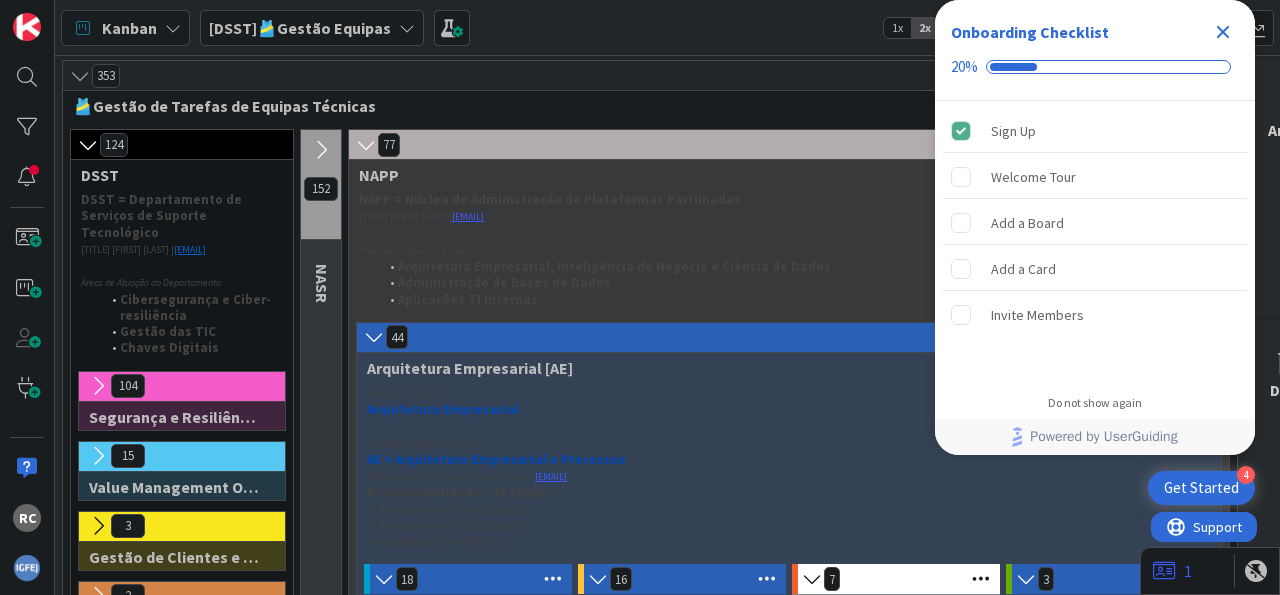 drag, startPoint x: 1216, startPoint y: 29, endPoint x: 703, endPoint y: 249, distance: 558.18365 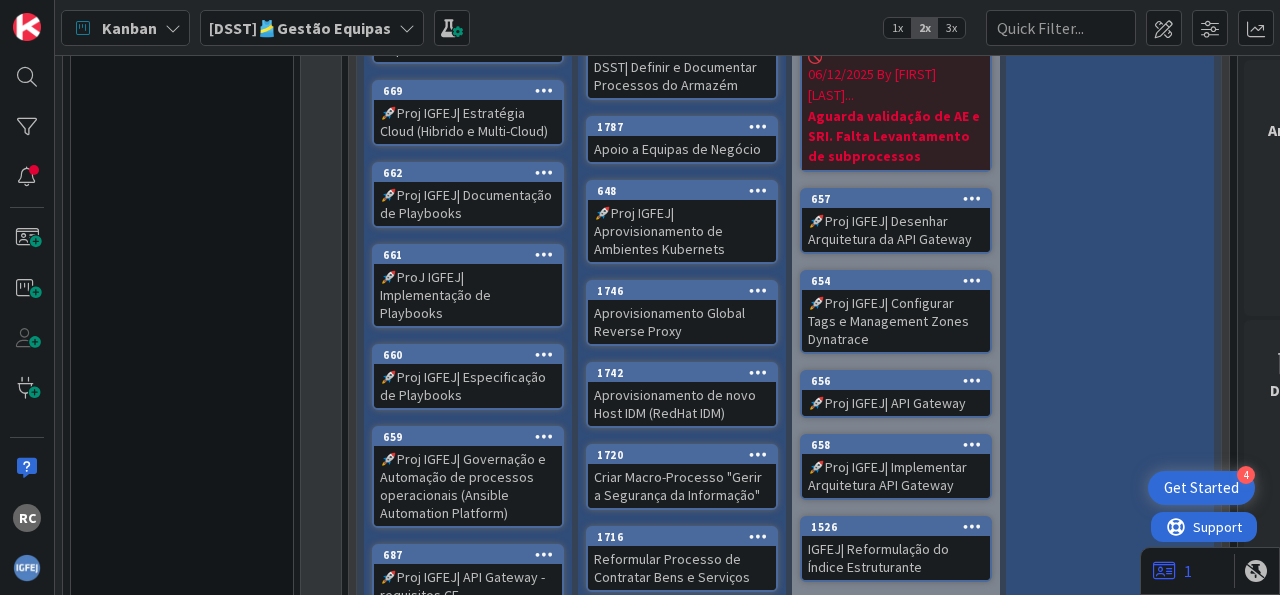 scroll, scrollTop: 1736, scrollLeft: 0, axis: vertical 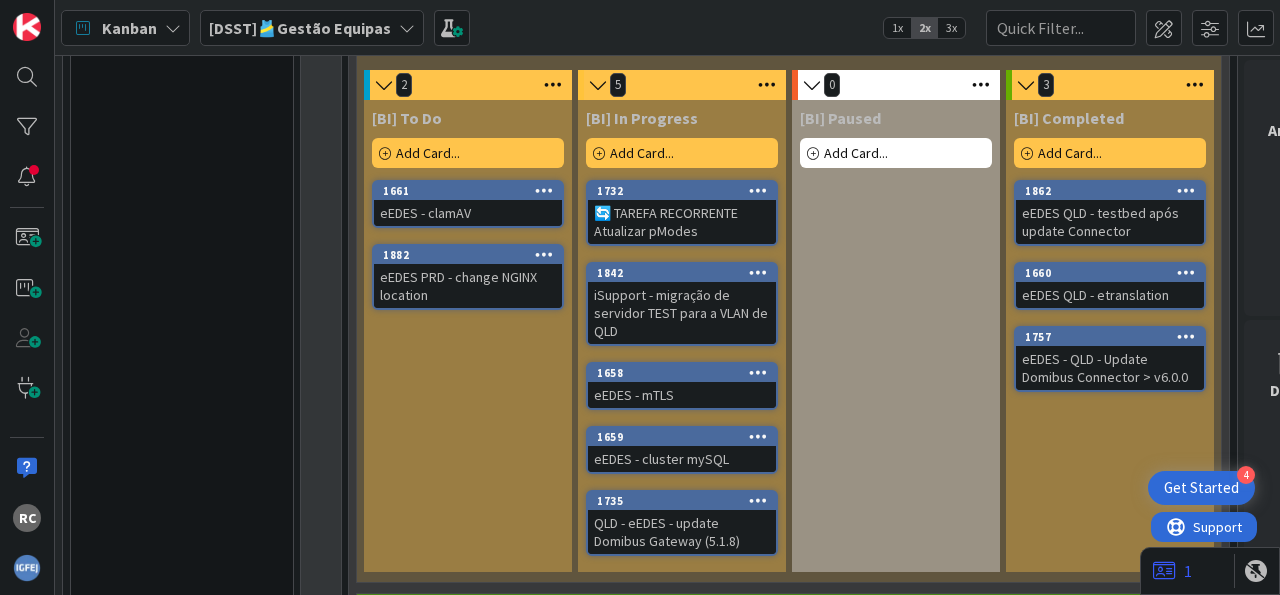 click at bounding box center (1186, 336) 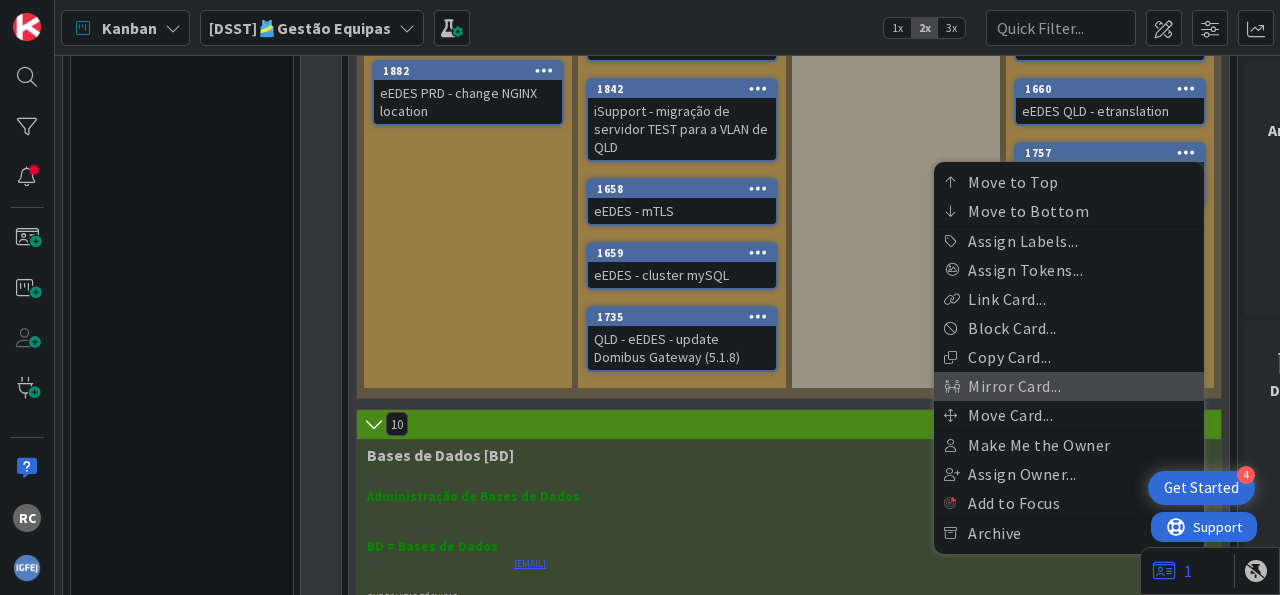 scroll, scrollTop: 1860, scrollLeft: 0, axis: vertical 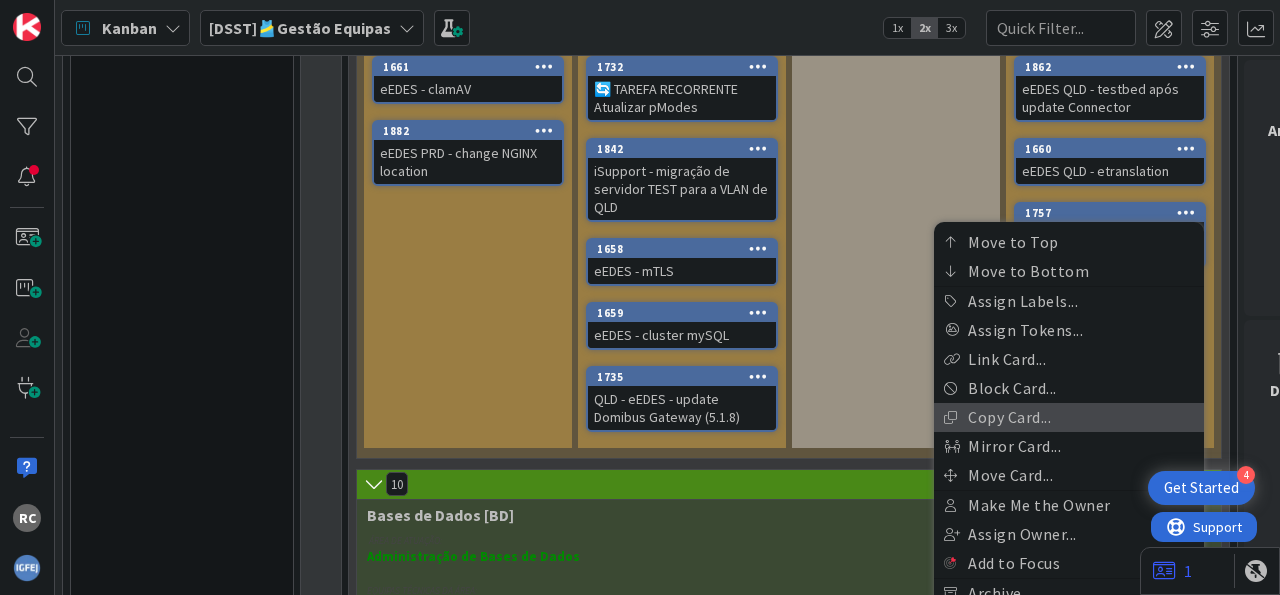 click on "Copy Card..." at bounding box center [1069, 417] 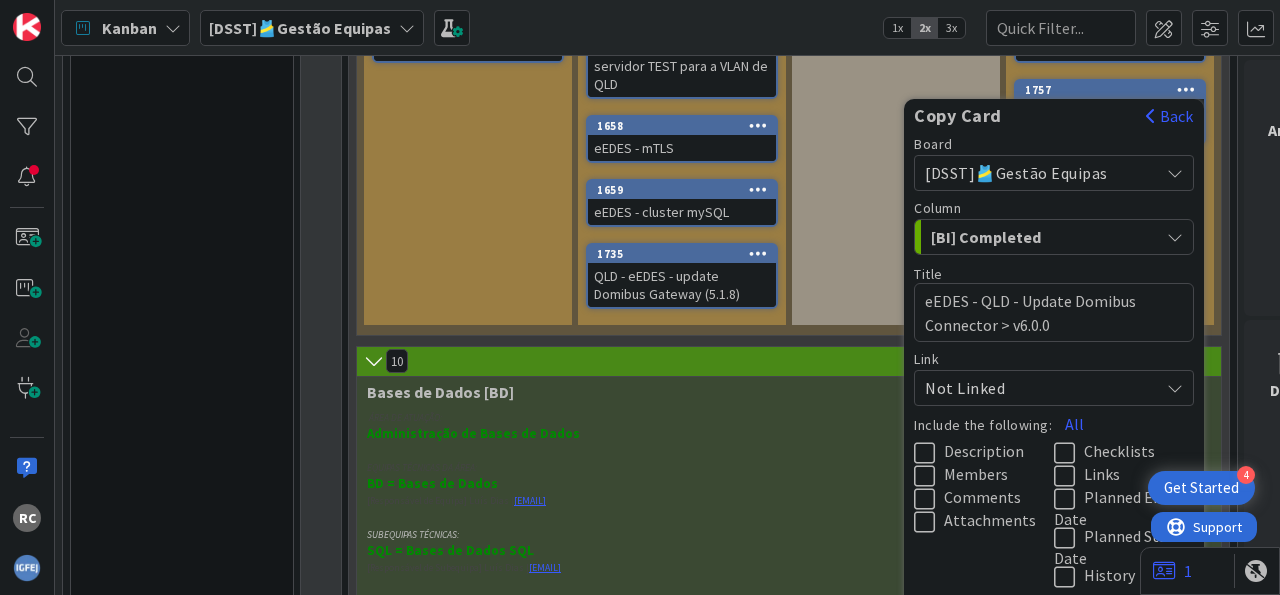 scroll, scrollTop: 1984, scrollLeft: 0, axis: vertical 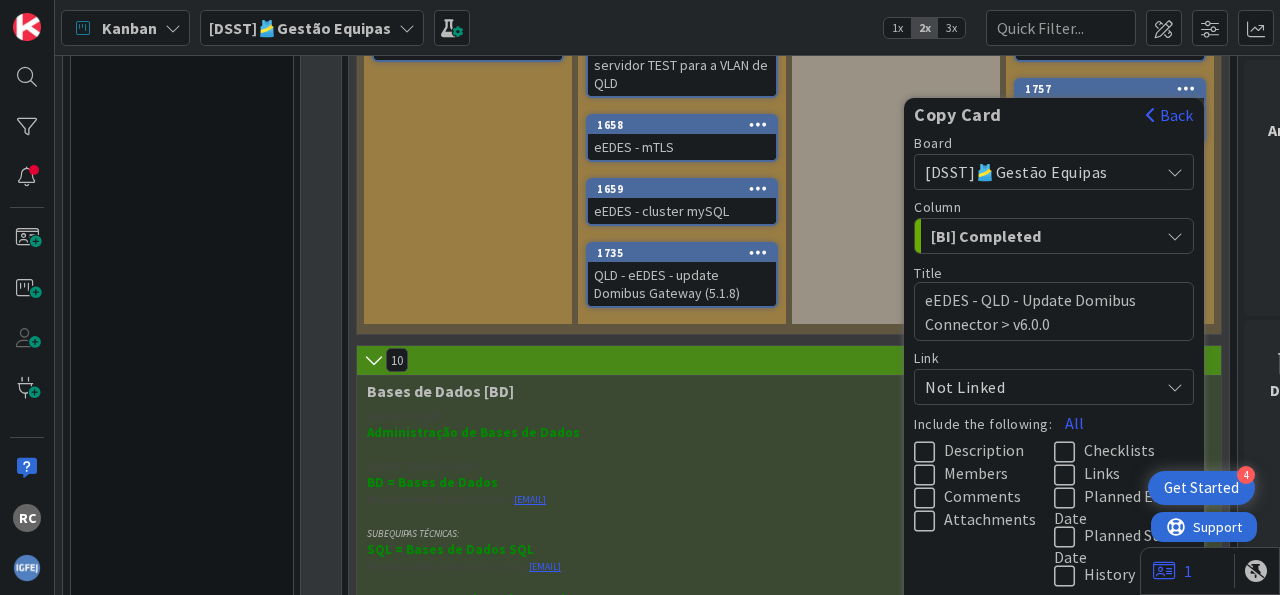 click on "[BI] Completed" at bounding box center (1006, 236) 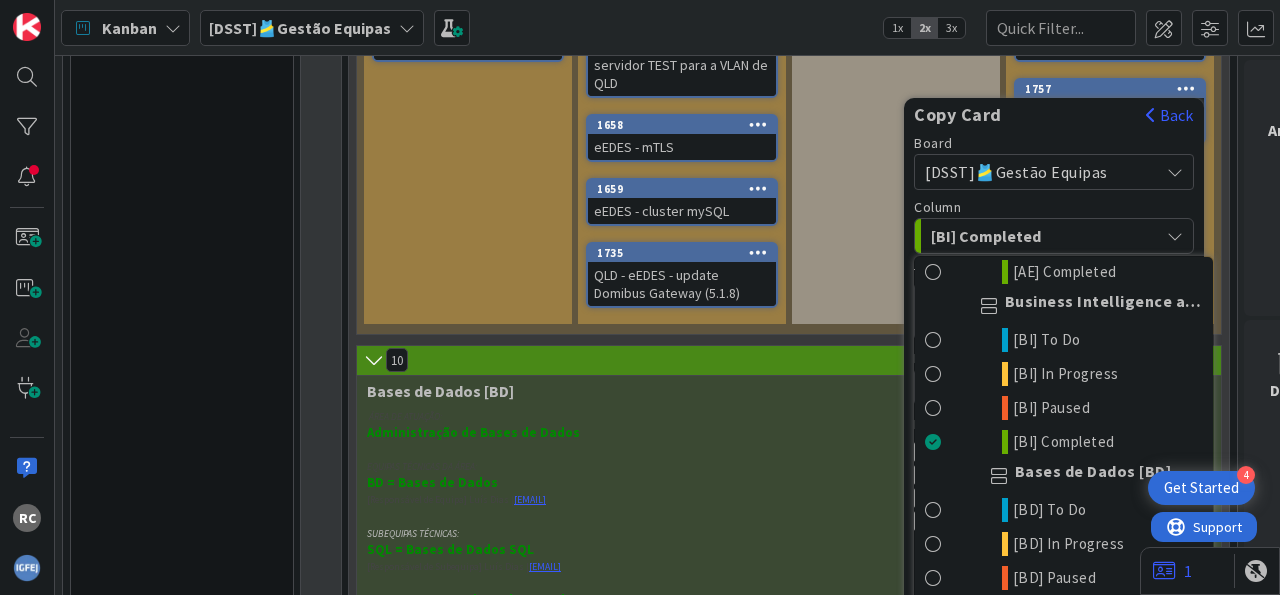 scroll, scrollTop: 3575, scrollLeft: 0, axis: vertical 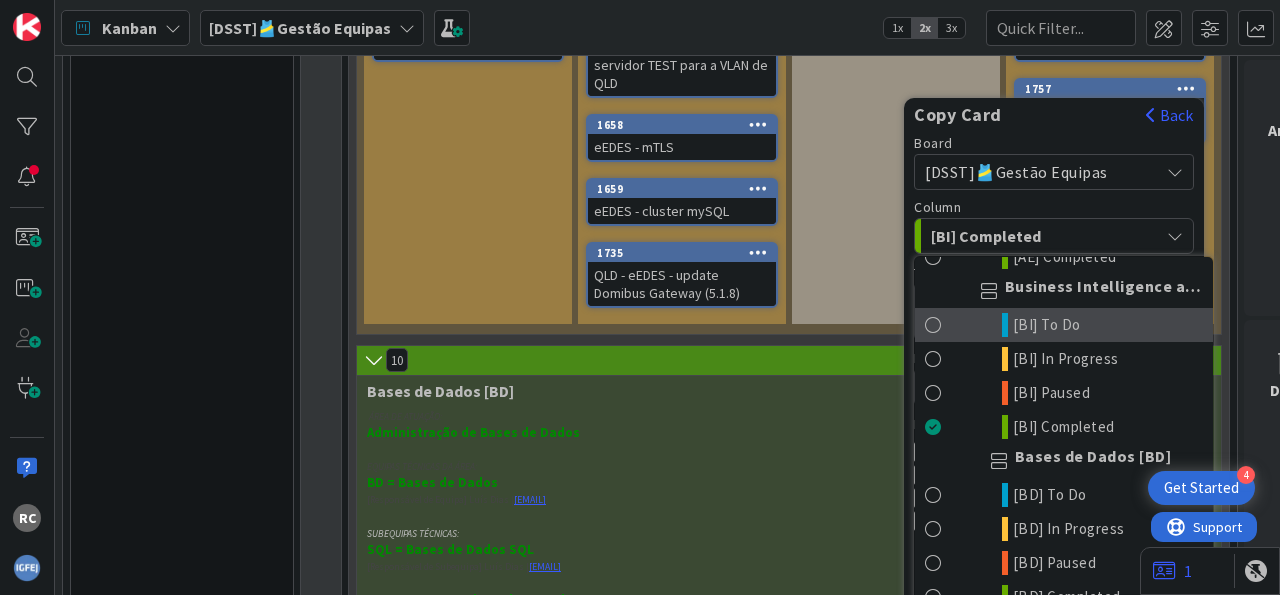 click on "[BI] To Do" at bounding box center (1047, 325) 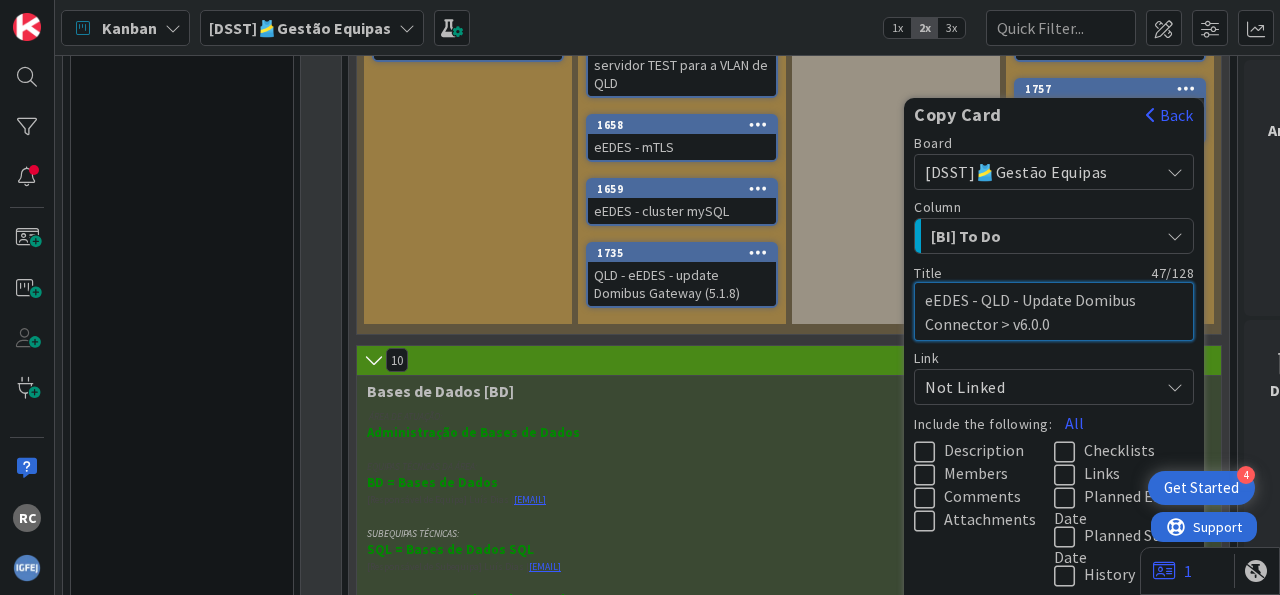 click on "eEDES - QLD - Update Domibus Connector > v6.0.0" at bounding box center (1054, 311) 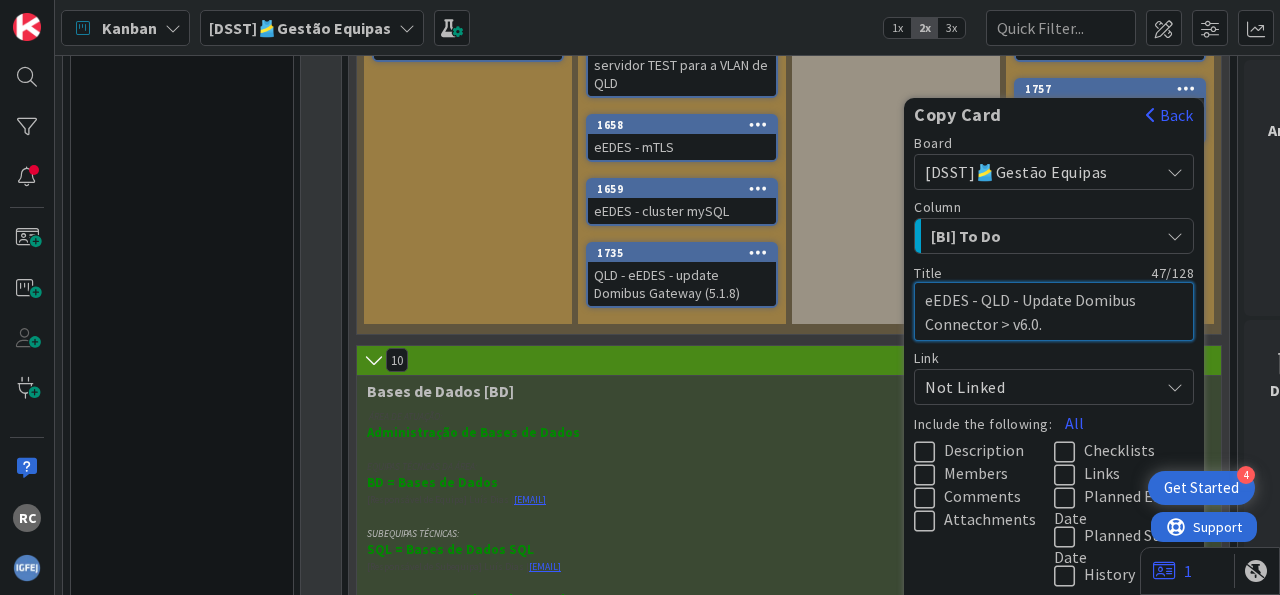 type on "x" 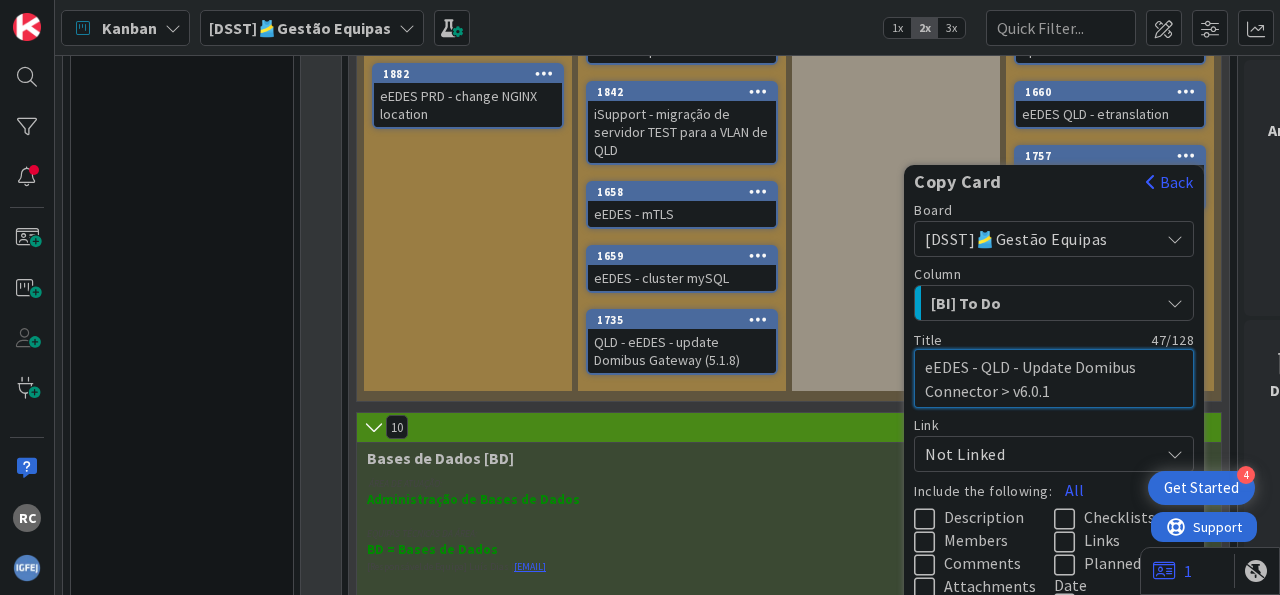 scroll, scrollTop: 1860, scrollLeft: 0, axis: vertical 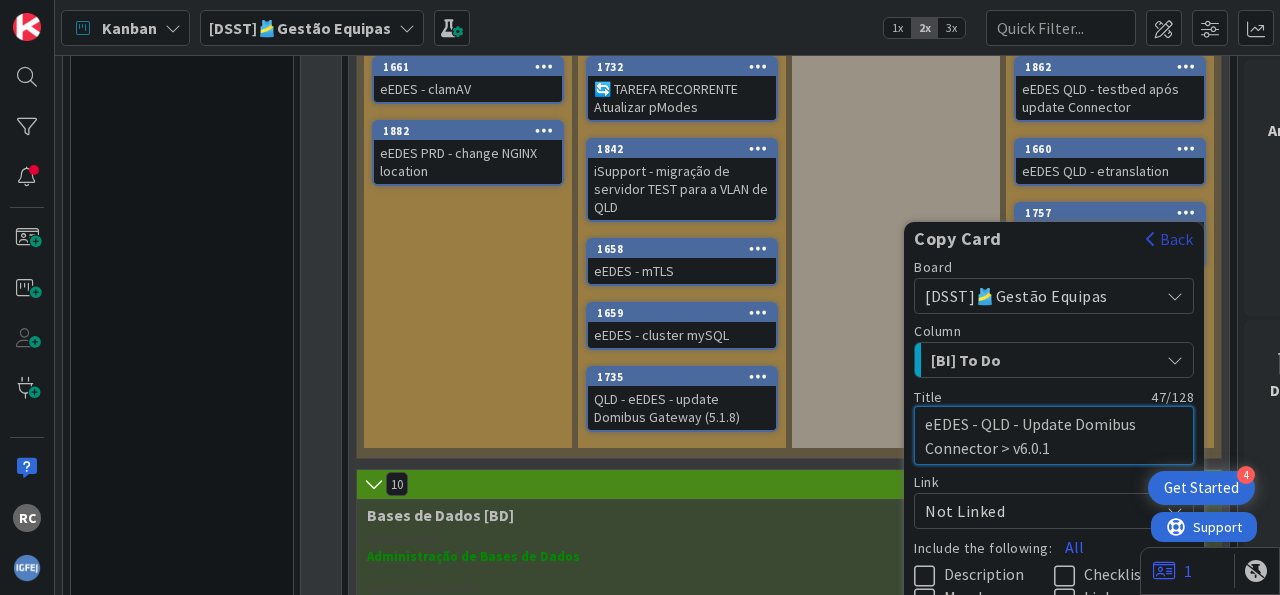 type on "eEDES - QLD - Update Domibus Connector > v6.0.1" 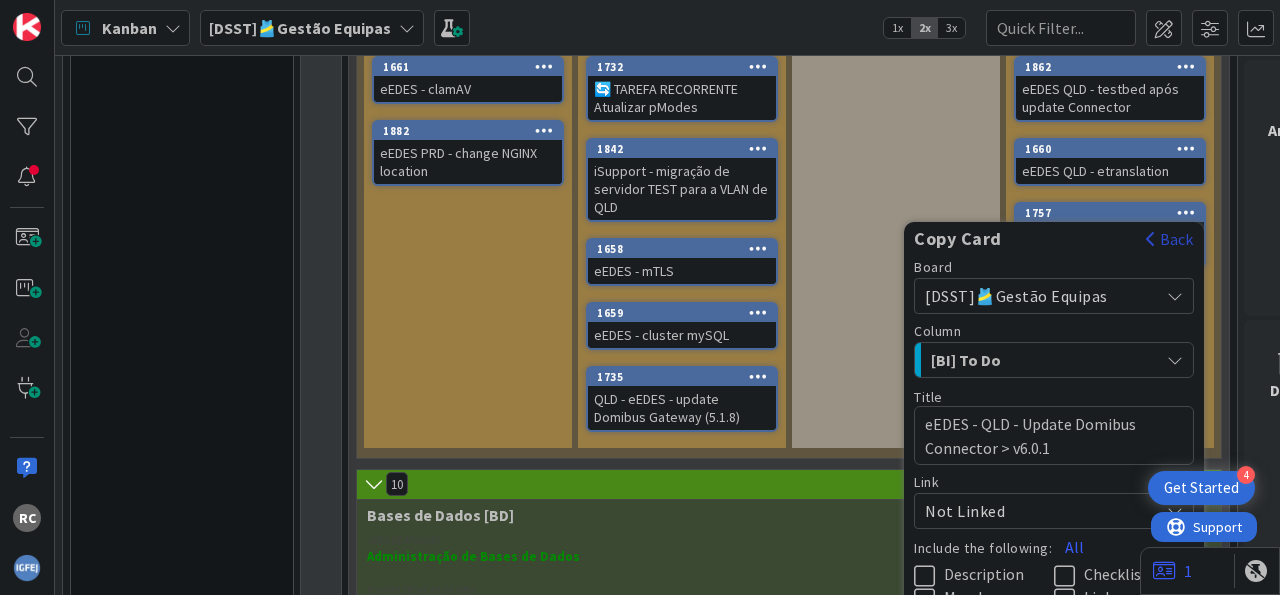 click on "Back" at bounding box center (1169, 239) 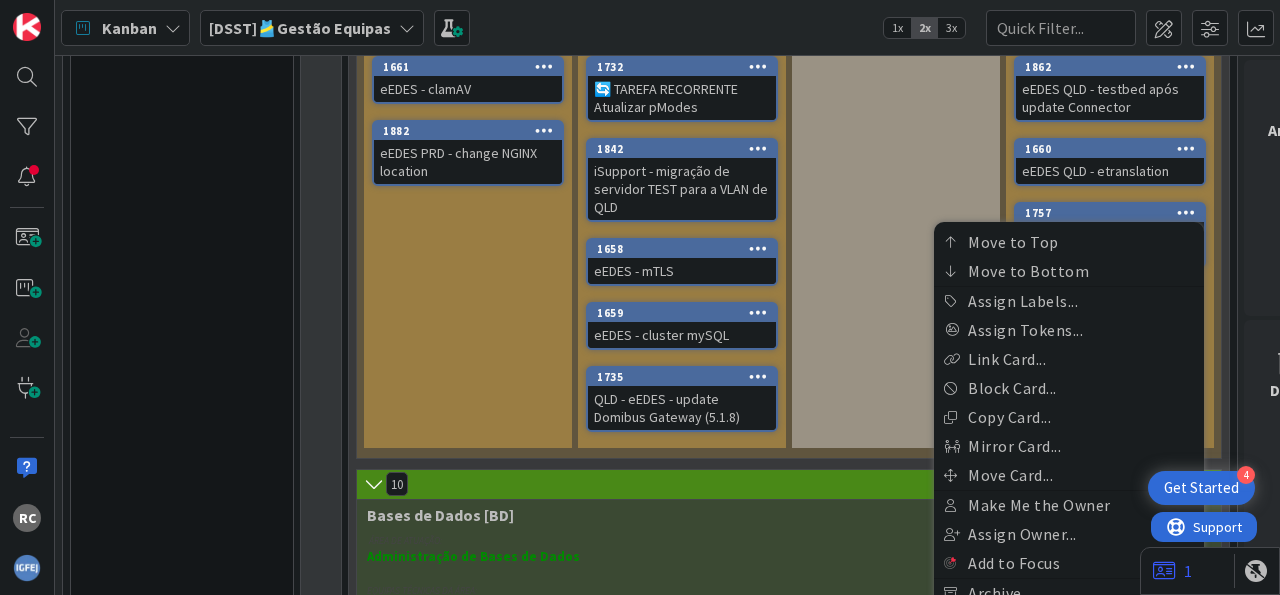 click on "[BI] Paused Add Card..." at bounding box center [896, 212] 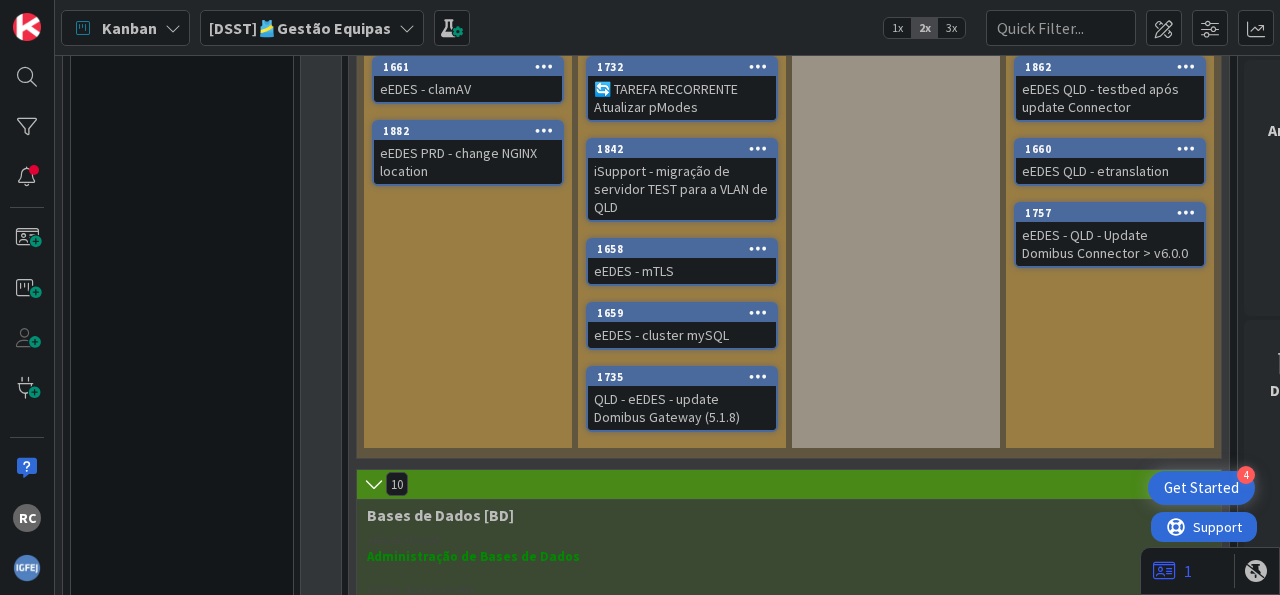 click at bounding box center [1186, 212] 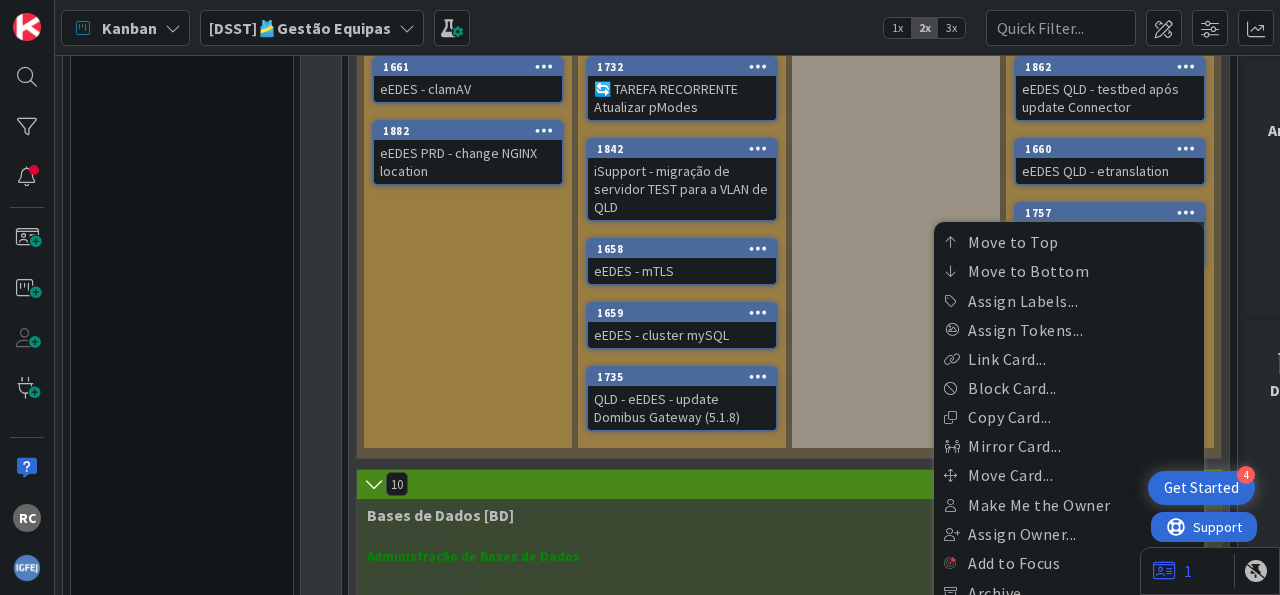 click on "[BI] Paused Add Card..." at bounding box center (896, 212) 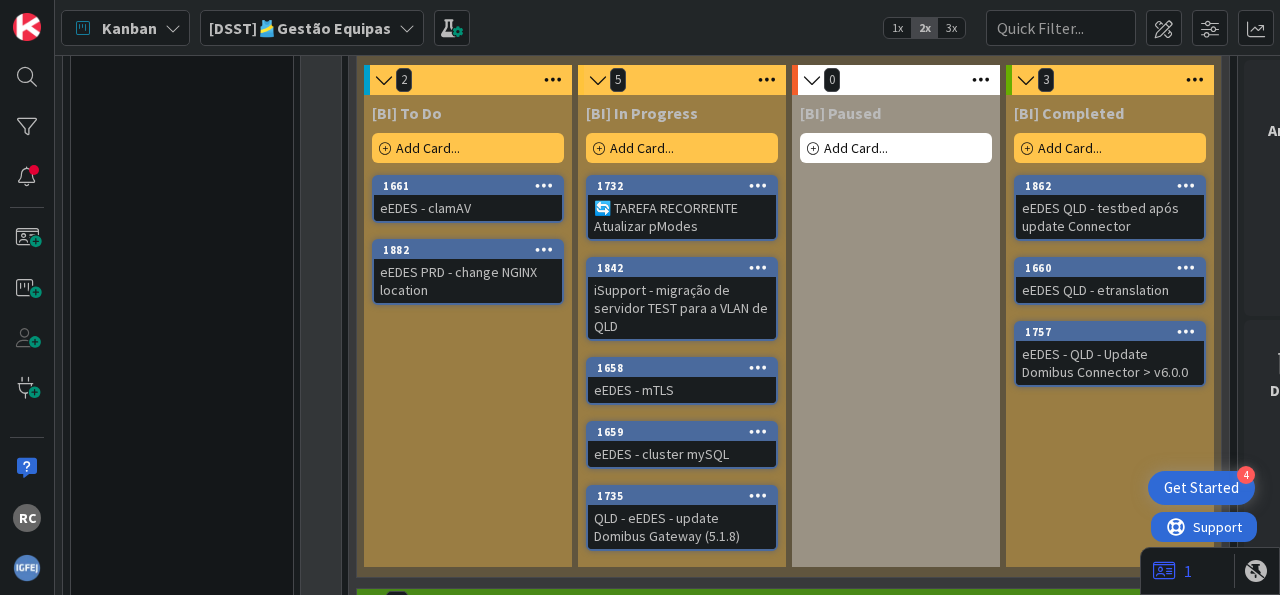 scroll, scrollTop: 1612, scrollLeft: 0, axis: vertical 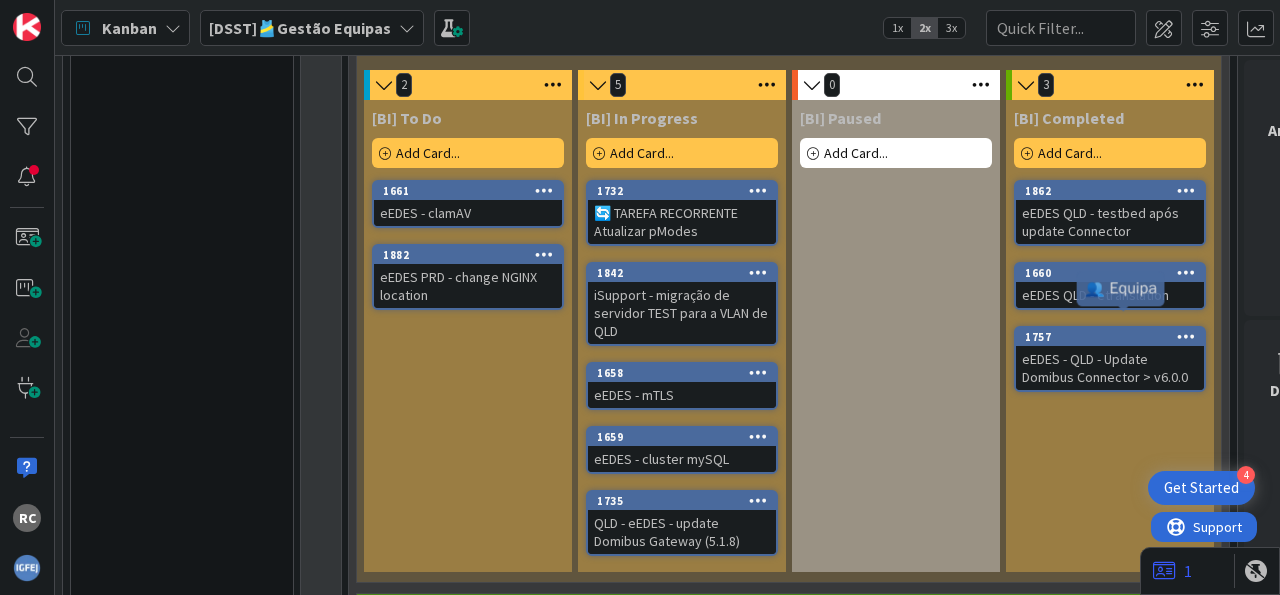 click at bounding box center [1186, 336] 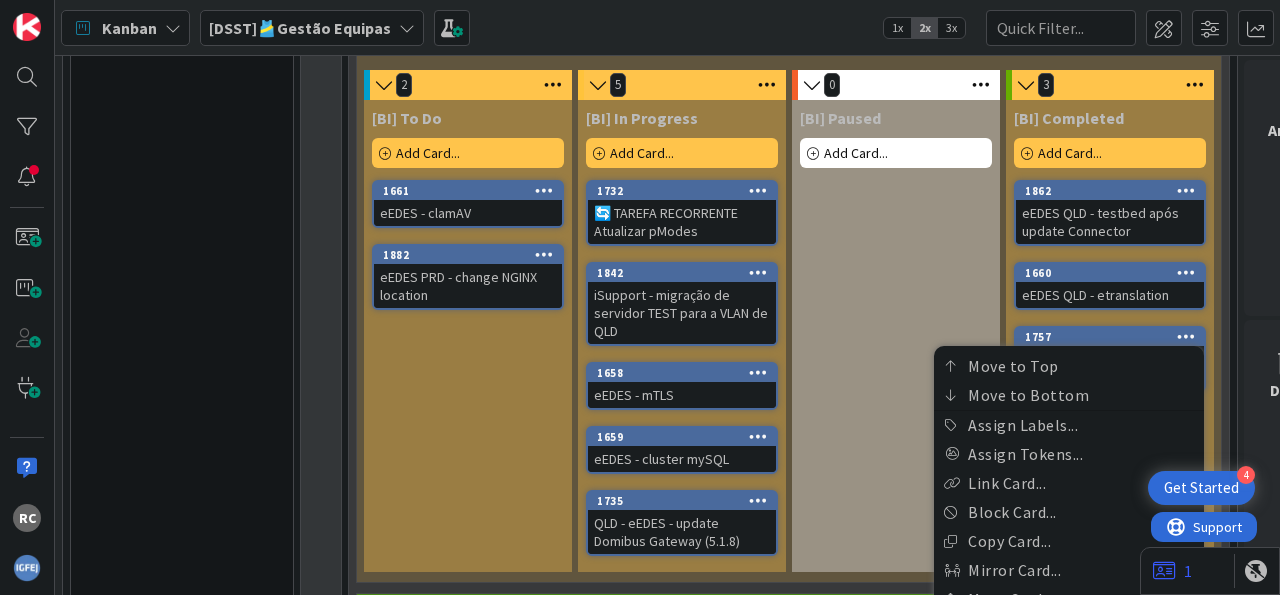 click at bounding box center (544, 254) 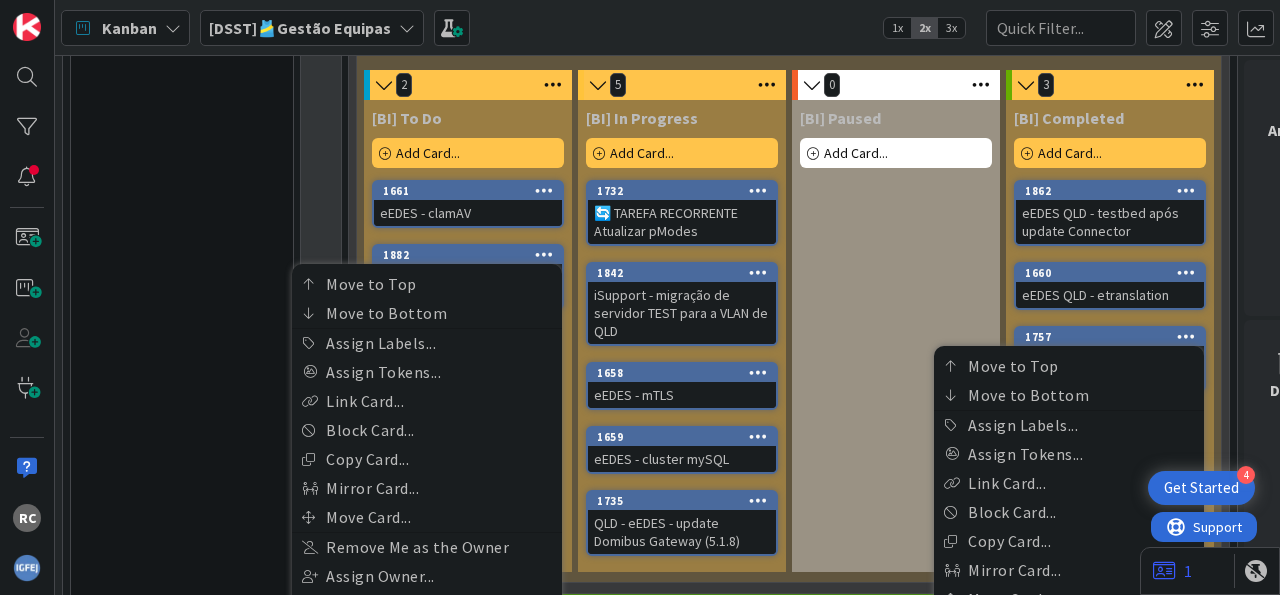 click on "[BI] To Do Add Card... 1661 eEDES - clamAV 1882 Move to Top Move to Bottom Assign Labels... Assign Tokens... Link Card... Block Card... Copy Card... Mirror Card... Move Card... Remove Me as the Owner Assign Owner... Add to Focus Archive eEDES PRD - change NGINX location" at bounding box center (468, 336) 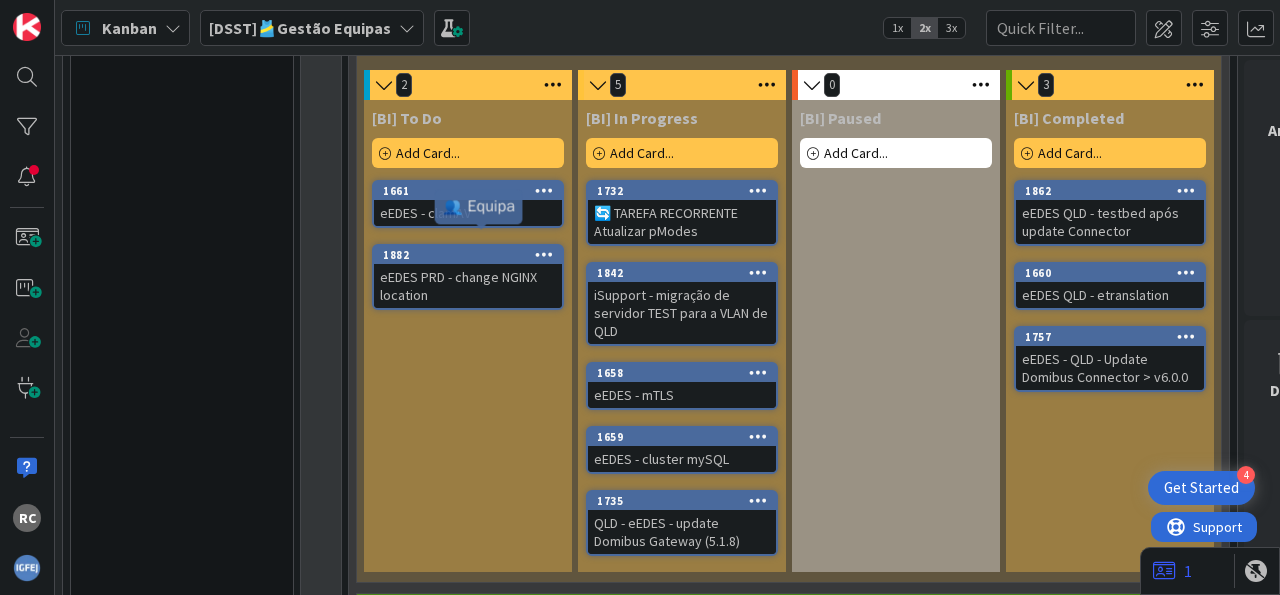 click on "eEDES PRD - change NGINX location" at bounding box center [468, 286] 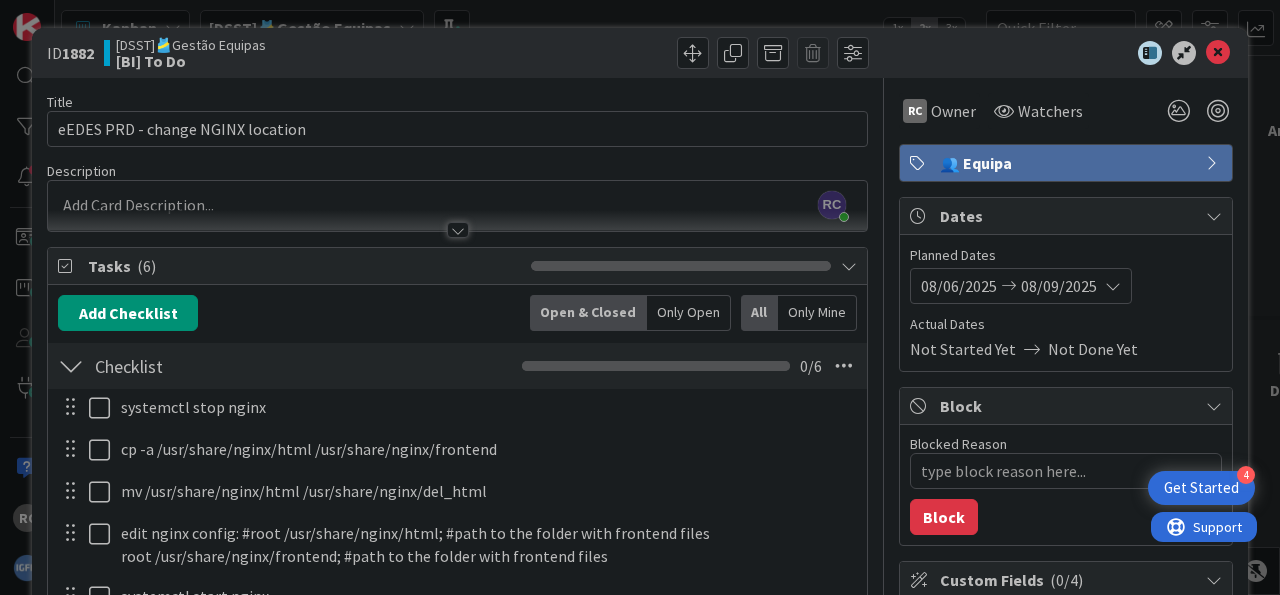 scroll, scrollTop: 496, scrollLeft: 0, axis: vertical 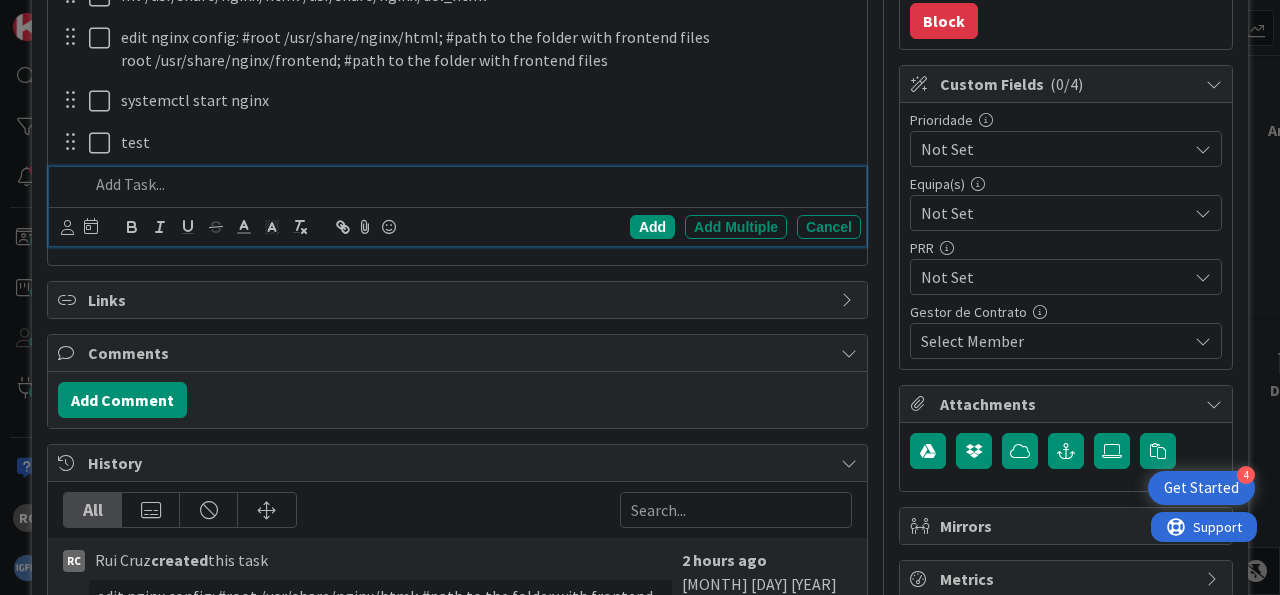 type on "x" 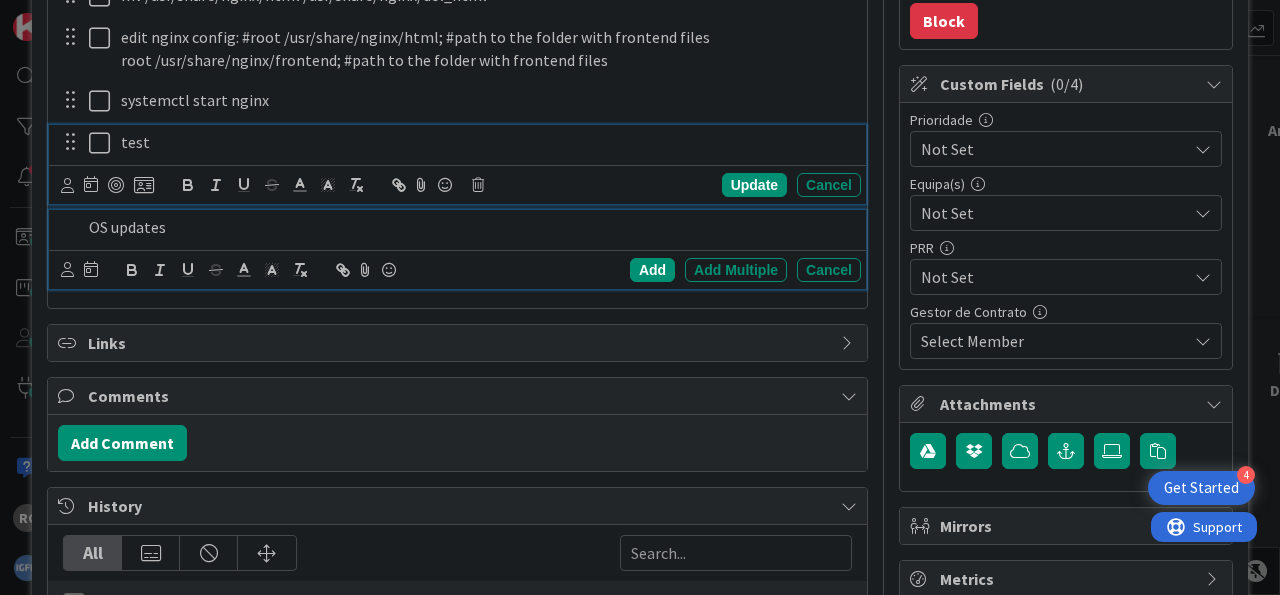 click on "test" at bounding box center [487, 142] 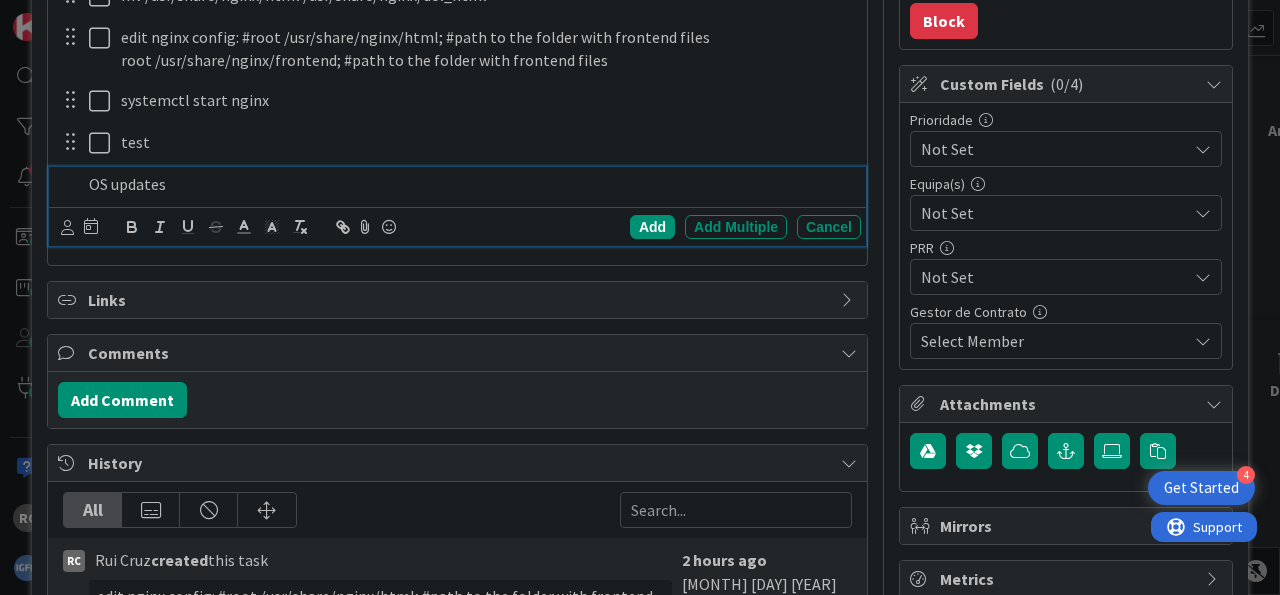 click at bounding box center (69, 184) 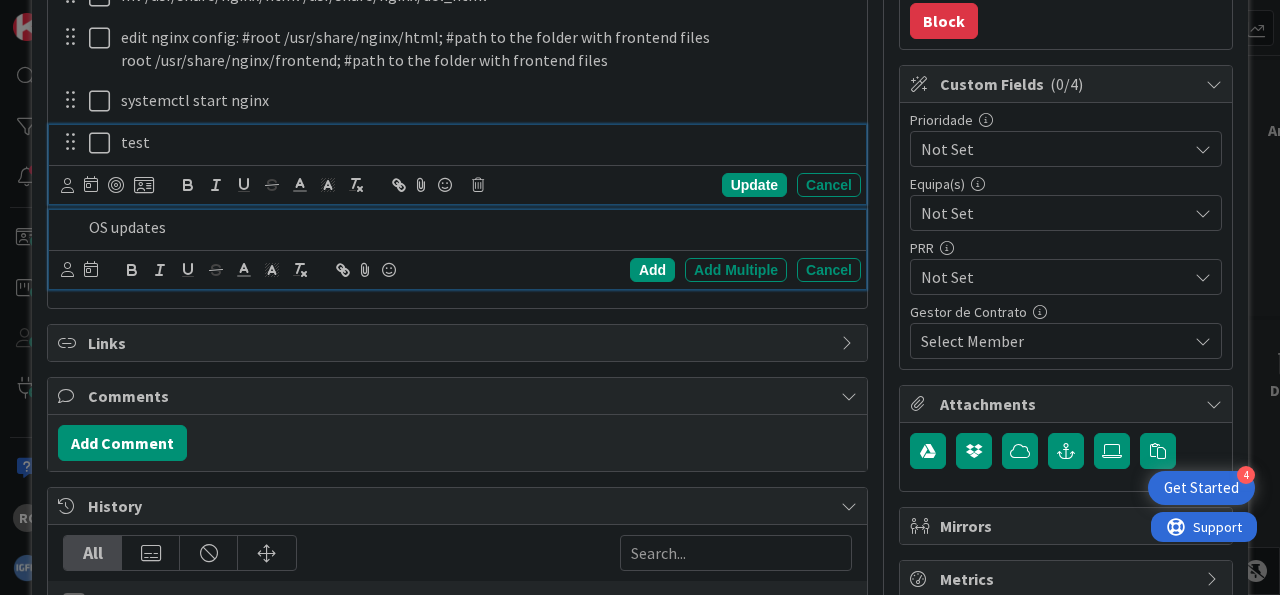 click on "test" at bounding box center (487, 142) 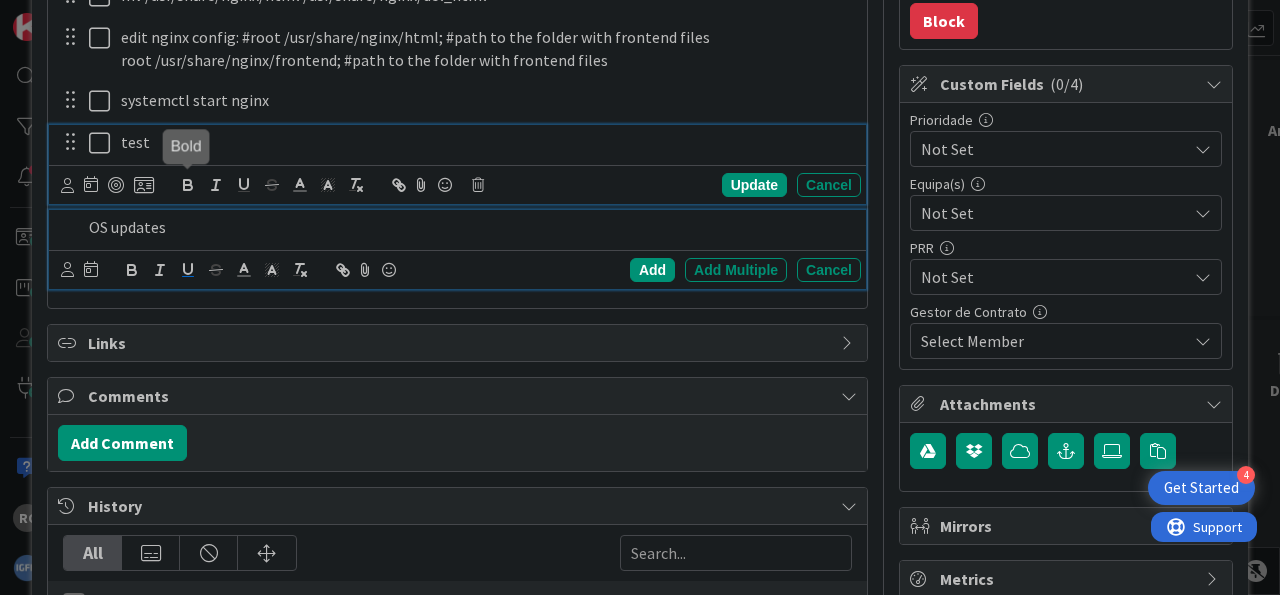 click on "OS updates" at bounding box center [471, 227] 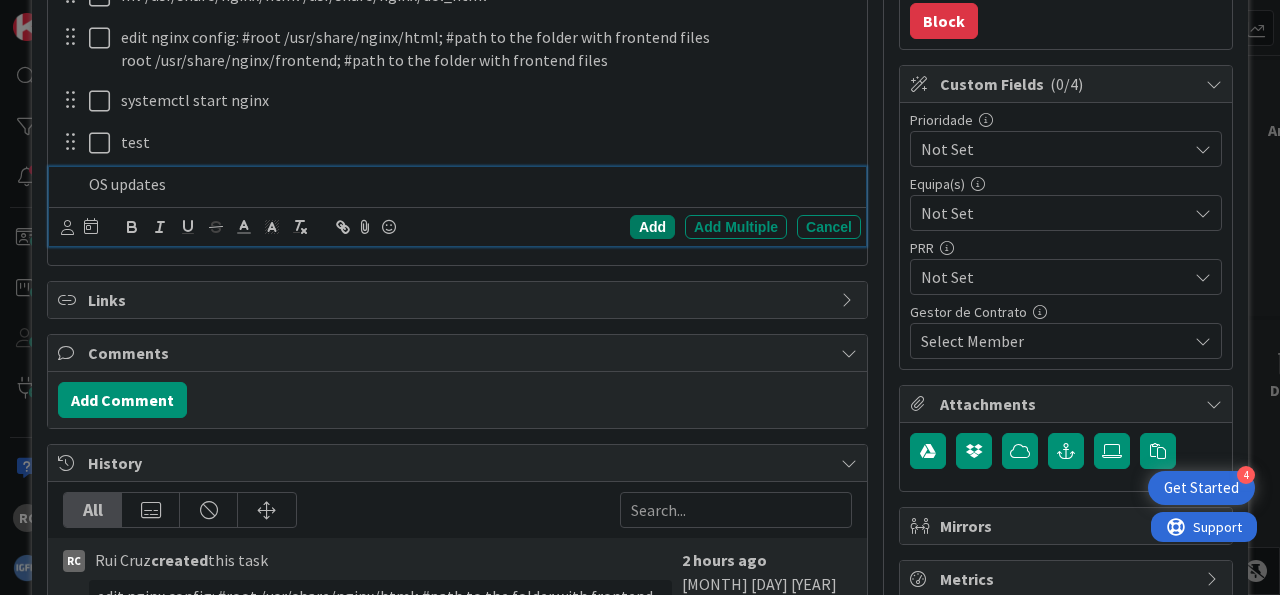 click on "Add" at bounding box center [652, 227] 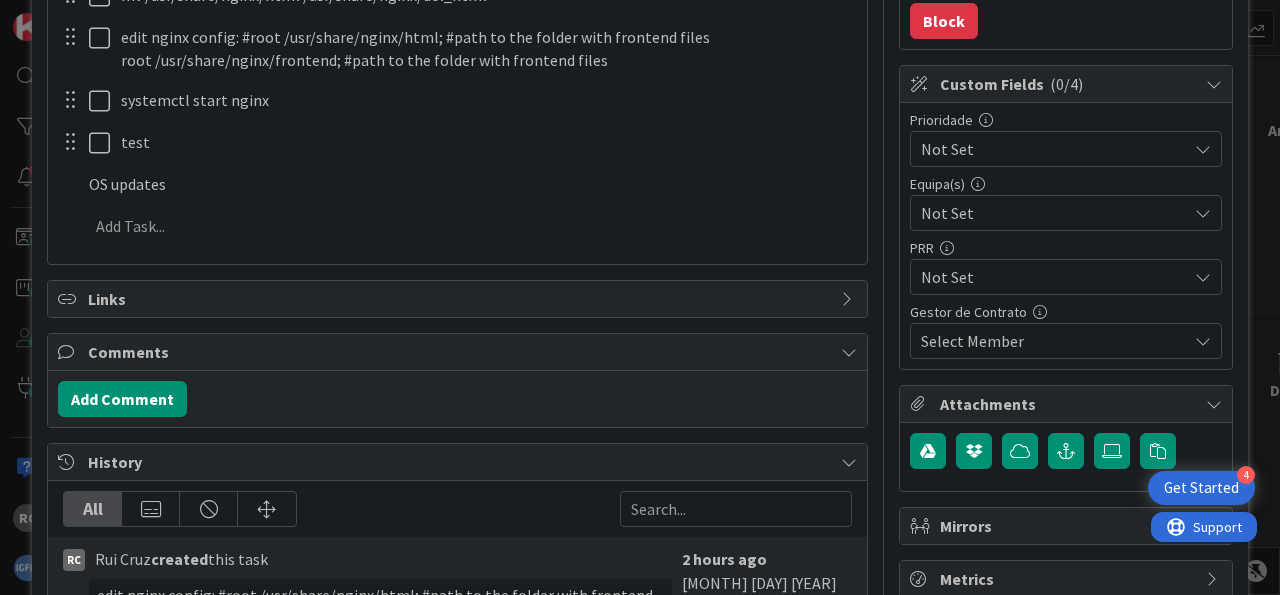 type on "x" 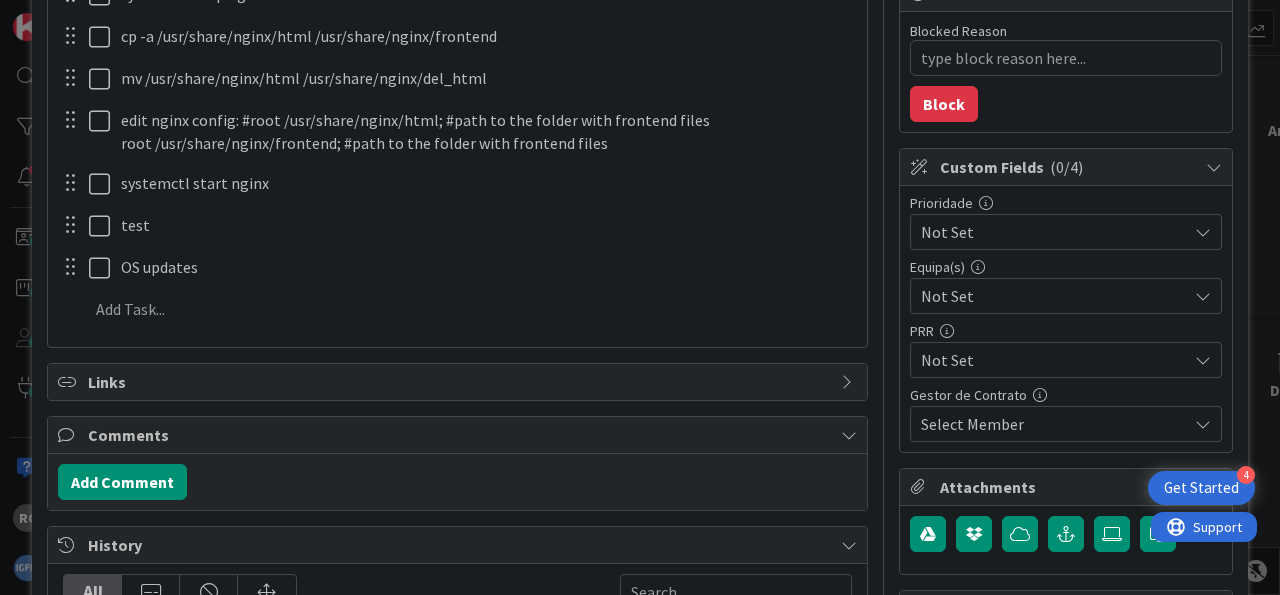 scroll, scrollTop: 248, scrollLeft: 0, axis: vertical 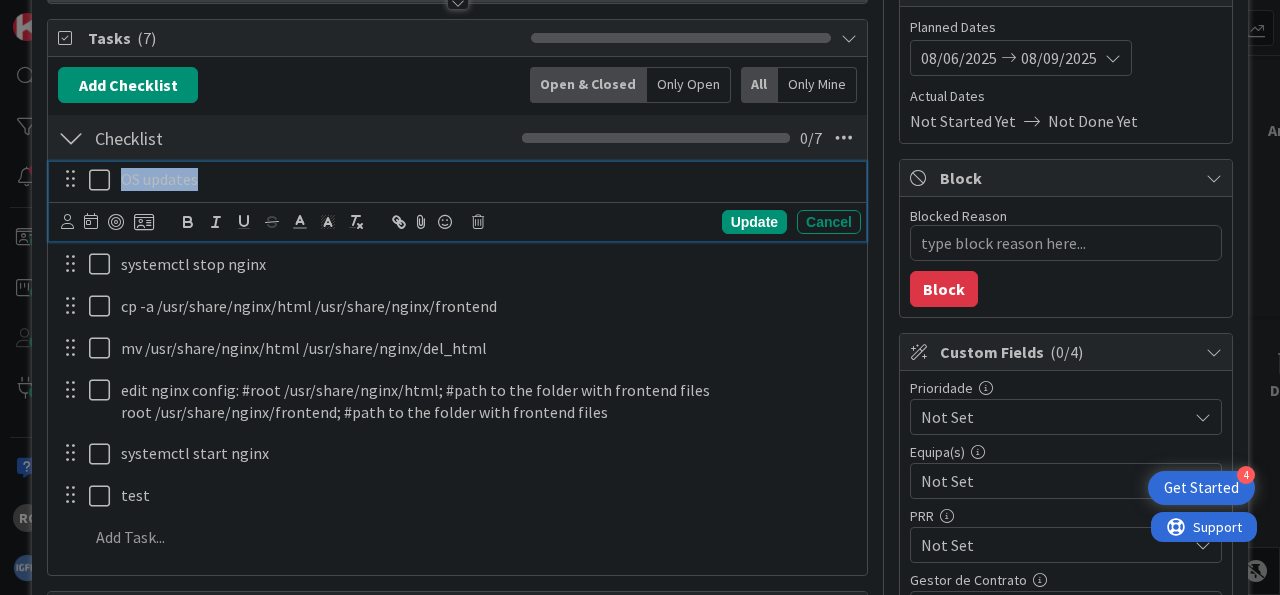 drag, startPoint x: 225, startPoint y: 178, endPoint x: 105, endPoint y: 172, distance: 120.14991 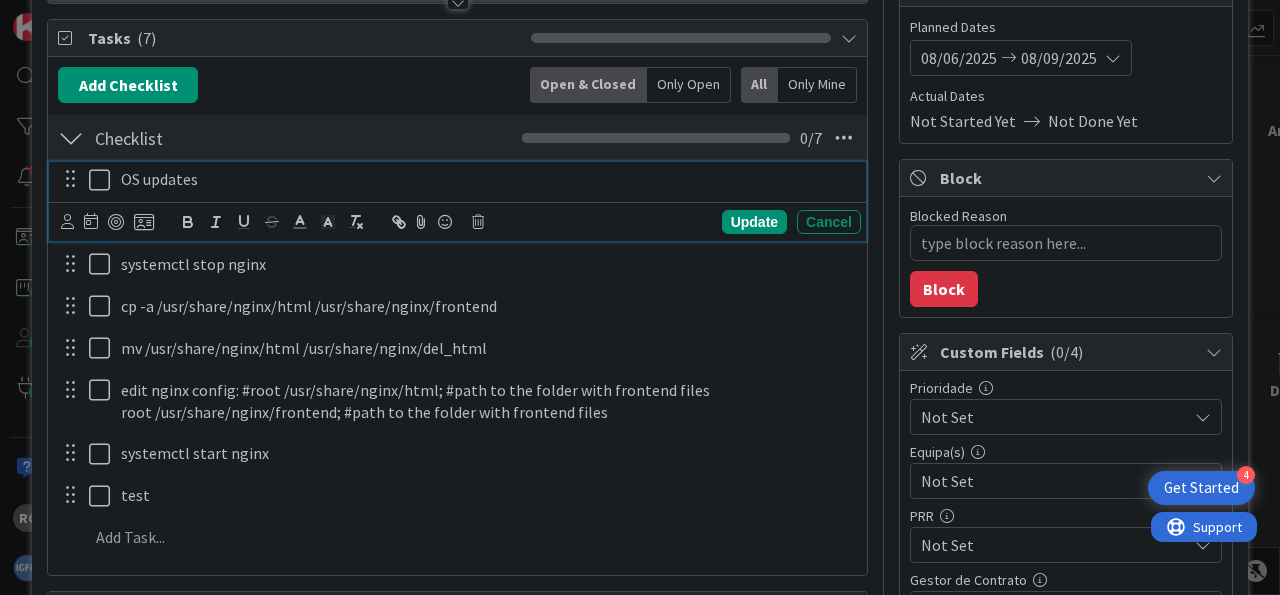 type 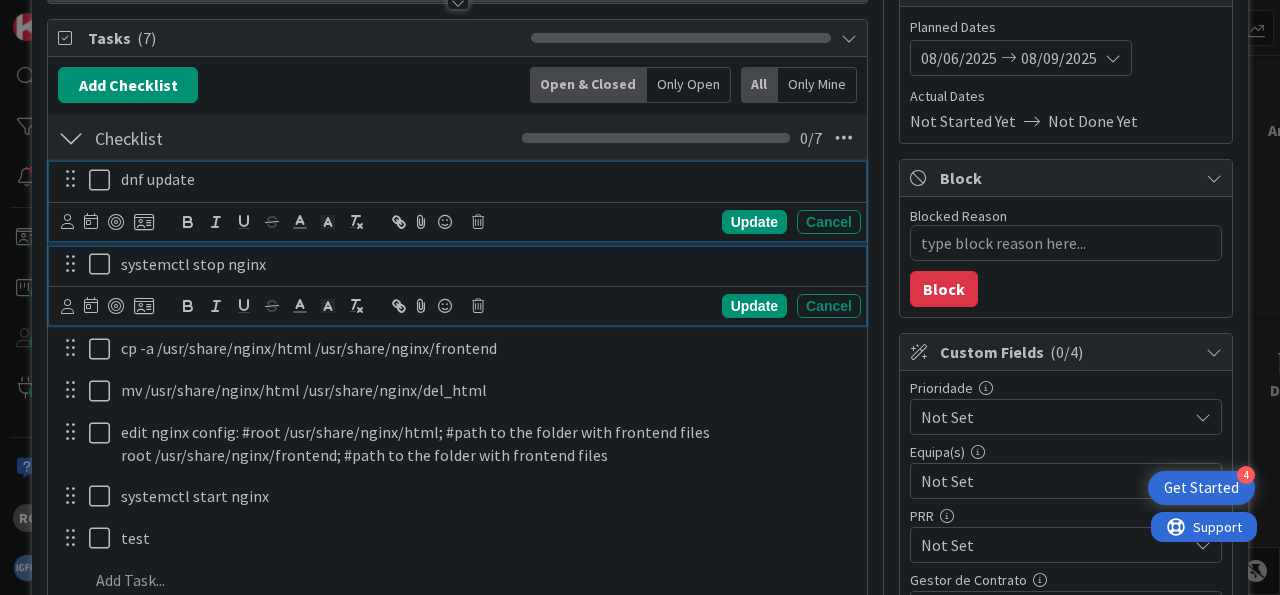click on "systemctl stop nginx" at bounding box center (487, 264) 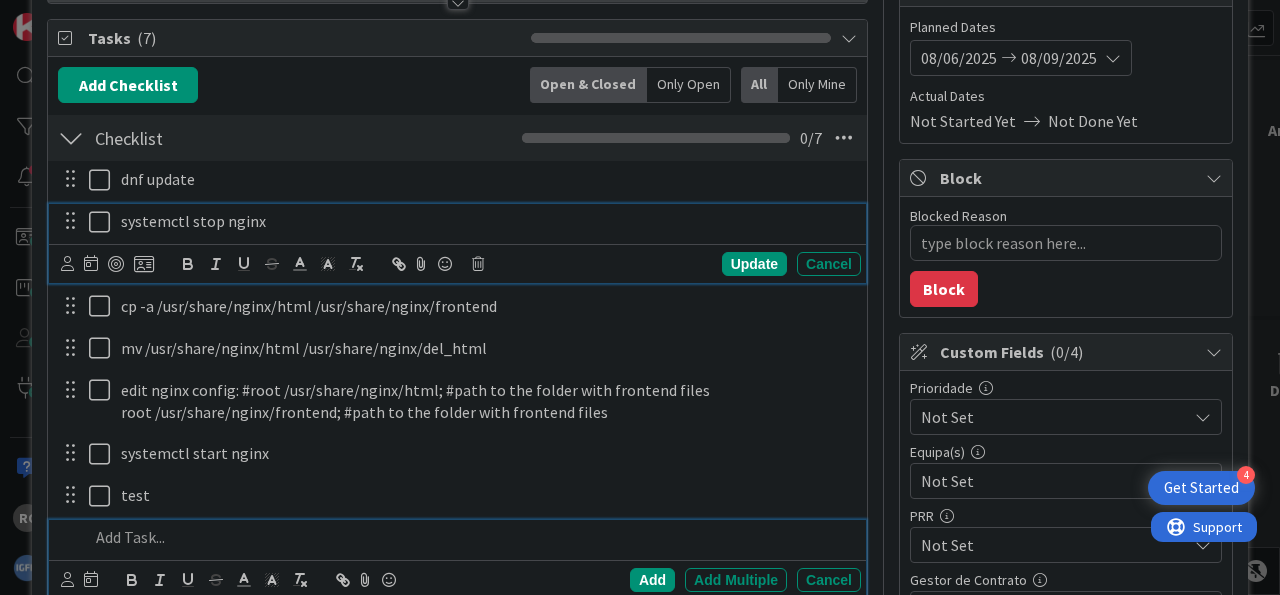 click at bounding box center (471, 537) 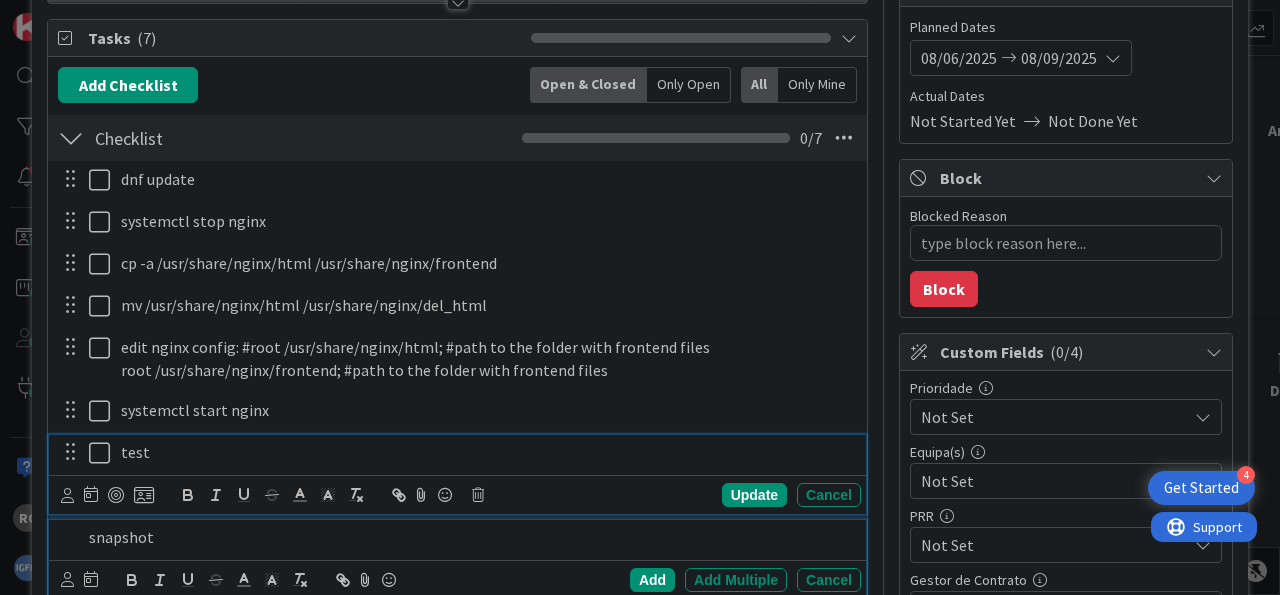 click on "test" at bounding box center (487, 452) 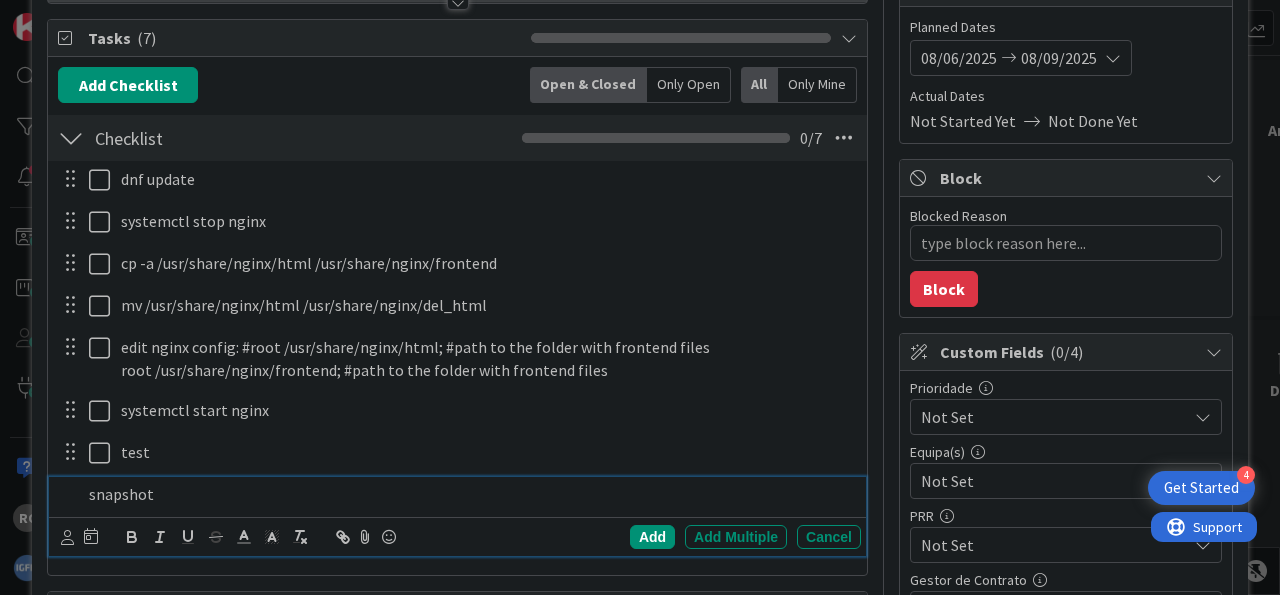 drag, startPoint x: 642, startPoint y: 532, endPoint x: 571, endPoint y: 516, distance: 72.780495 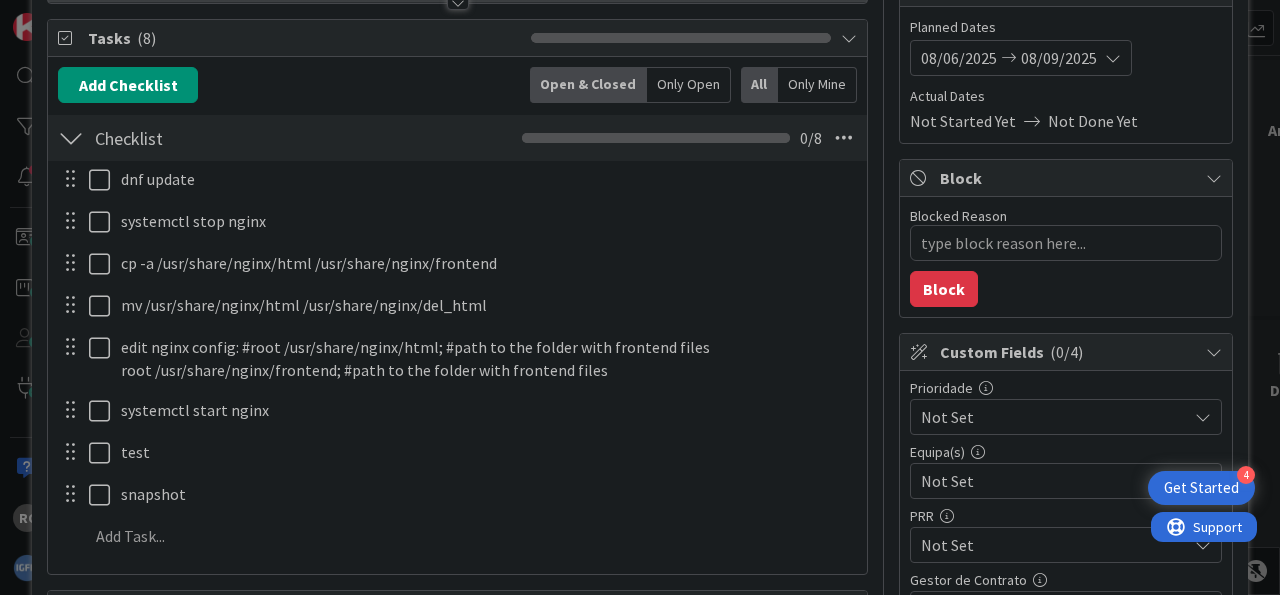 scroll, scrollTop: 229, scrollLeft: 0, axis: vertical 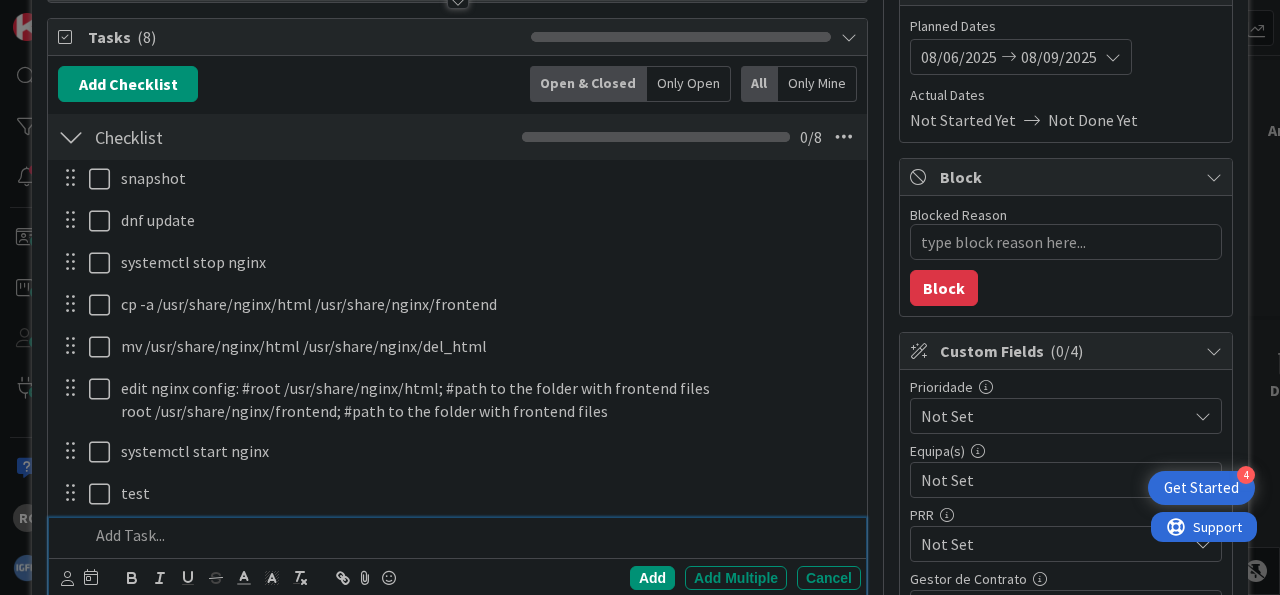 click at bounding box center (471, 535) 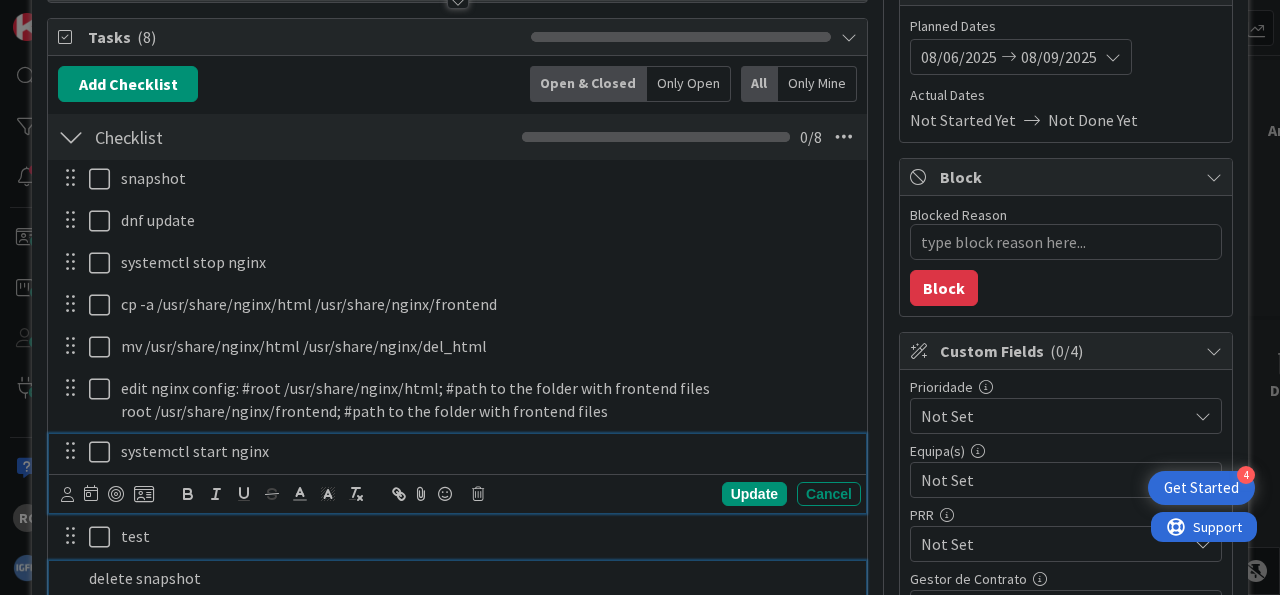 click on "systemctl start nginx" at bounding box center [487, 451] 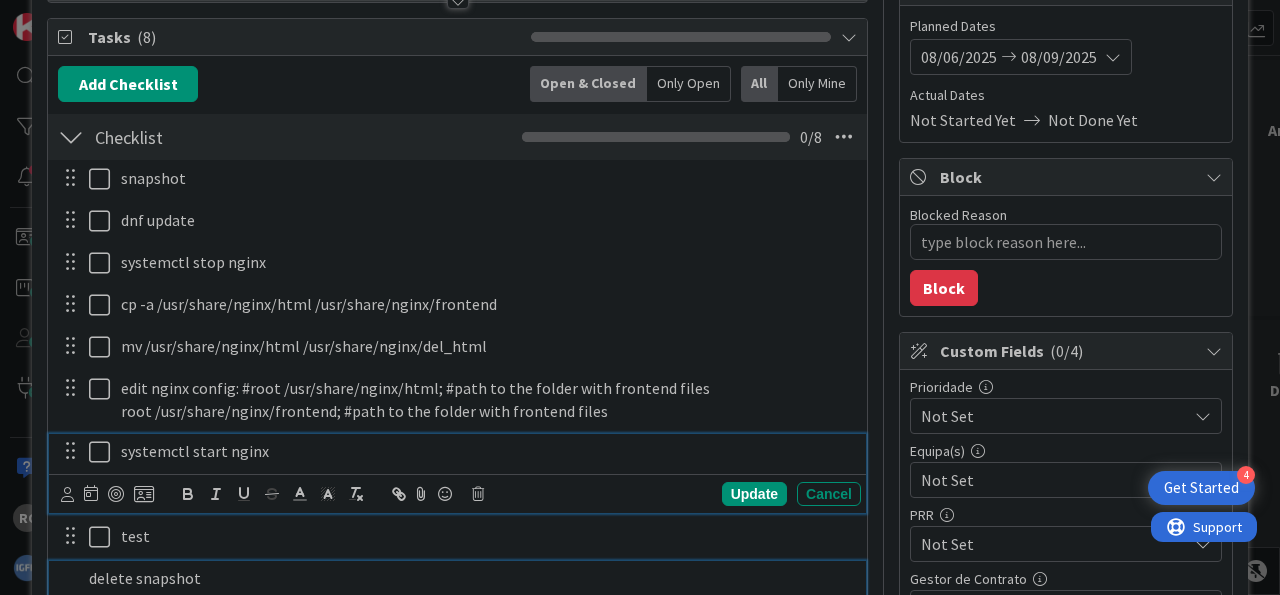 click on "delete snapshot" at bounding box center (471, 578) 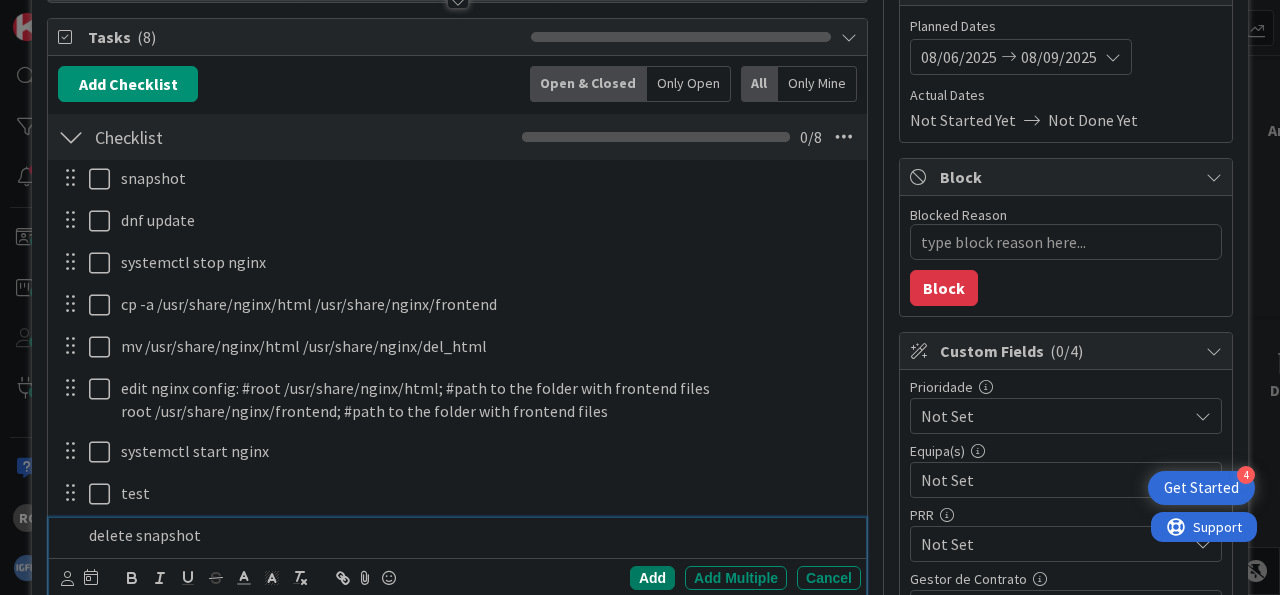 click on "Add" at bounding box center (652, 578) 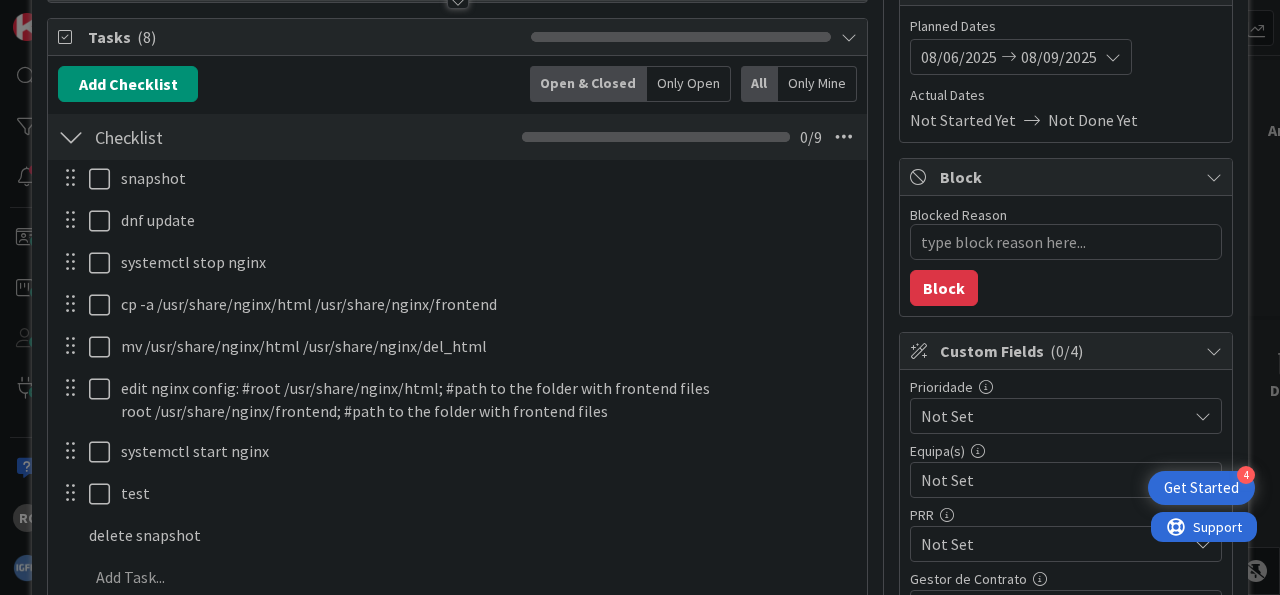 type on "x" 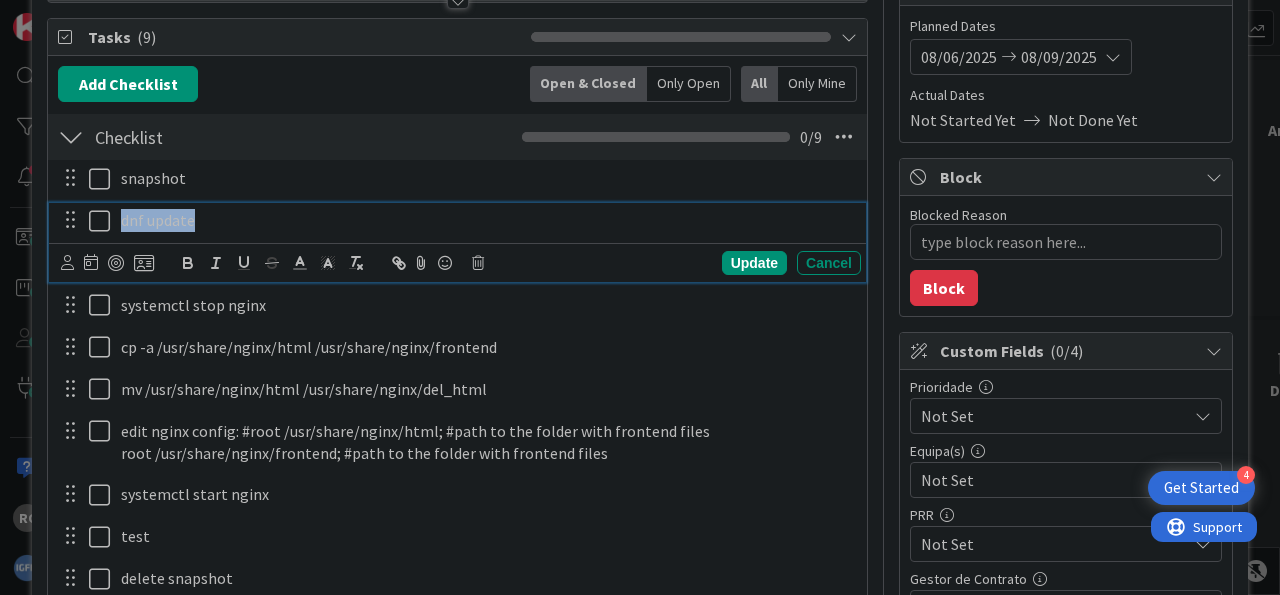 click on "dnf update" at bounding box center [487, 220] 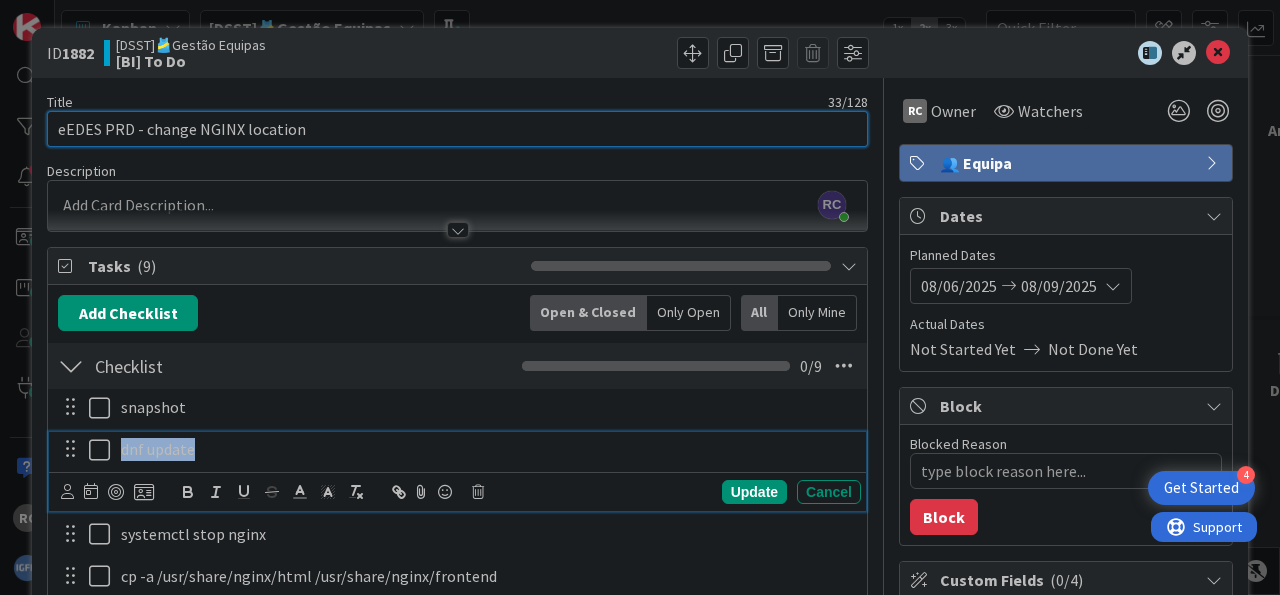 click on "eEDES PRD - change NGINX location" at bounding box center [457, 129] 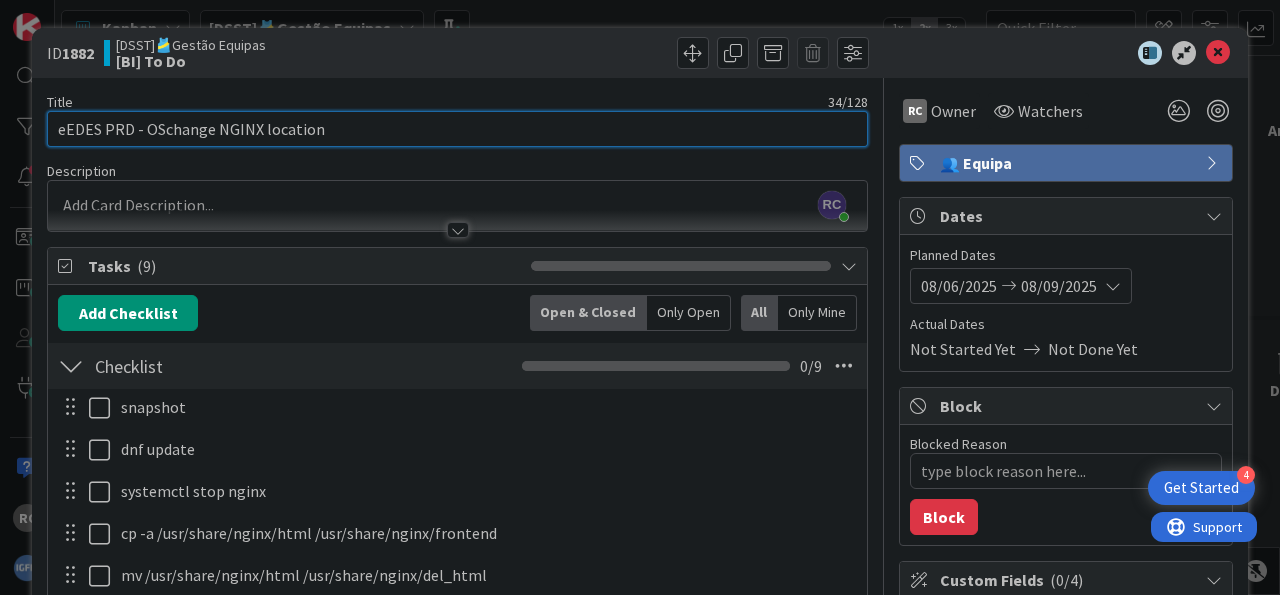 type on "eEDES PRD - OS change NGINX location" 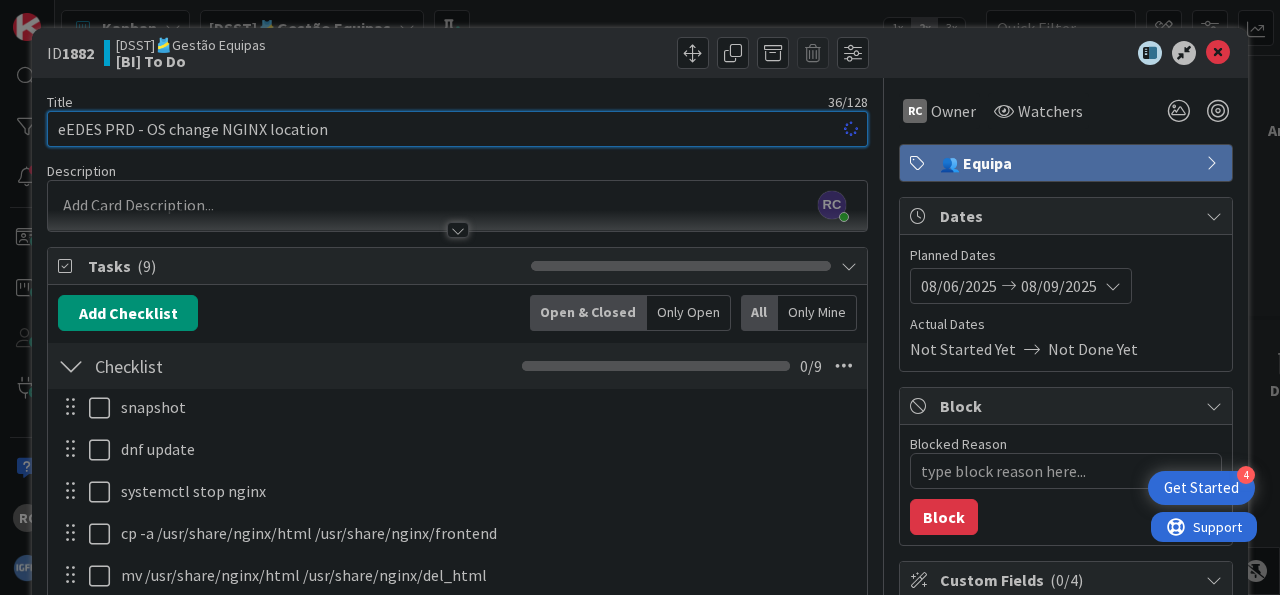 type on "x" 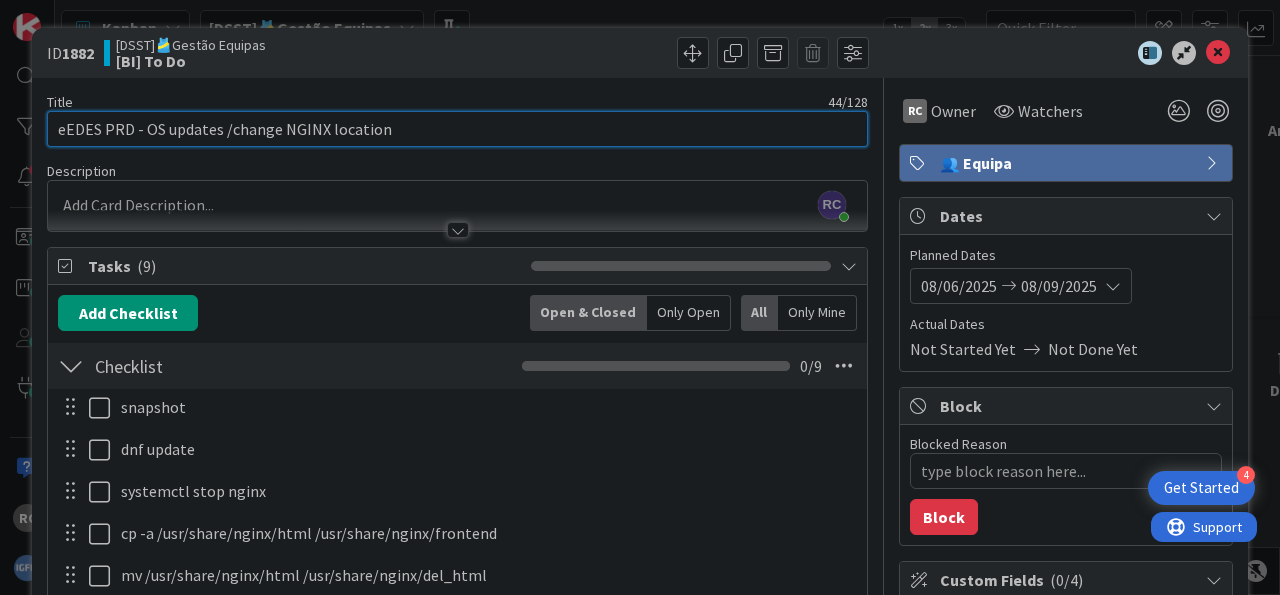 type on "eEDES PRD - OS updates / change NGINX location" 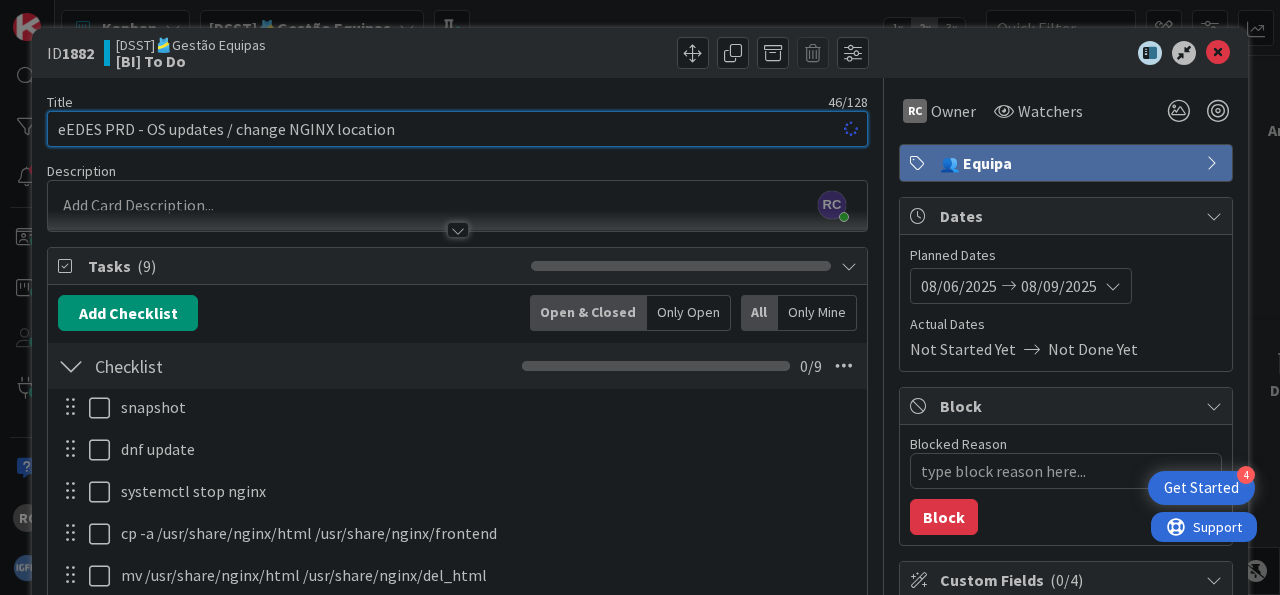 type on "x" 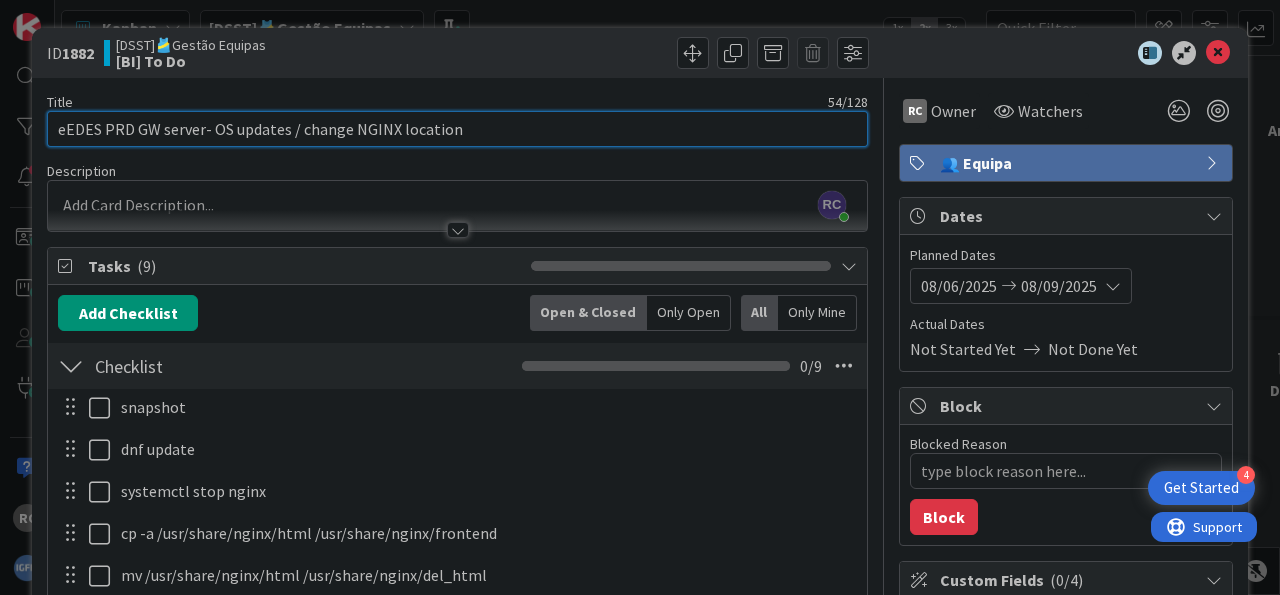 type on "eEDES PRD GW server - OS updates / change NGINX location" 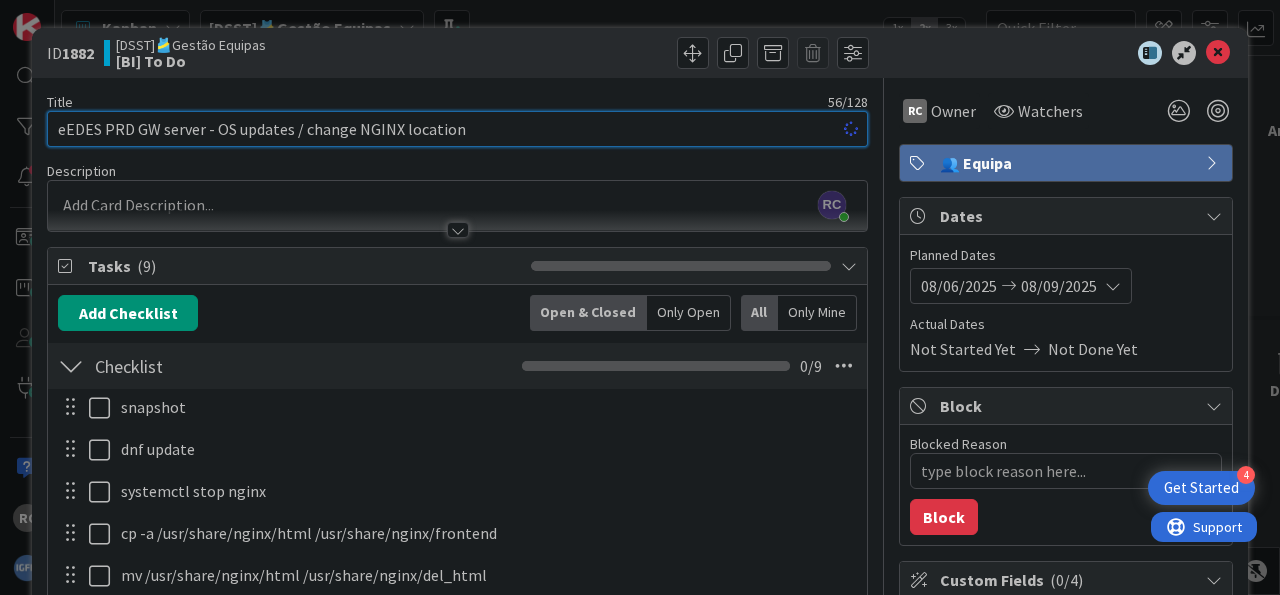type on "x" 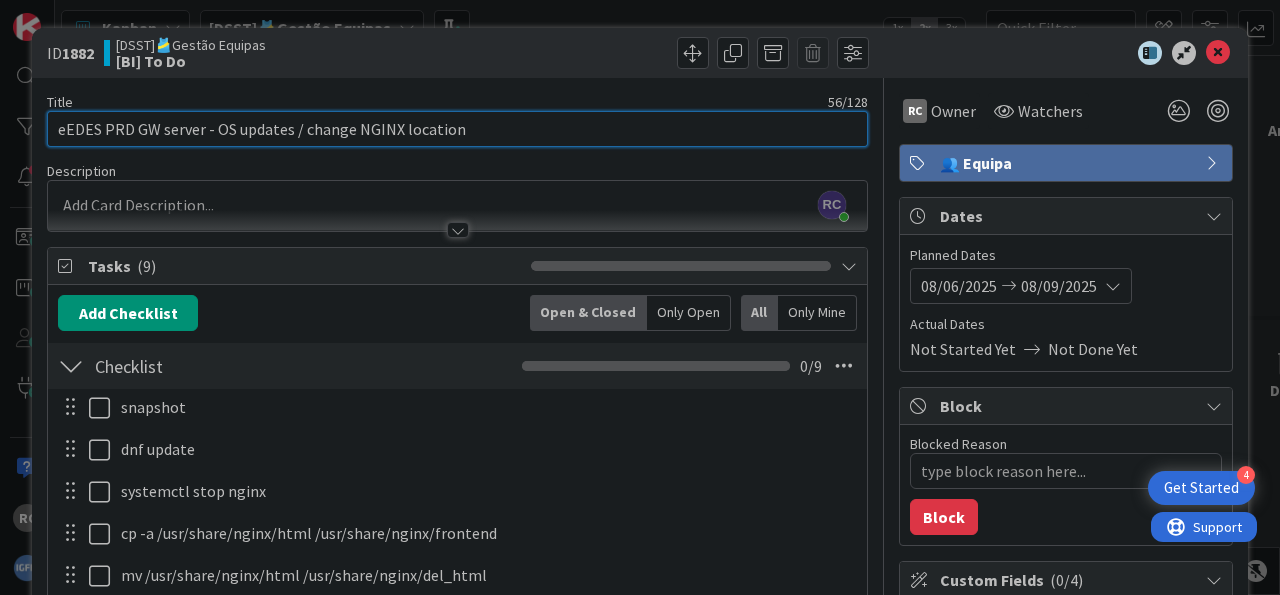 type on "eEDES PRD GW server - OS updates / change NGINX location" 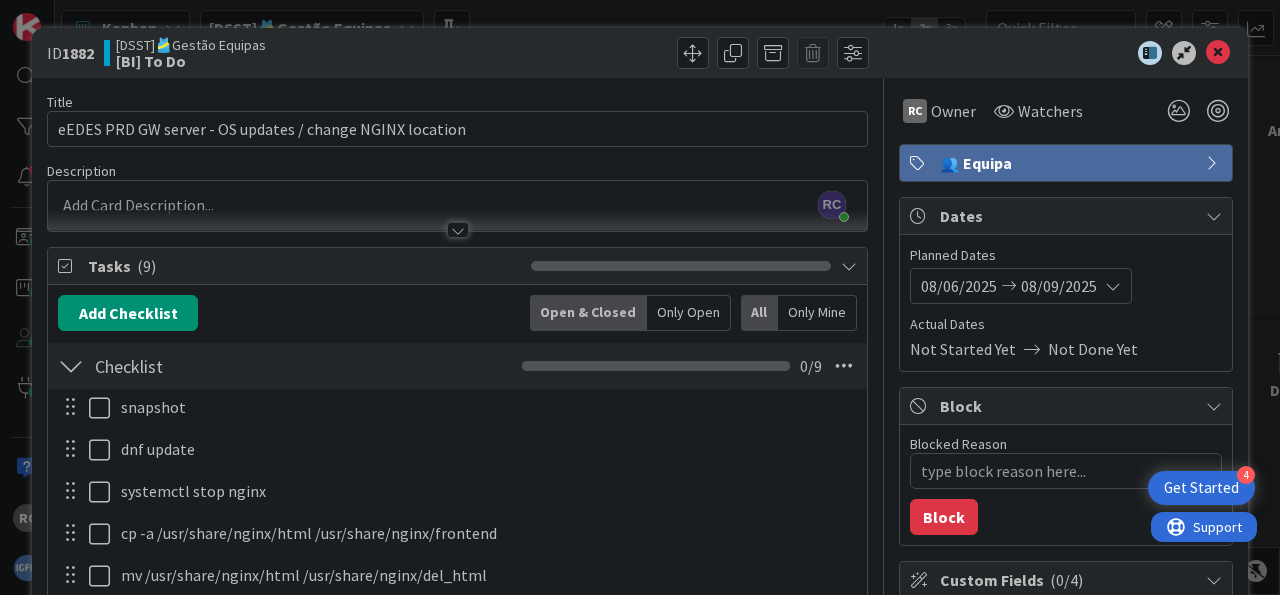 click on "snapshot Update Cancel dnf update Update Cancel systemctl stop nginx Update Cancel cp -a /usr/share/nginx/html /usr/share/nginx/frontend Update Cancel mv /usr/share/nginx/html /usr/share/nginx/del_html Update Cancel edit nginx config: #root /usr/share/nginx/html; #path to the folder with frontend files root /usr/share/nginx/frontend; #path to the folder with frontend files Update Cancel systemctl start nginx Update Cancel test Update Cancel delete snapshot Update Cancel Add Add Multiple Cancel" at bounding box center (457, 610) 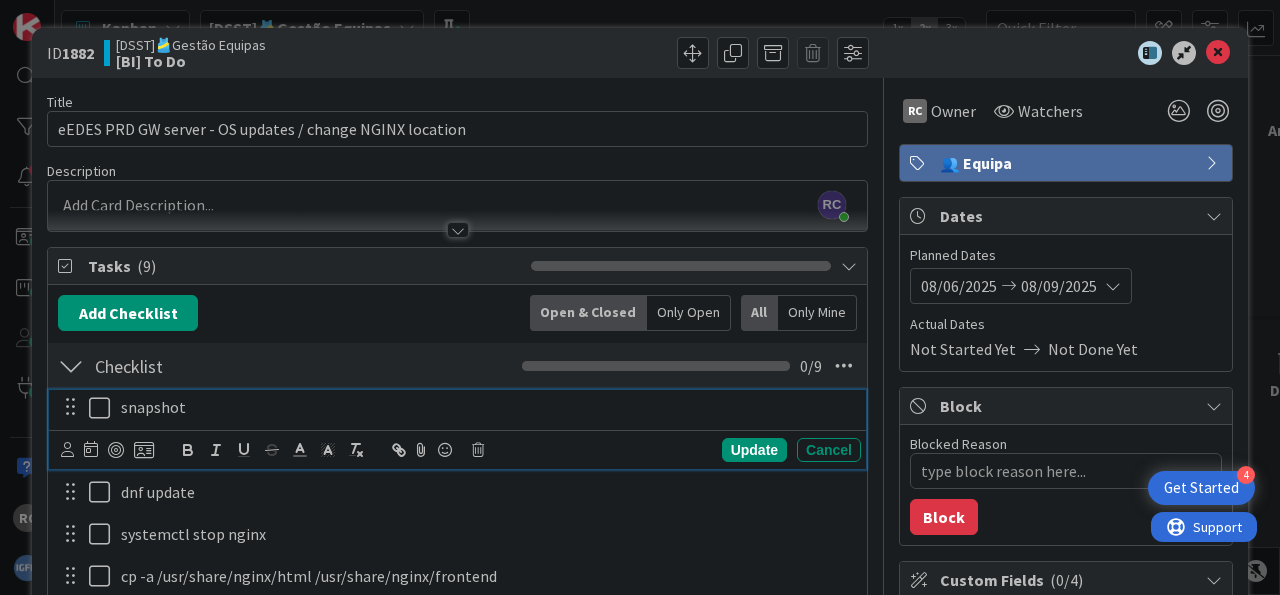 click on "snapshot" at bounding box center (487, 407) 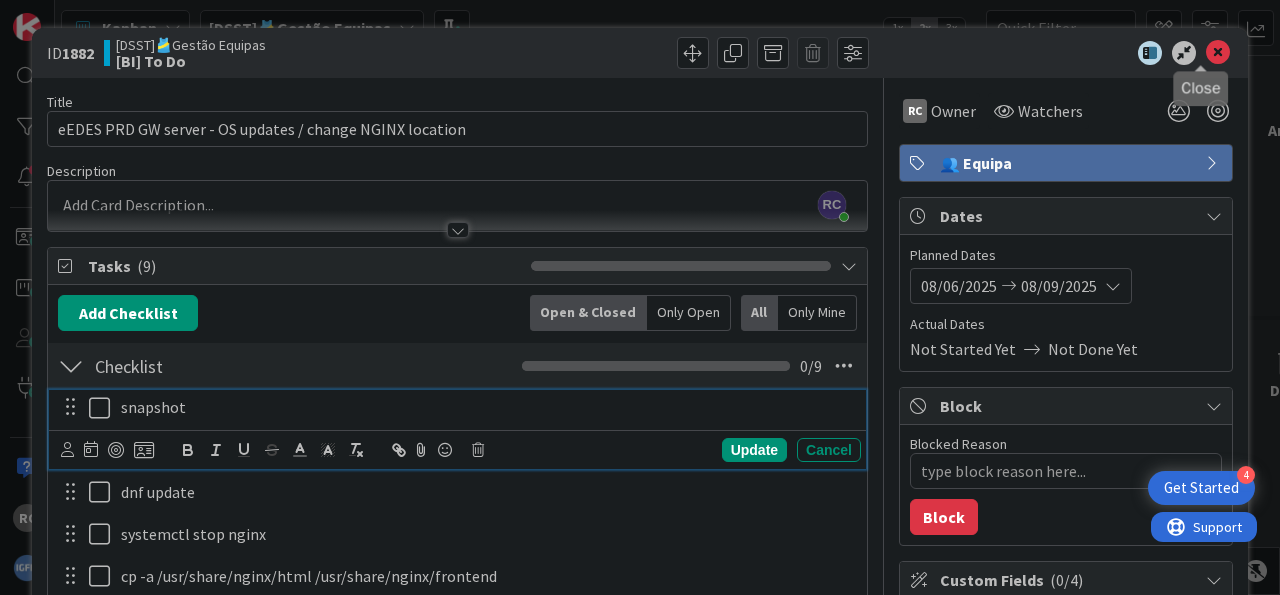click at bounding box center (1218, 53) 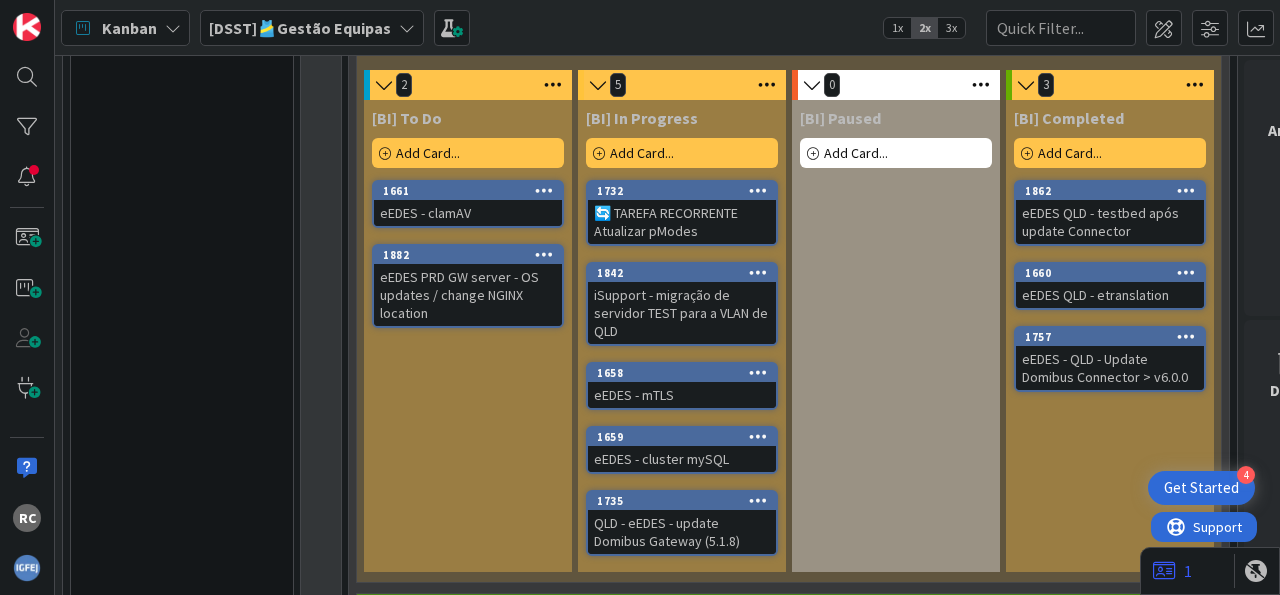 click at bounding box center [1186, 336] 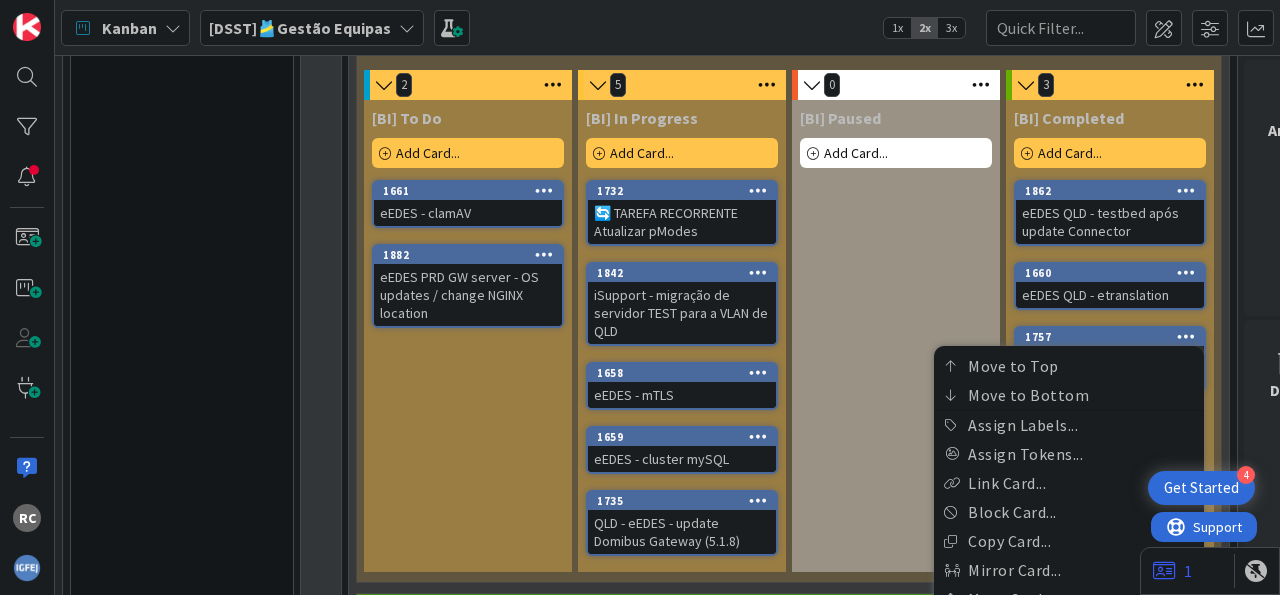 click on "eEDES PRD GW server - OS updates / change NGINX location" at bounding box center [468, 295] 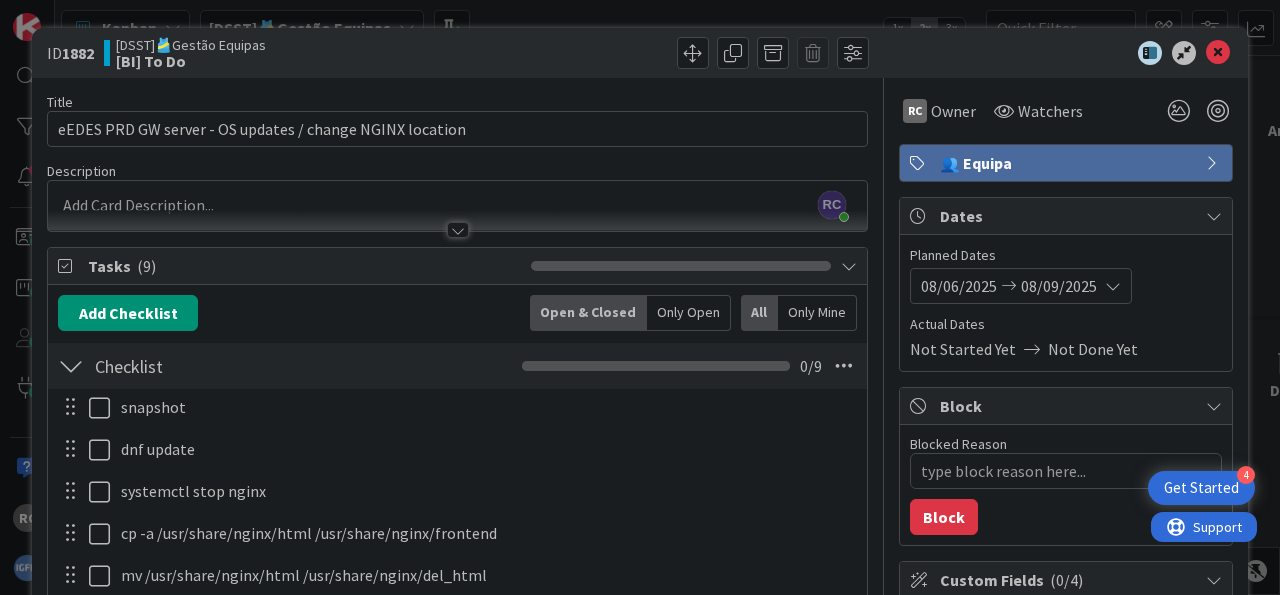 click at bounding box center [1113, 286] 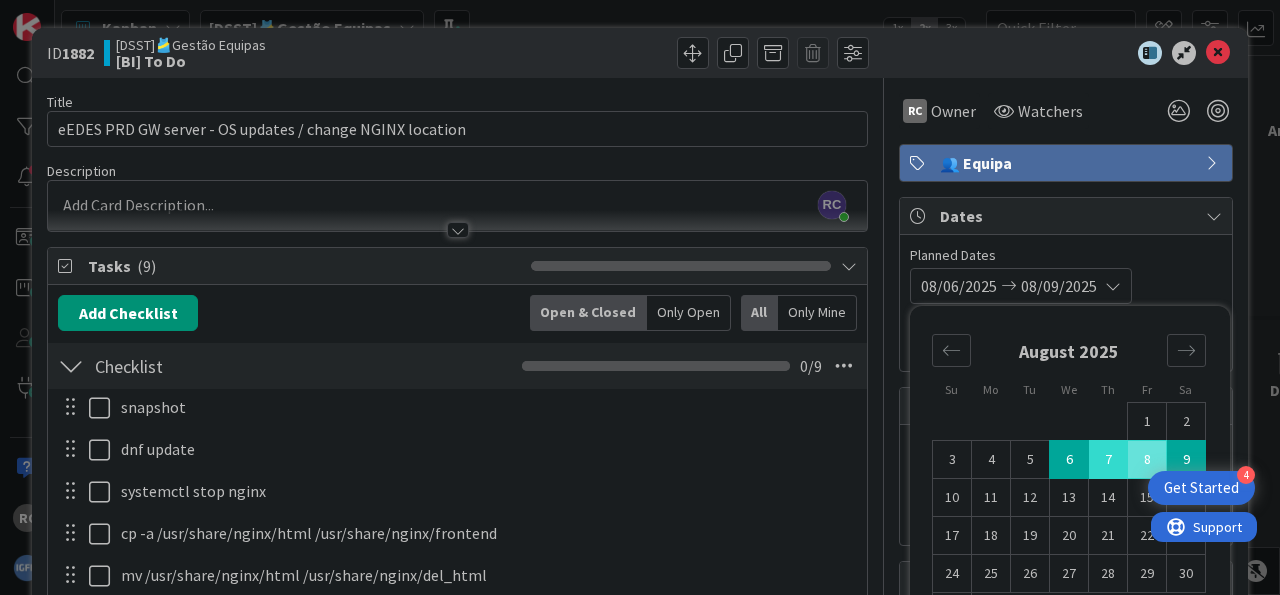 click on "7" at bounding box center [1108, 460] 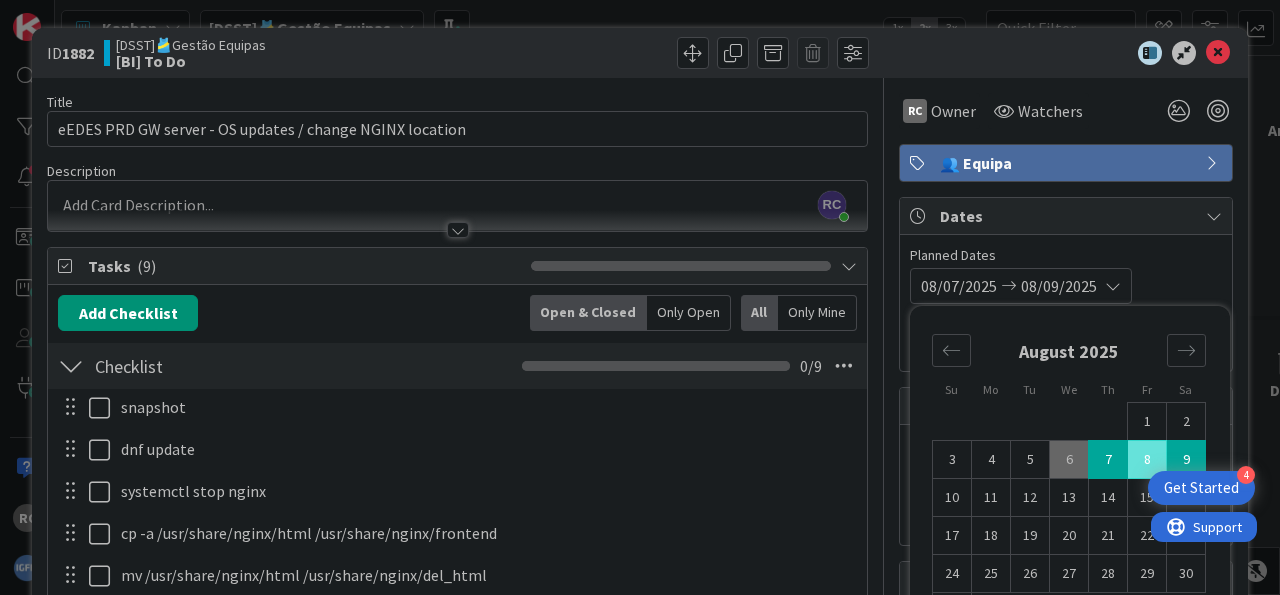 click on "[MONTH]/[DAY]/[YEAR] [DAY] [MONTH] [YEAR] Su Mo Tu We Th Fr Sa July 2025 1 2 3 4 5 6 7 8 9 10 11 12 13 14 15 16 17 18 19 20 21 22 23 24 25 26 27 28 29 30 31 August 2025 1 2 3 4 5 6 7 8 9 10 11 12 13 14 15 16 17 18 19 20 21 22 23 24 25 26 27 28 29 30 31 September 2025 1 2 3 4 5 6 7 8 9 10 11 12 13 14 15 16 17 18 19 20 21 22 23 24 25 26 27 28 29 30 Start Date [MONTH]/[DAY]/[YEAR] Due Date [MONTH]/[DAY]/[YEAR]" at bounding box center (1066, 286) 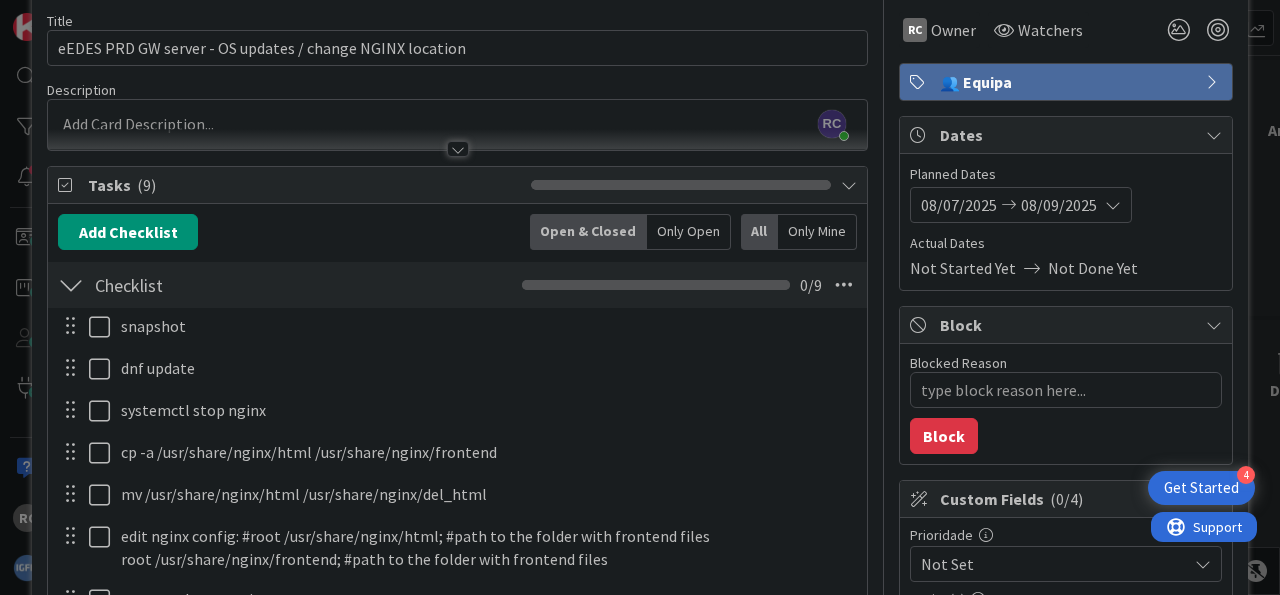 scroll, scrollTop: 124, scrollLeft: 0, axis: vertical 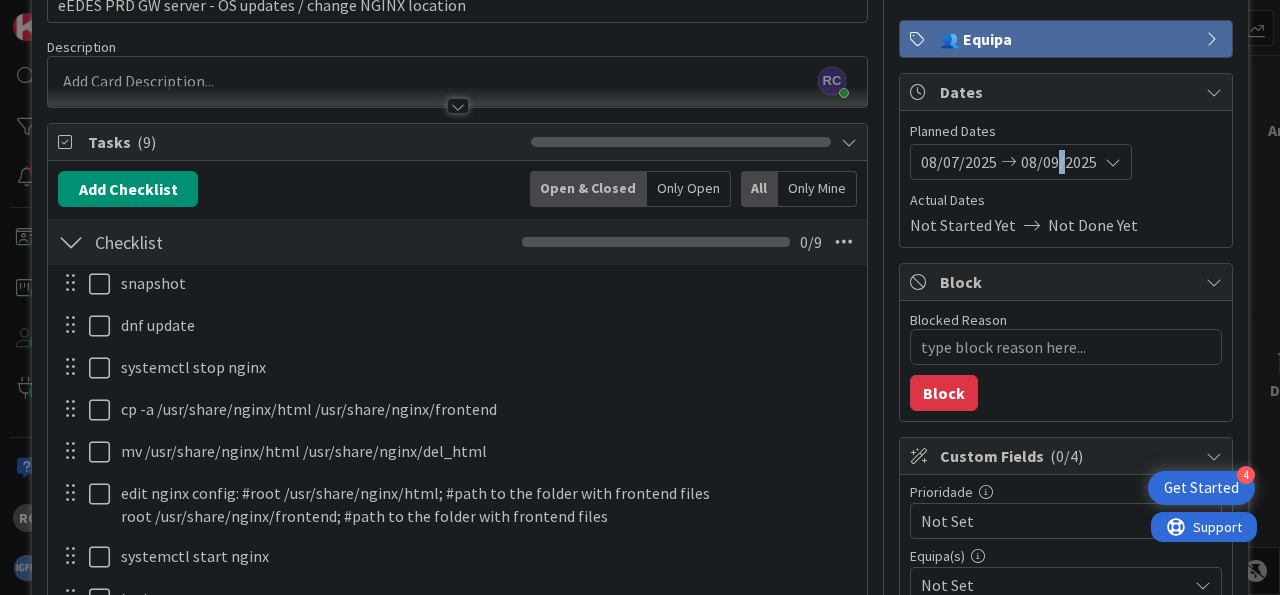 click on "08/09/2025" at bounding box center (1059, 162) 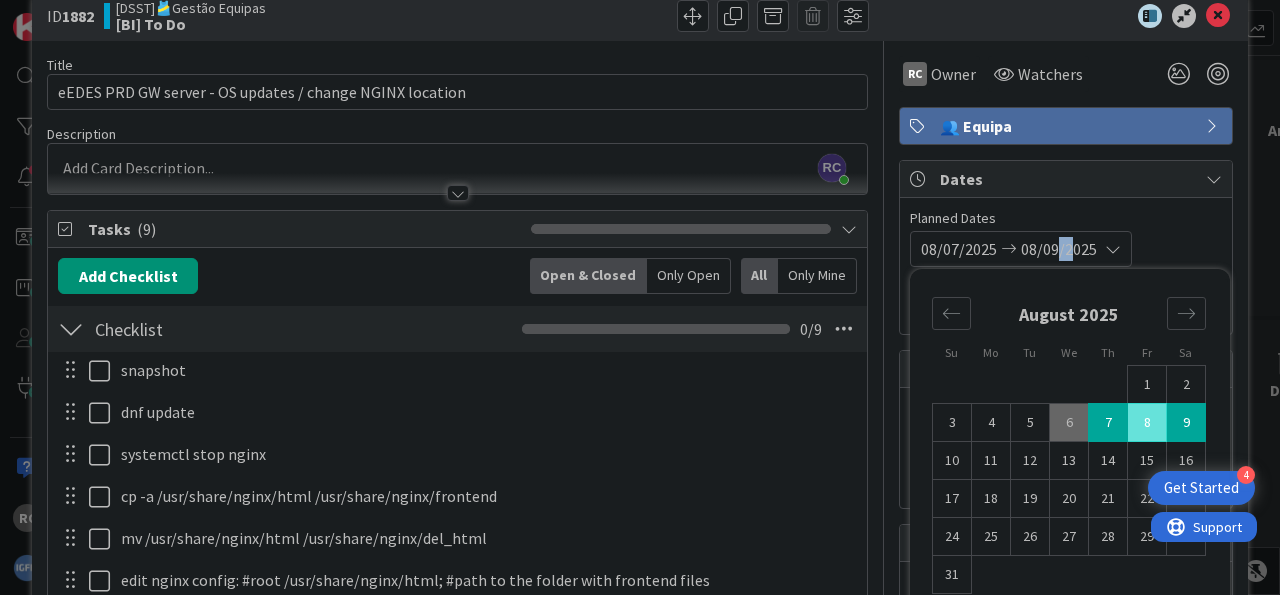 scroll, scrollTop: 0, scrollLeft: 0, axis: both 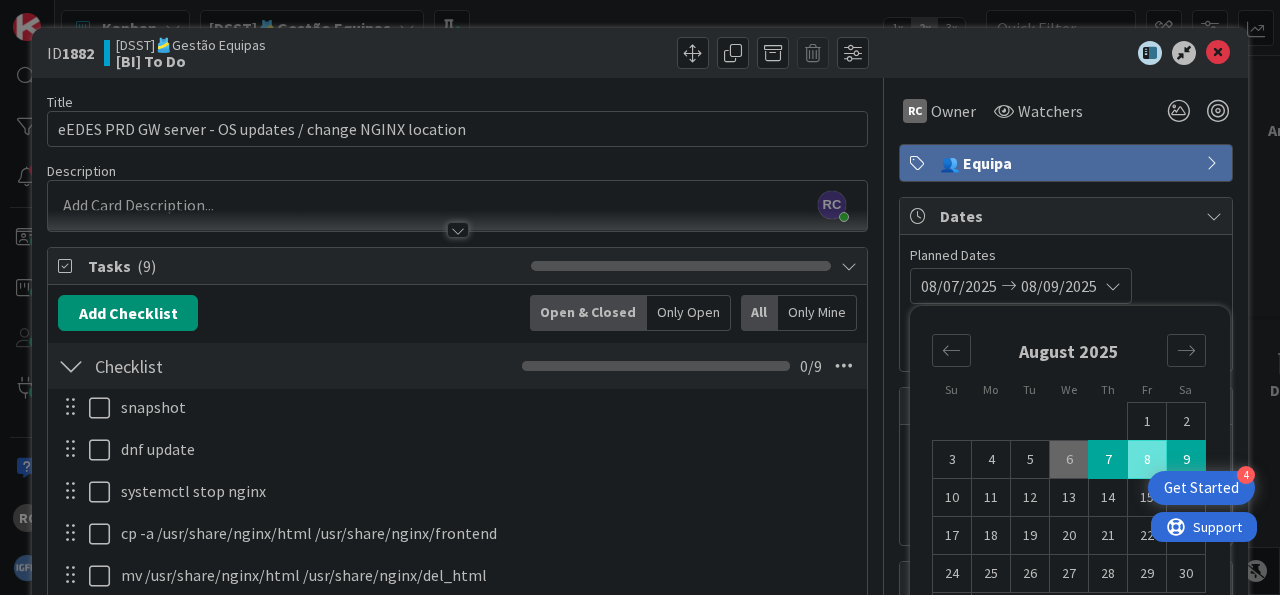 click on "Planned Dates" at bounding box center (1066, 255) 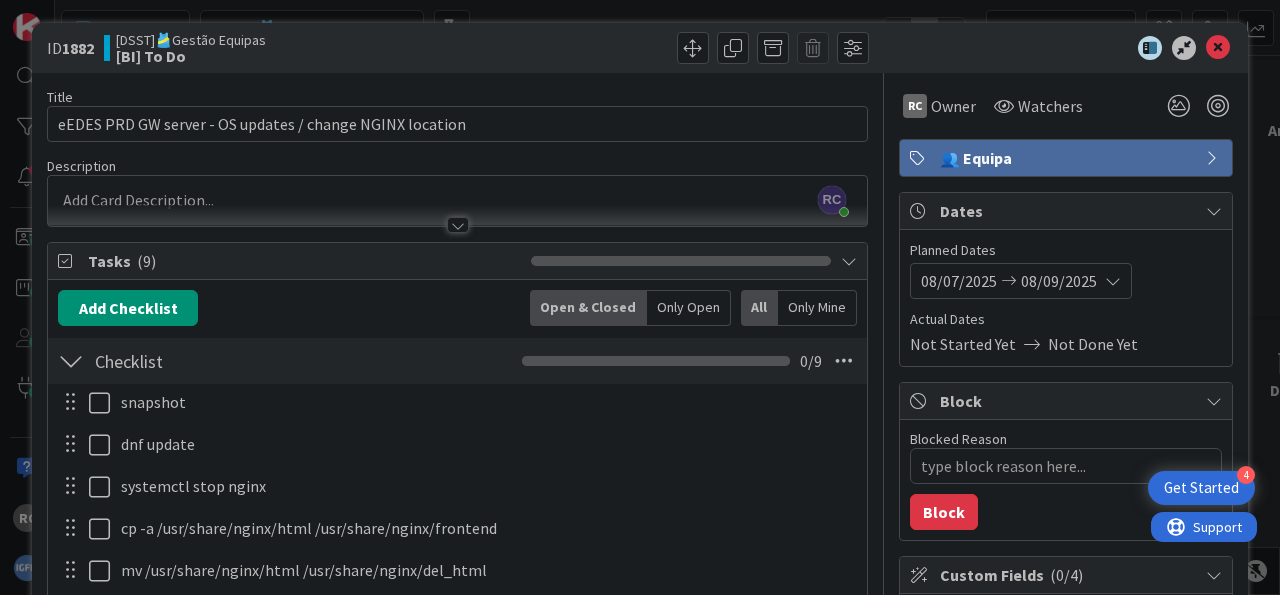 scroll, scrollTop: 0, scrollLeft: 0, axis: both 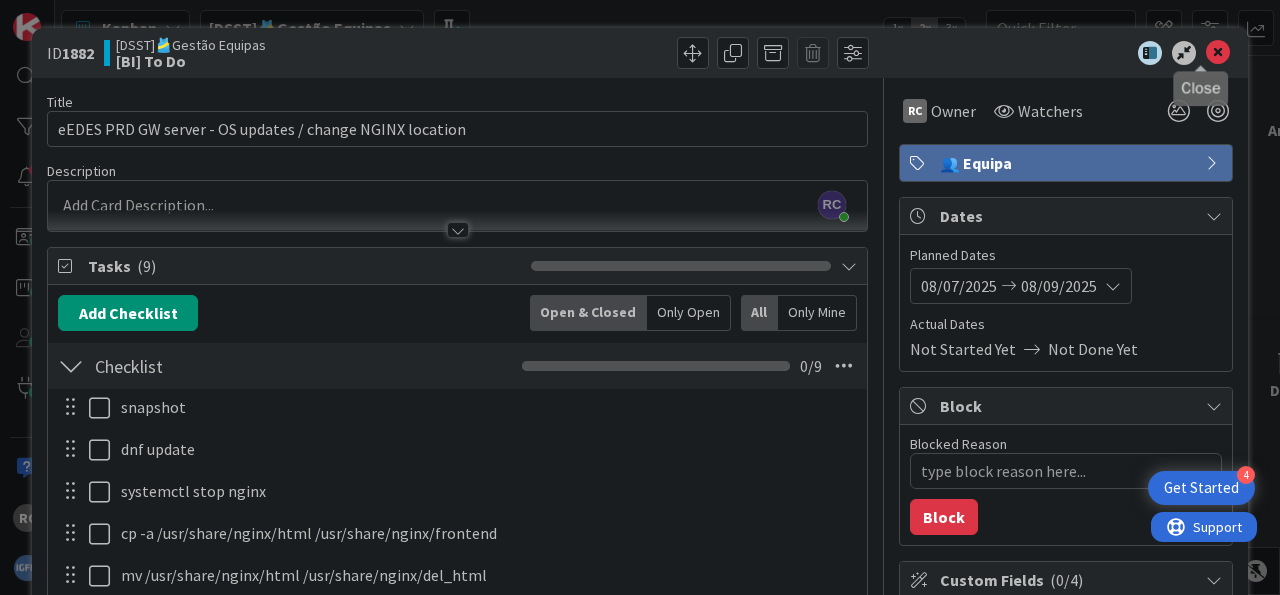 click at bounding box center (1218, 53) 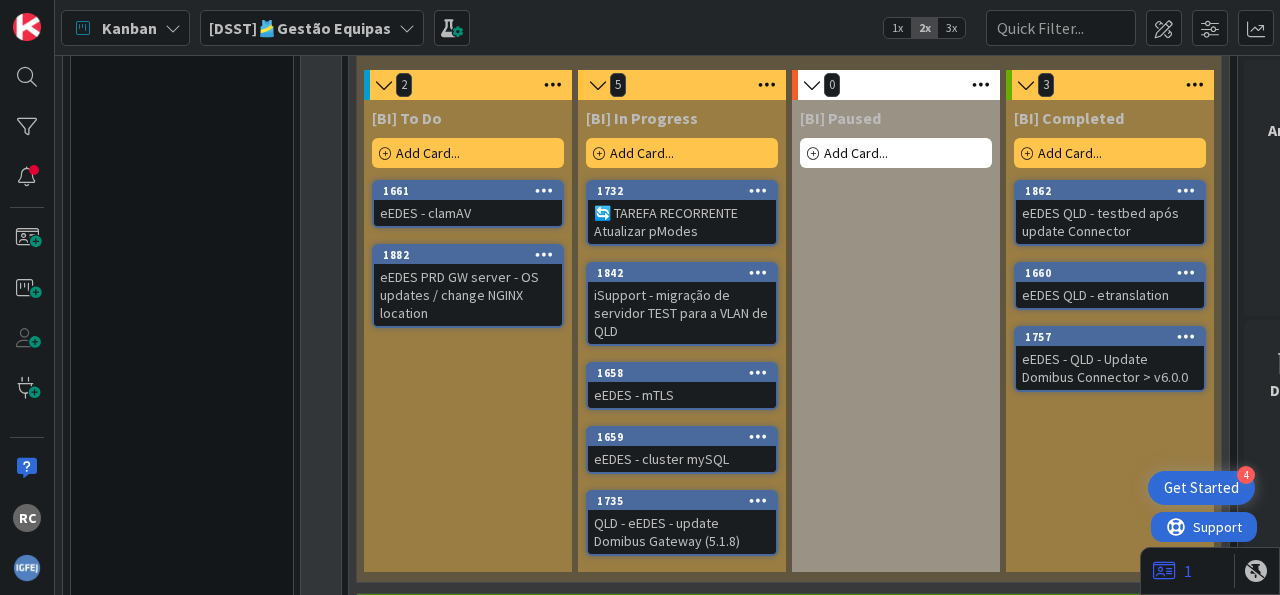 click at bounding box center (1186, 336) 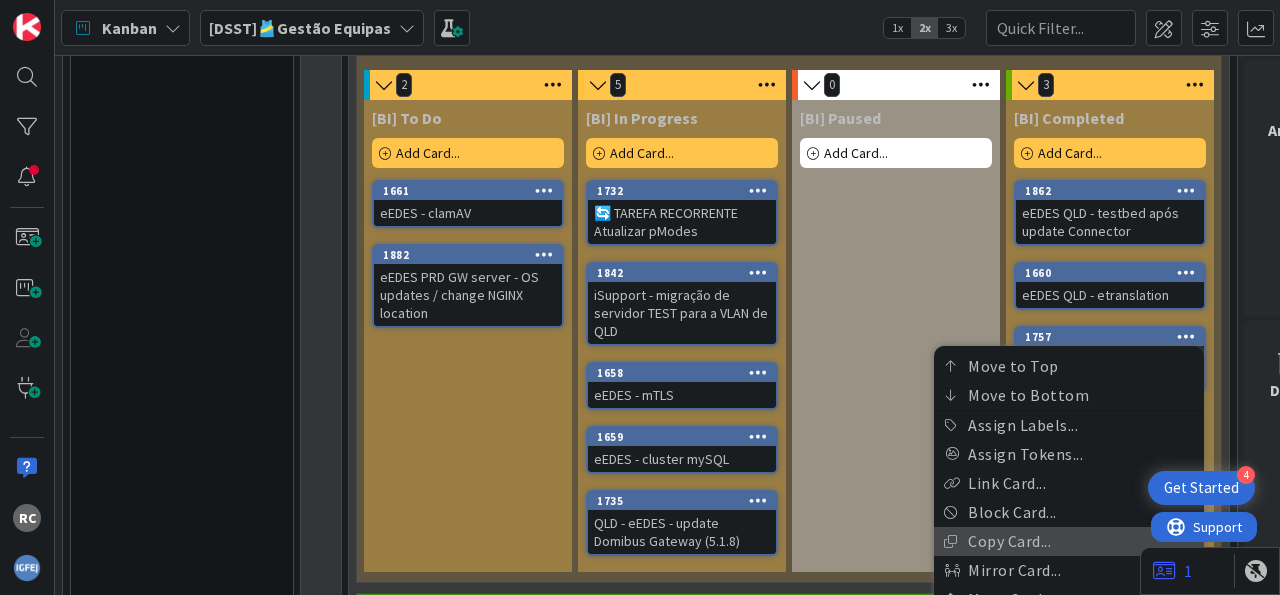 click on "Copy Card..." at bounding box center (1069, 541) 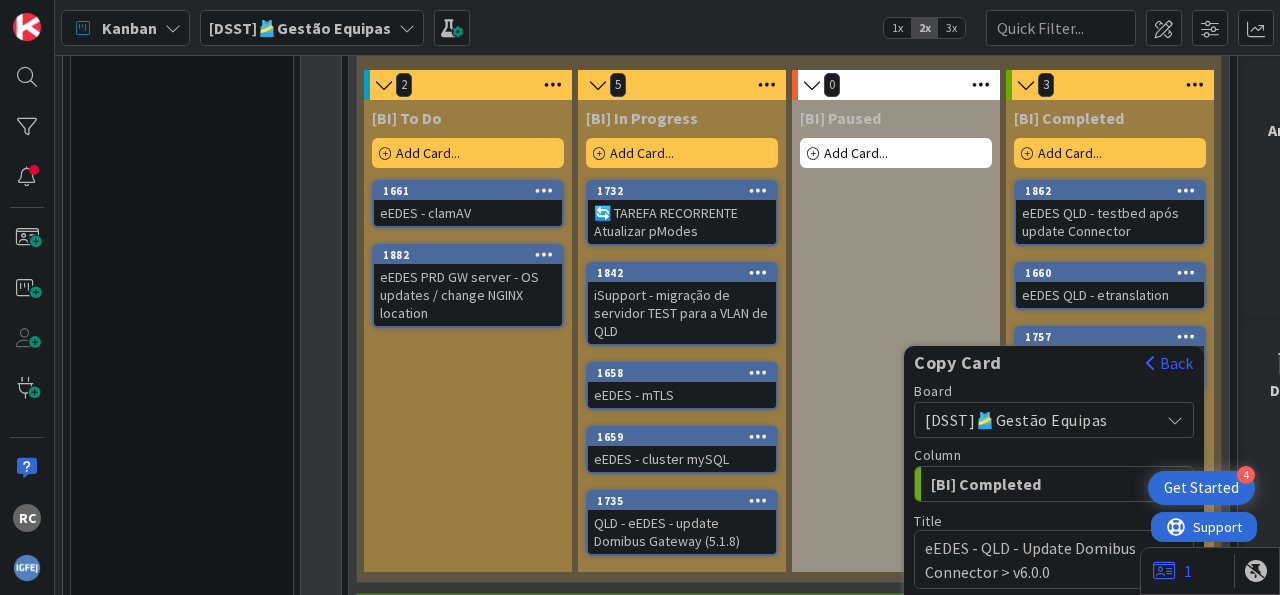 click on "[BI] Completed" at bounding box center [1042, 484] 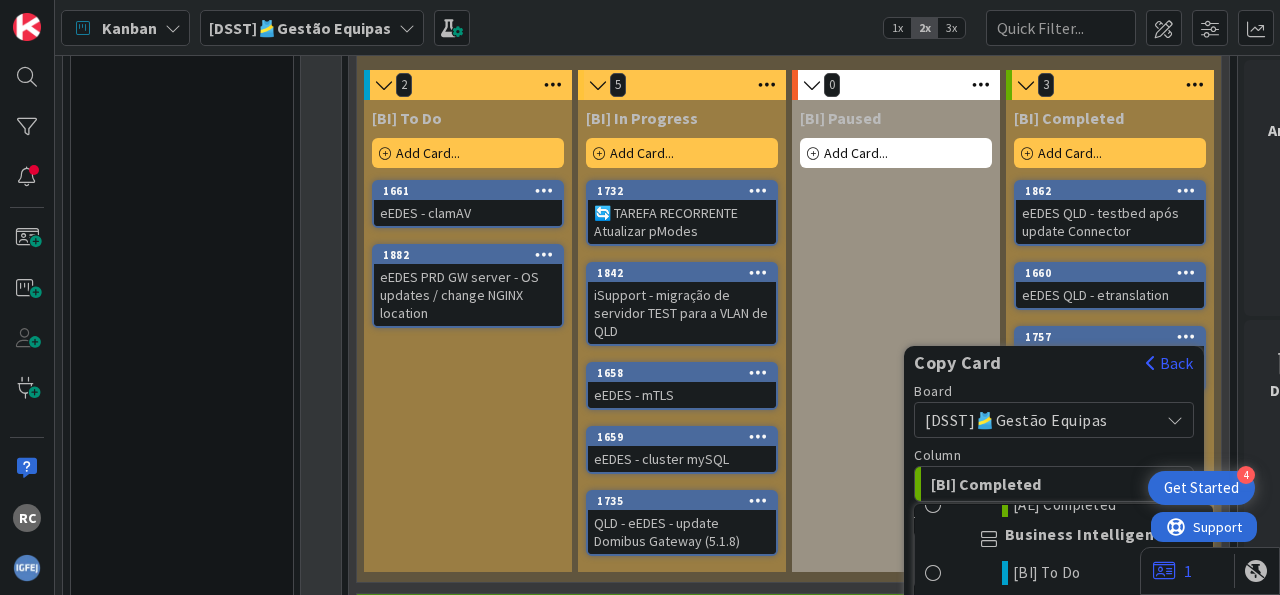scroll, scrollTop: 3463, scrollLeft: 0, axis: vertical 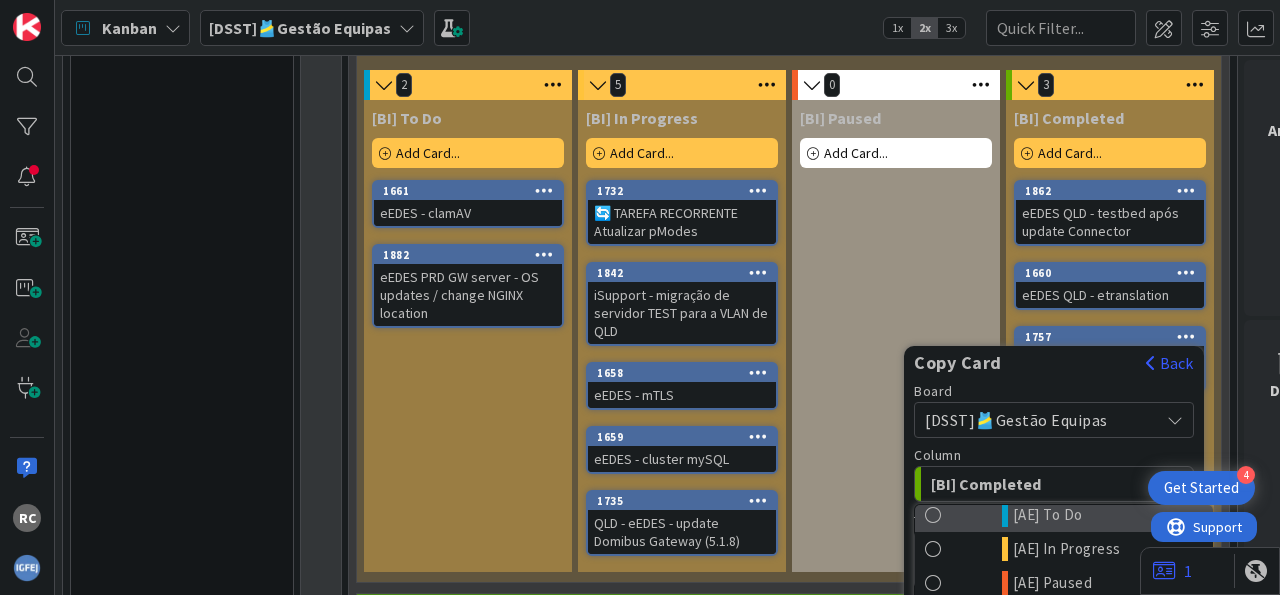 click at bounding box center (933, 515) 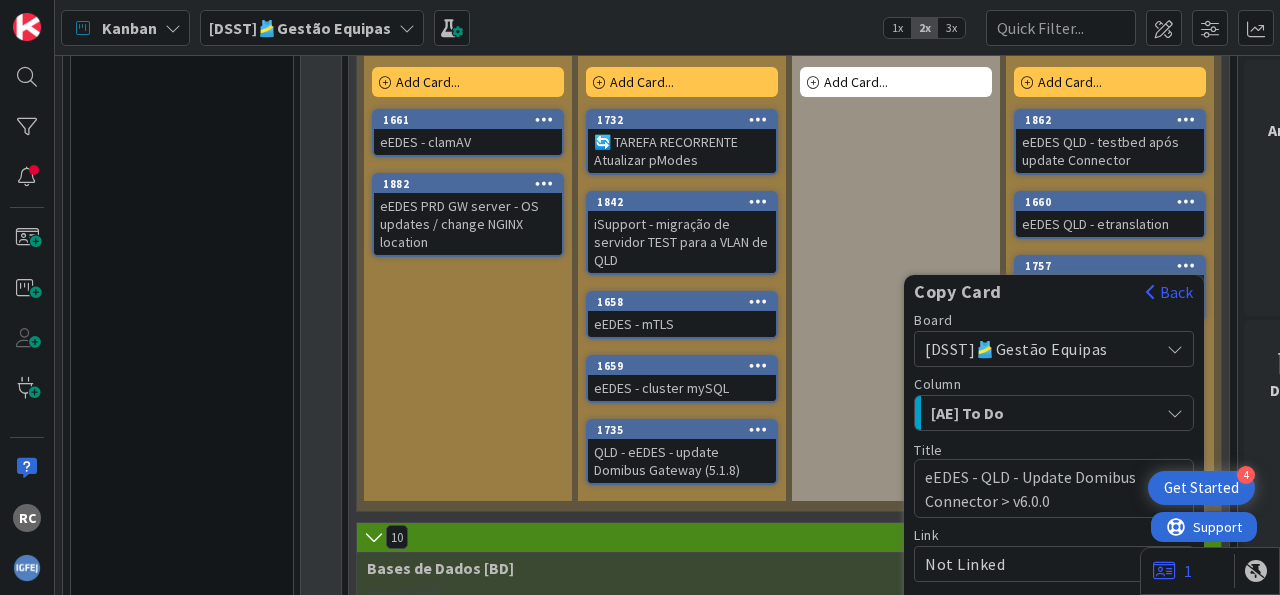 scroll, scrollTop: 1860, scrollLeft: 0, axis: vertical 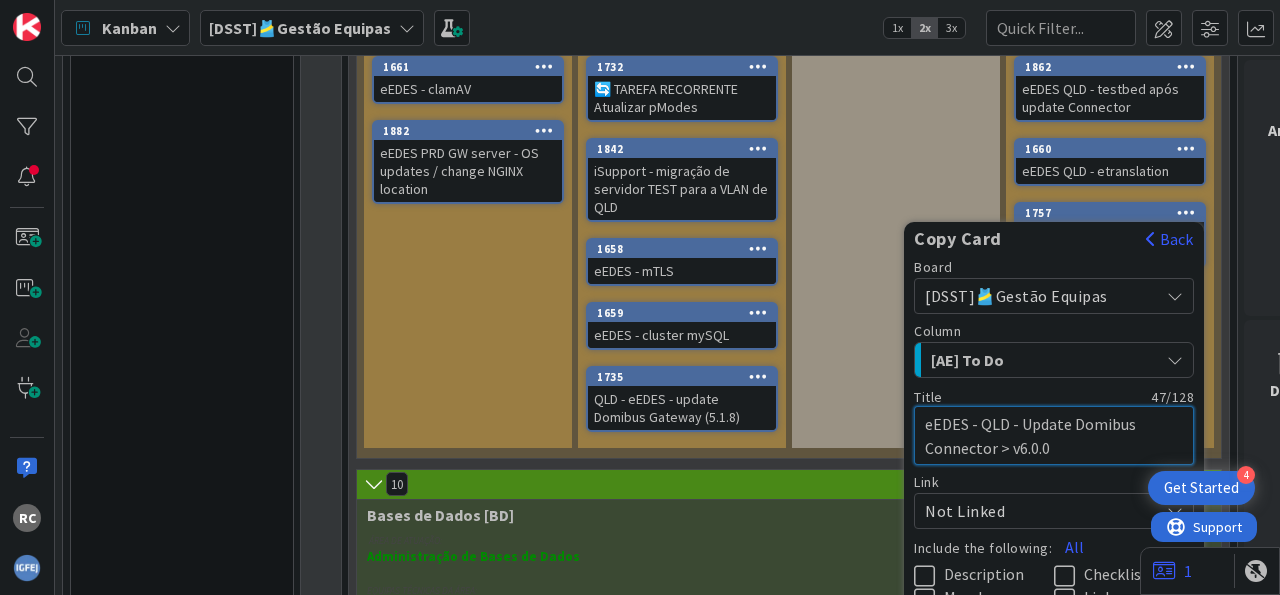 click on "eEDES - QLD - Update Domibus Connector > v6.0.0" at bounding box center (1054, 435) 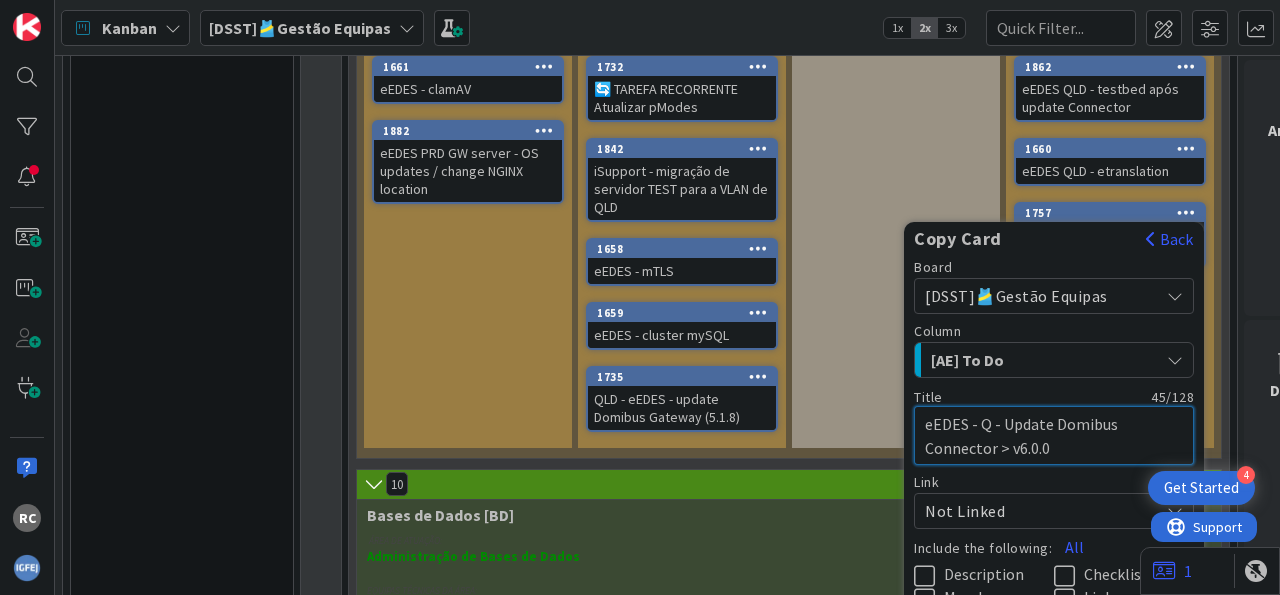 type on "x" 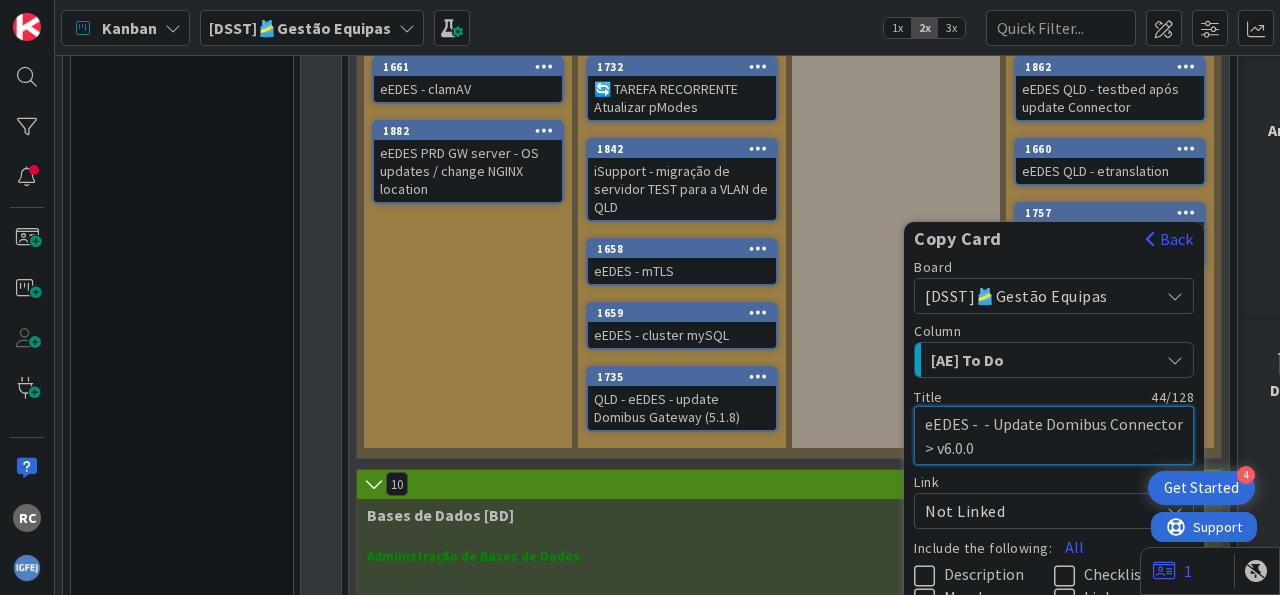 type on "x" 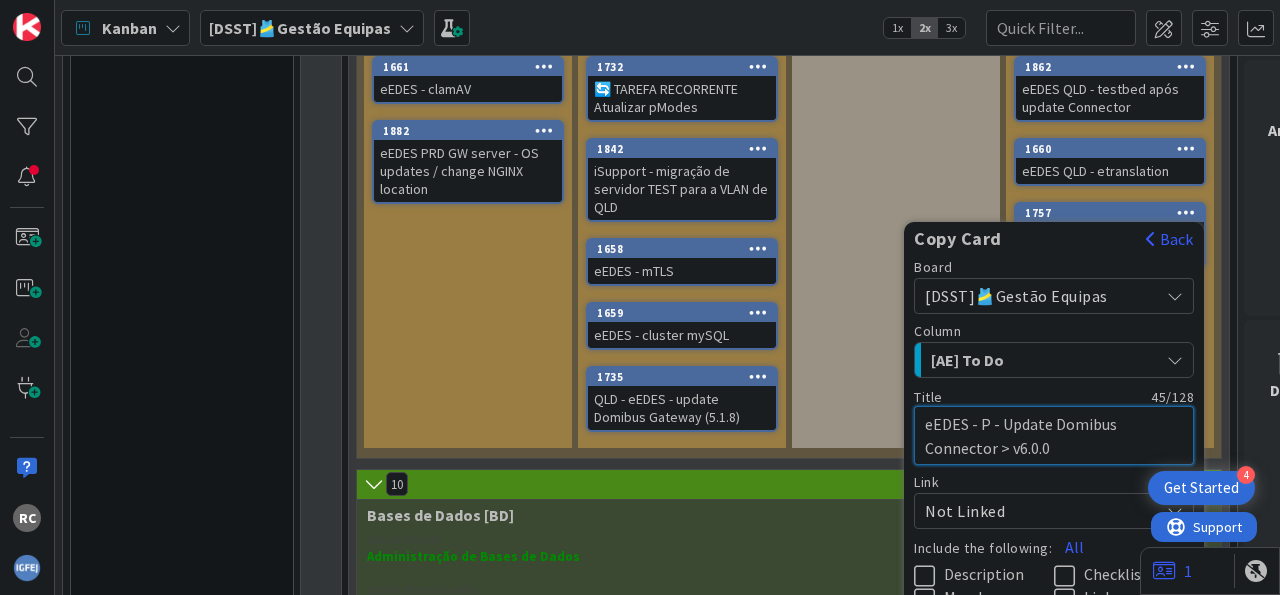 type on "x" 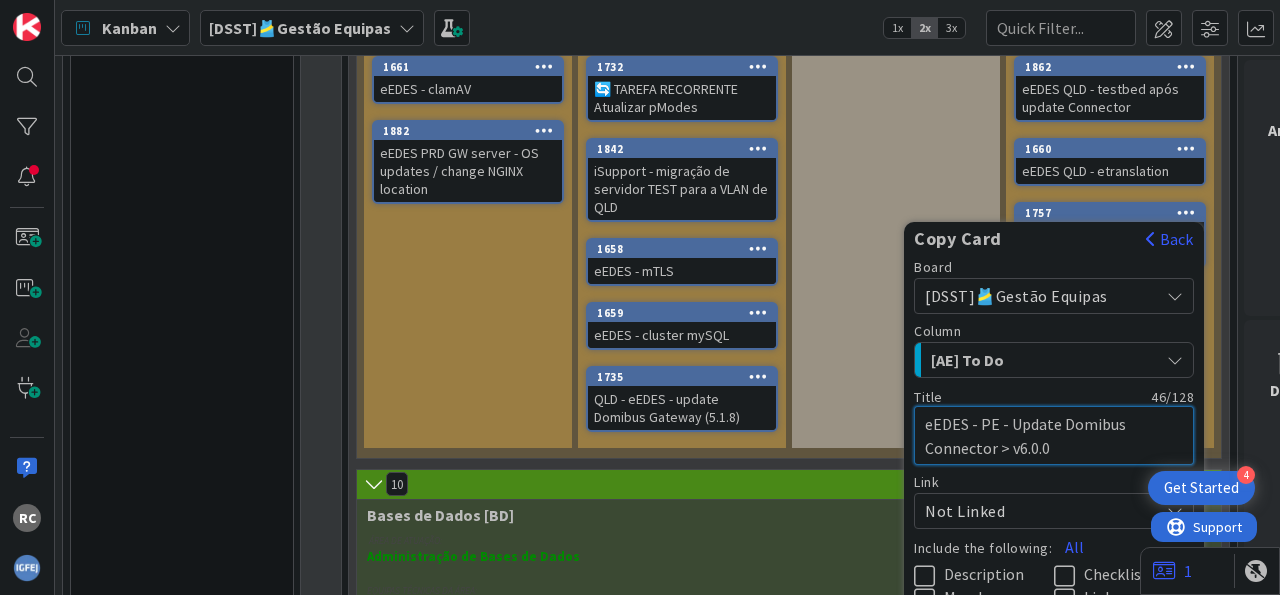 type on "x" 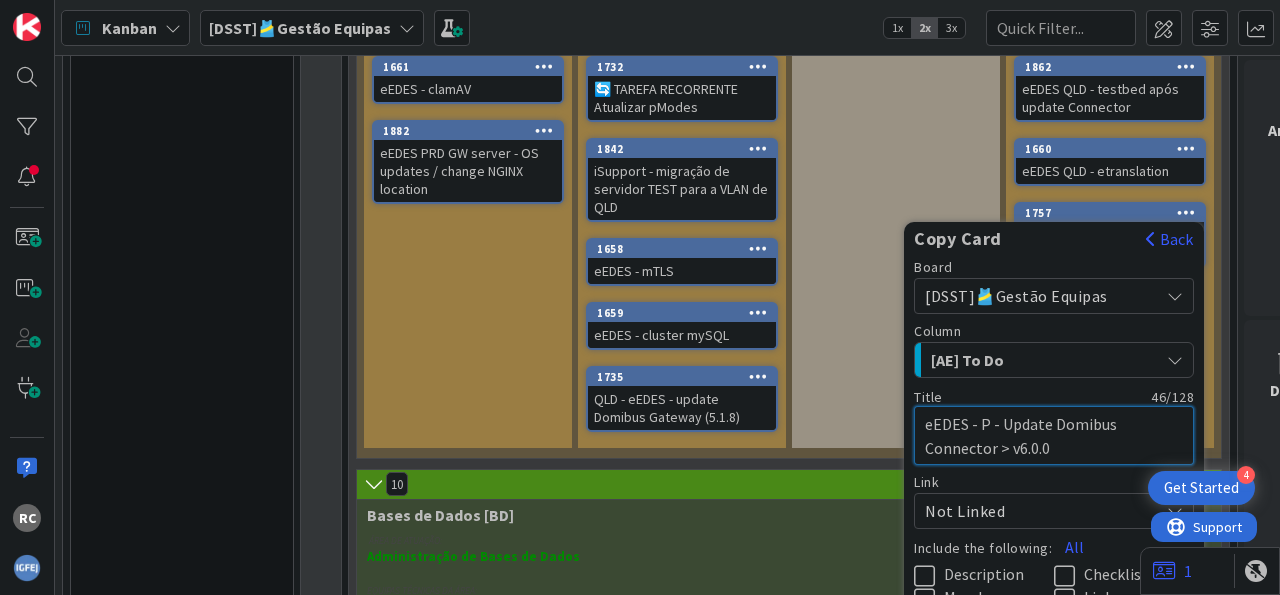 type on "x" 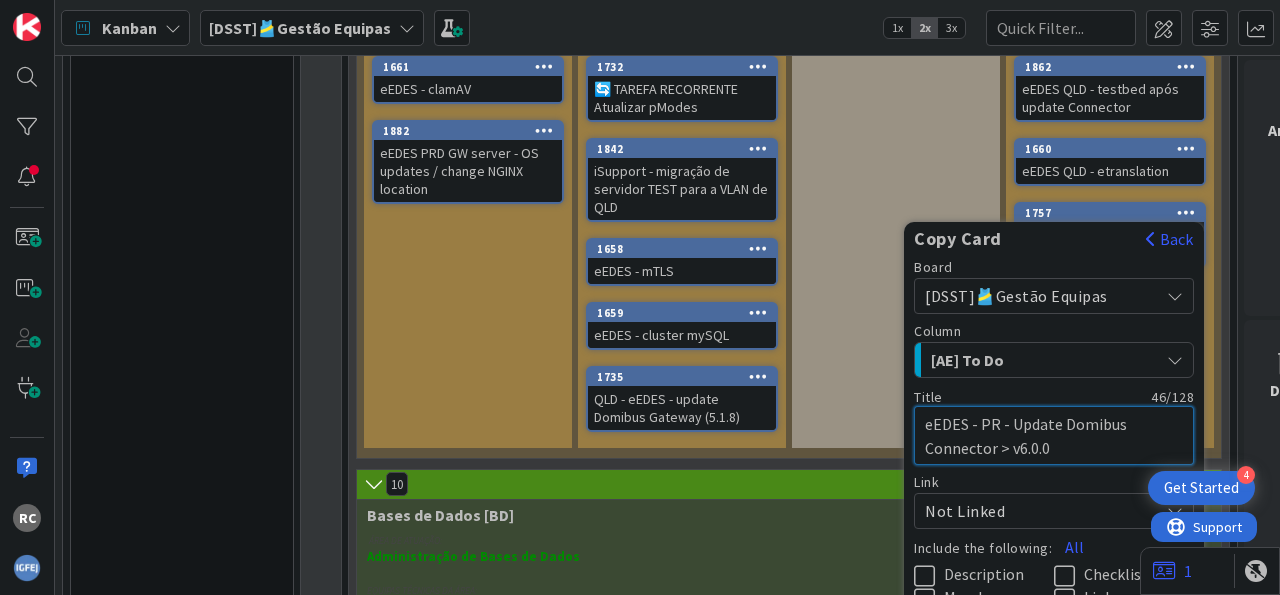 type on "x" 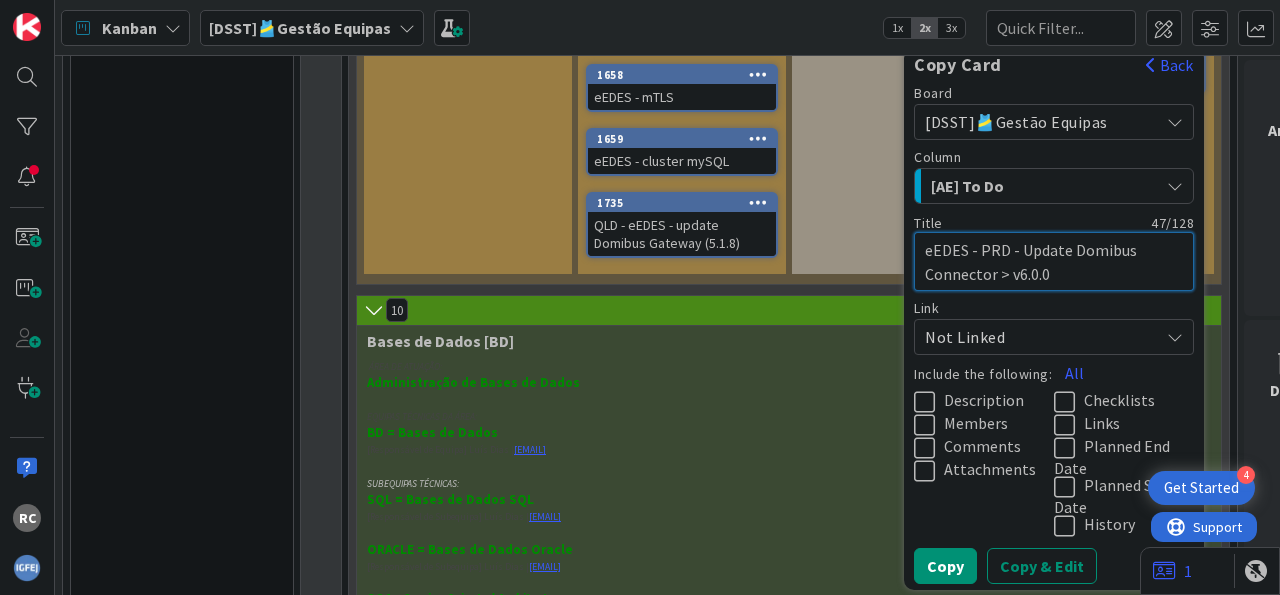 scroll, scrollTop: 2108, scrollLeft: 0, axis: vertical 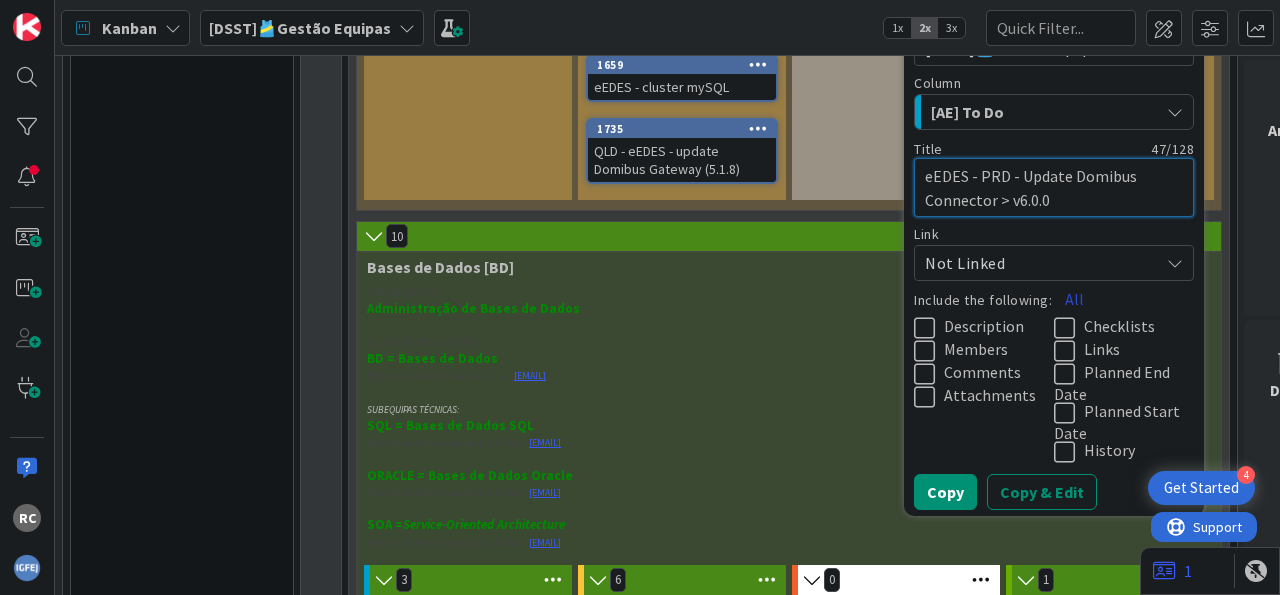 type on "eEDES - PRD - Update Domibus Connector > v6.0.0" 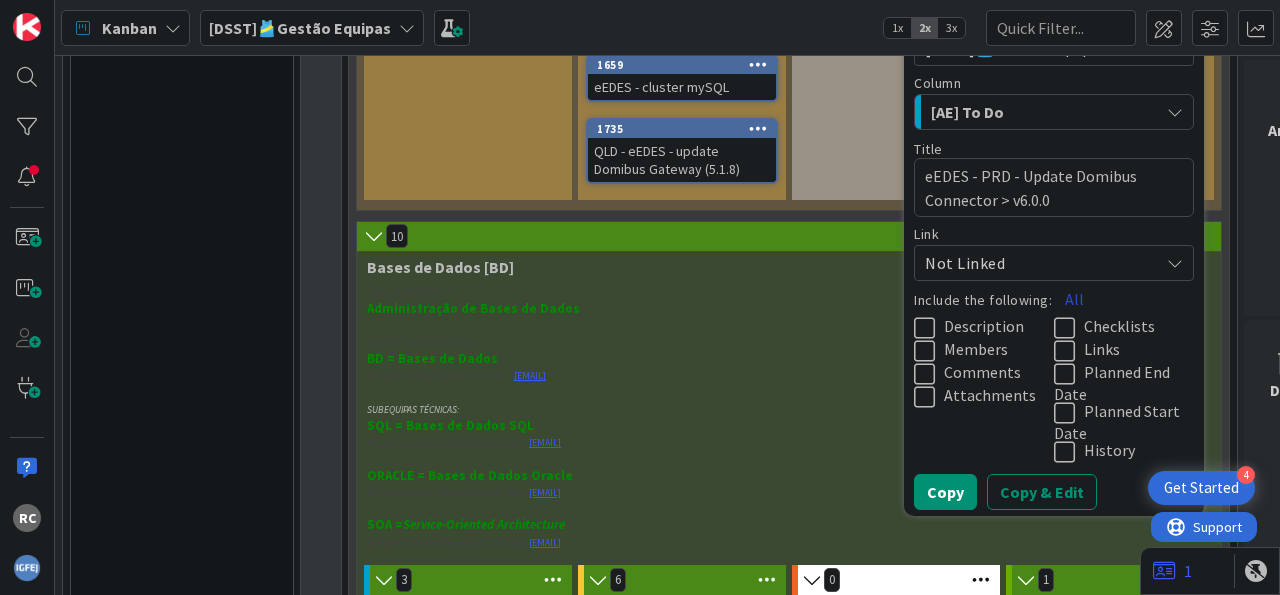click on "All" at bounding box center (1074, 299) 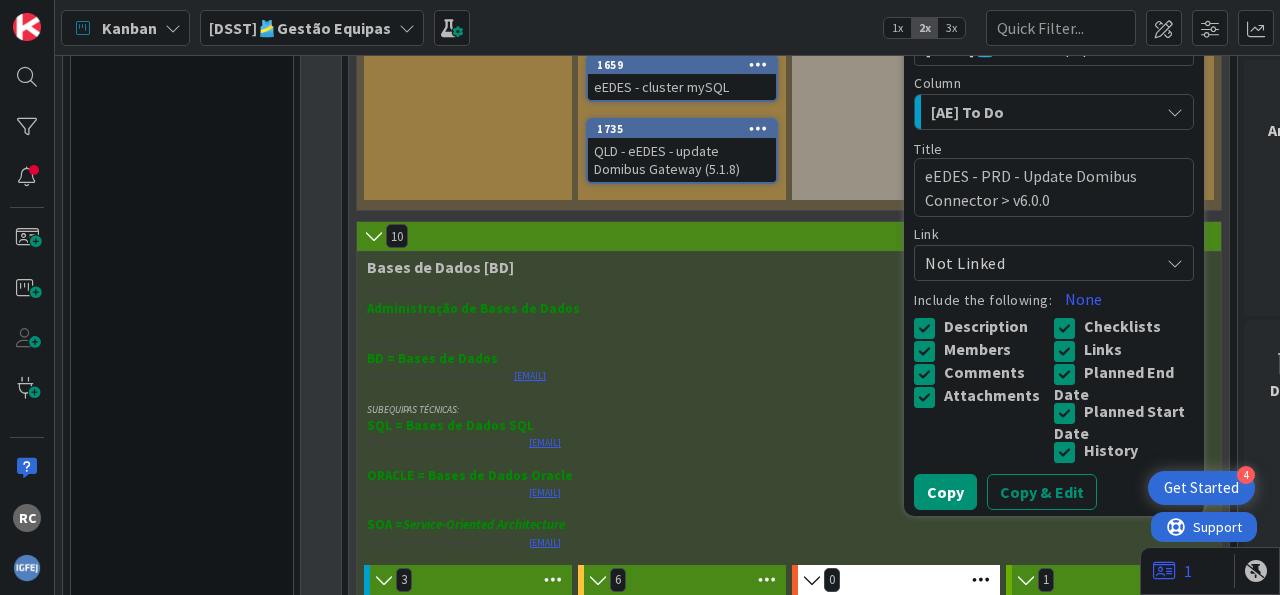 click at bounding box center [1069, 374] 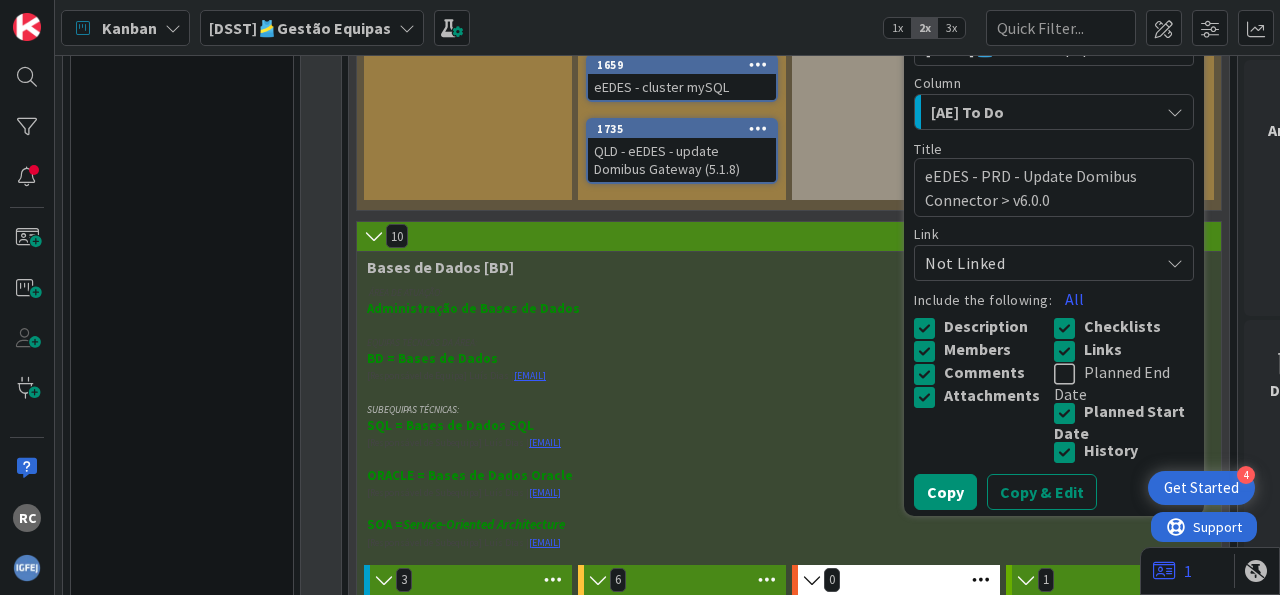 click at bounding box center [1069, 413] 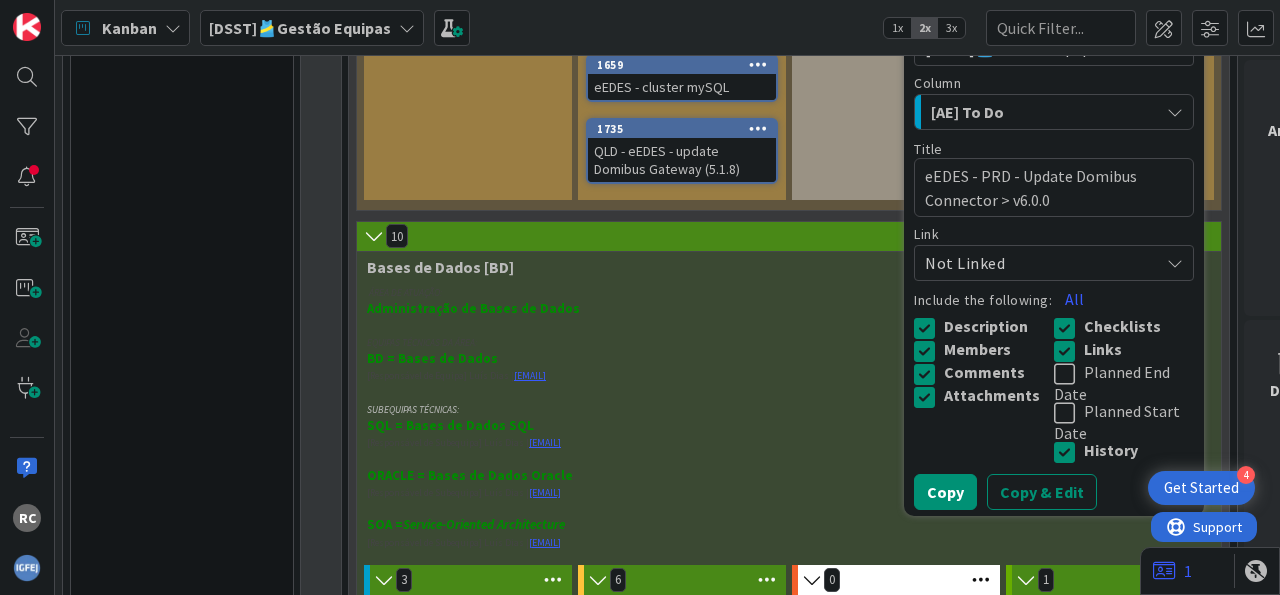 click at bounding box center [1069, 452] 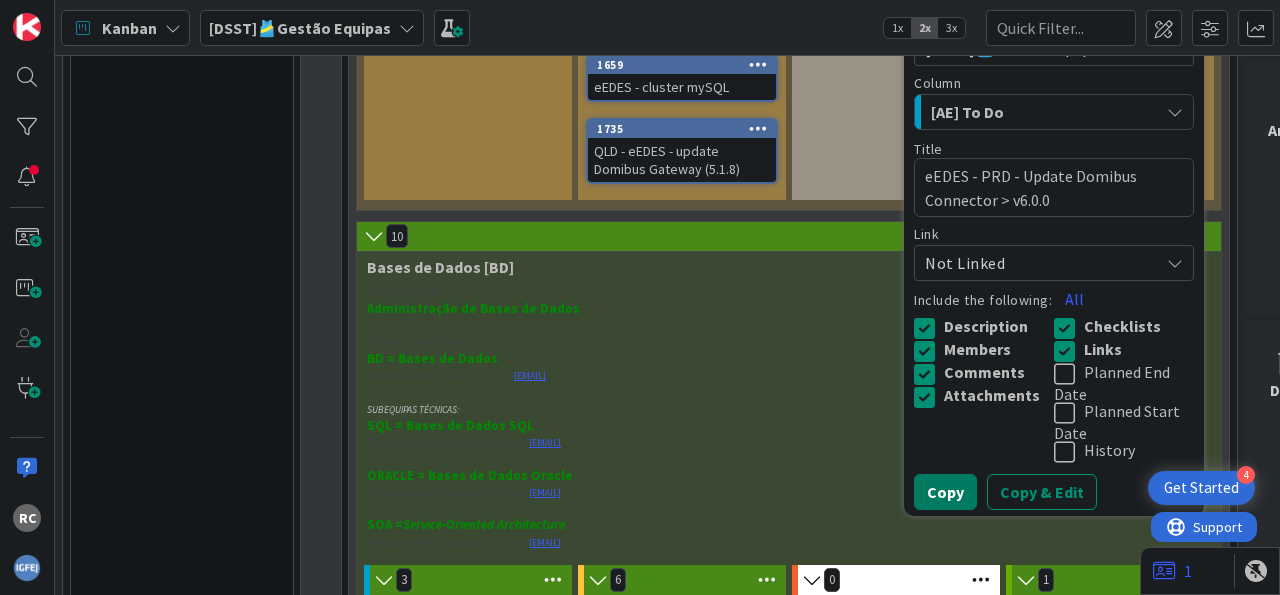 click on "Copy" at bounding box center (945, 492) 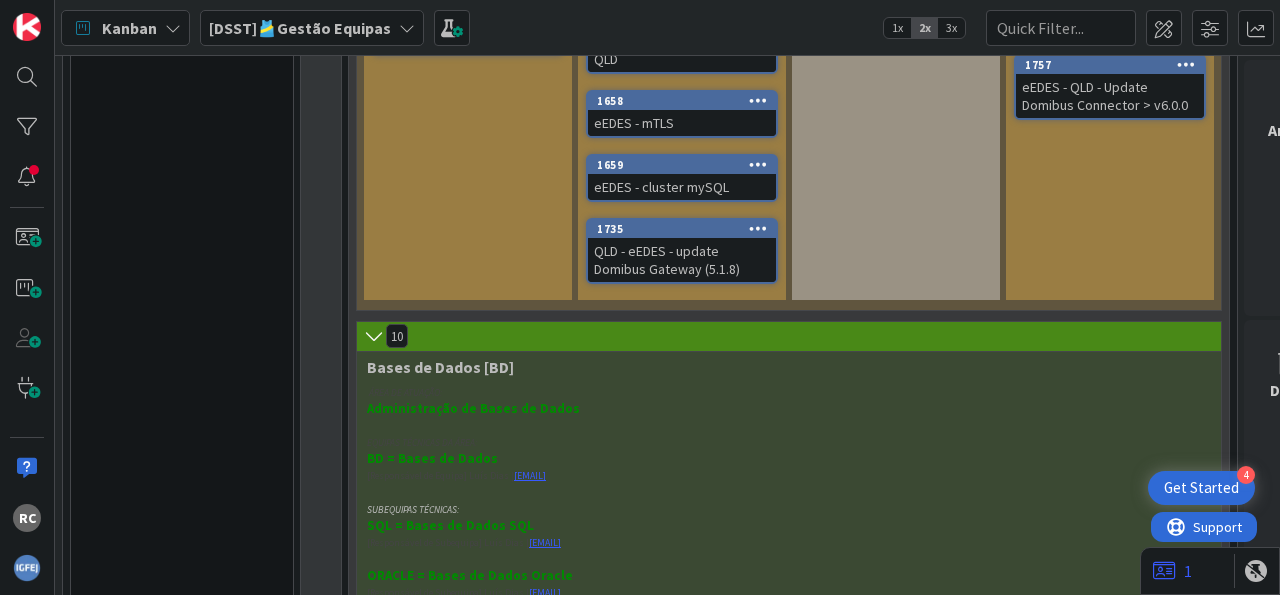 scroll, scrollTop: 1736, scrollLeft: 0, axis: vertical 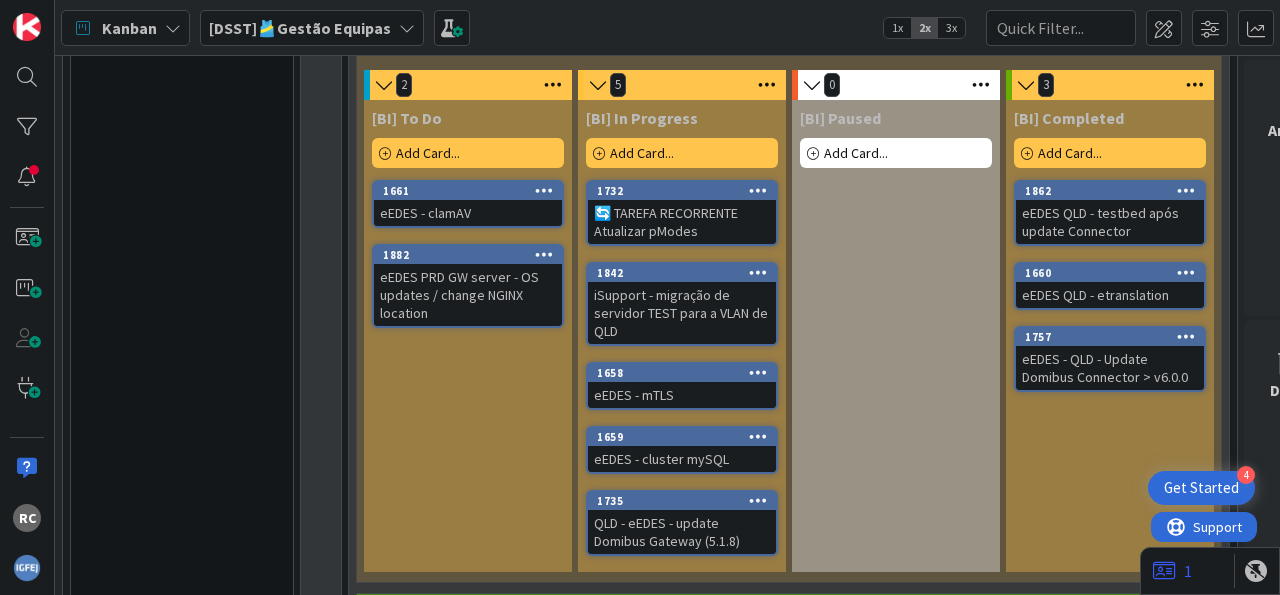 click on "eEDES PRD GW server - OS updates / change NGINX location" at bounding box center (468, 295) 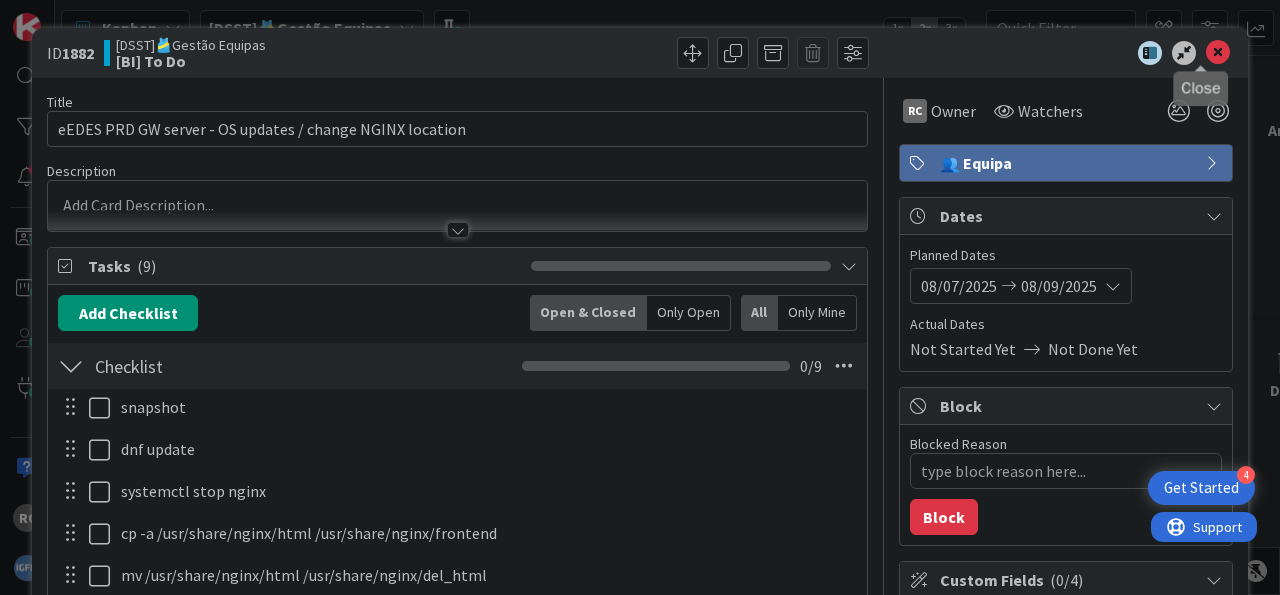 click at bounding box center [1218, 53] 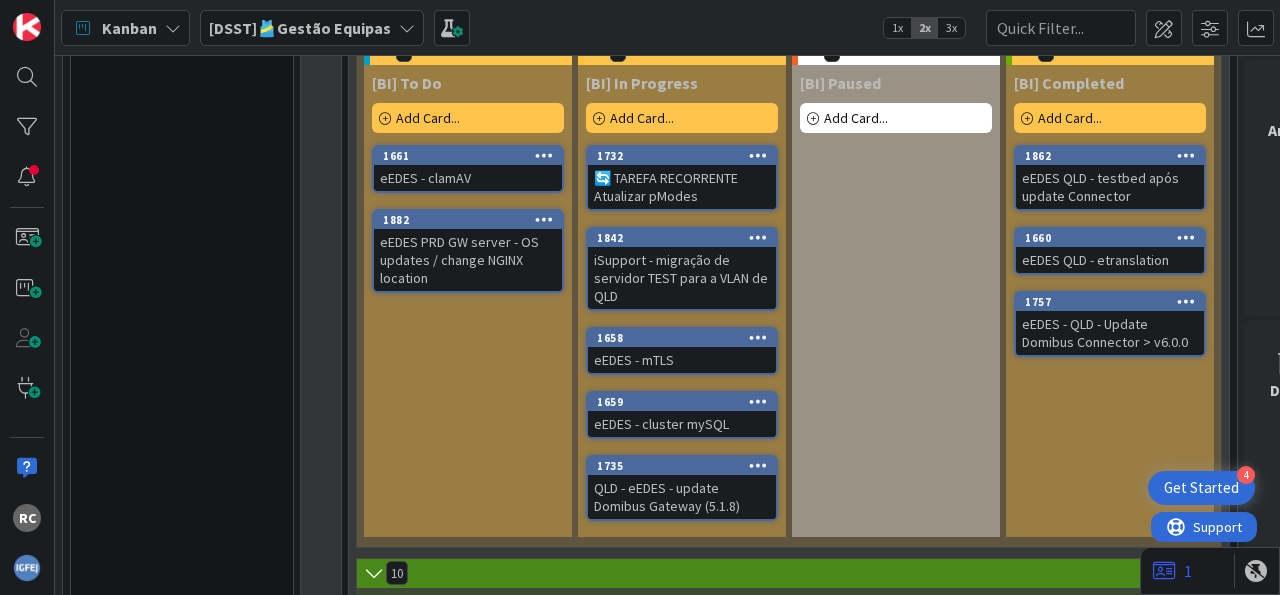 scroll, scrollTop: 1736, scrollLeft: 0, axis: vertical 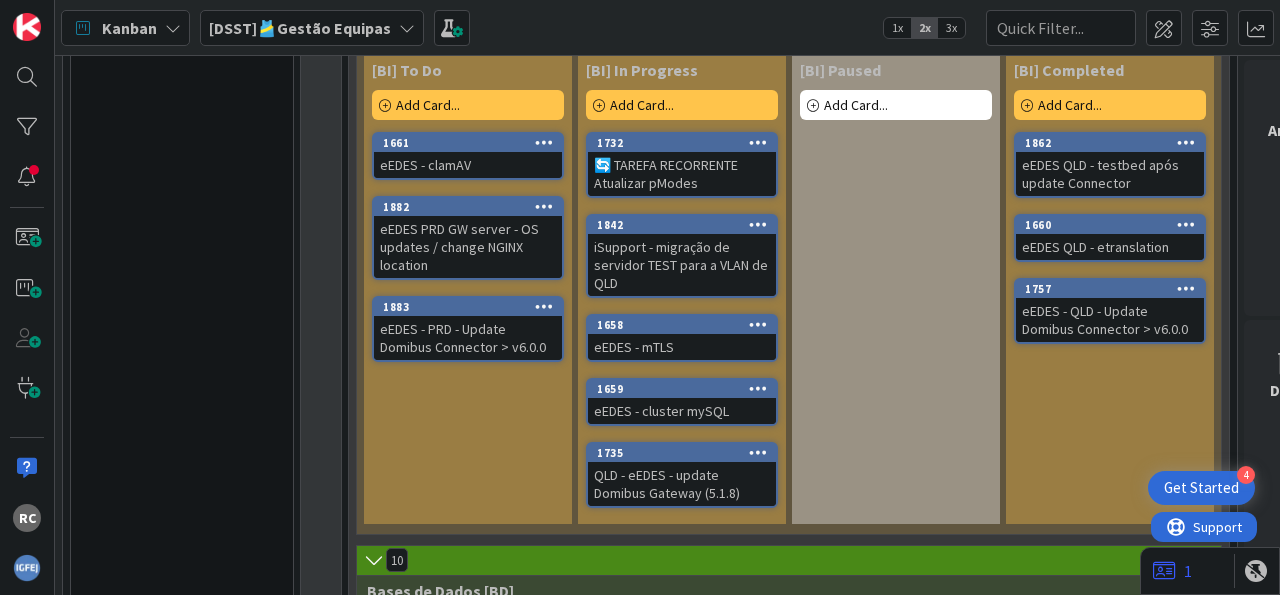 click on "eEDES - PRD - Update Domibus Connector > v6.0.0" at bounding box center [468, 338] 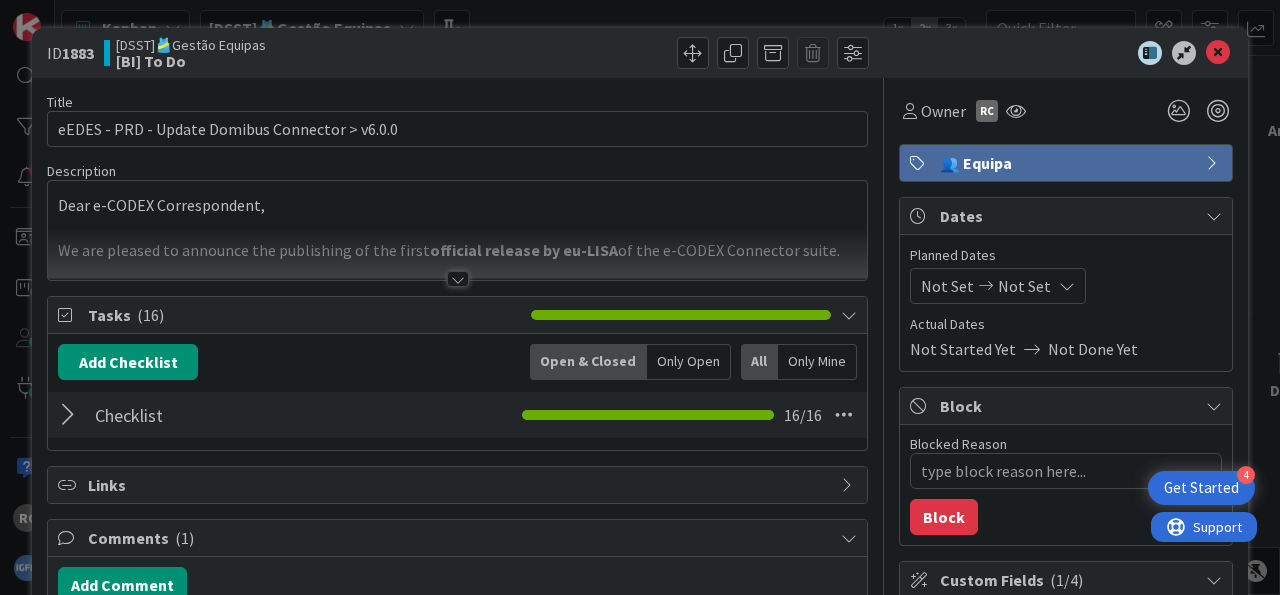 click at bounding box center (458, 279) 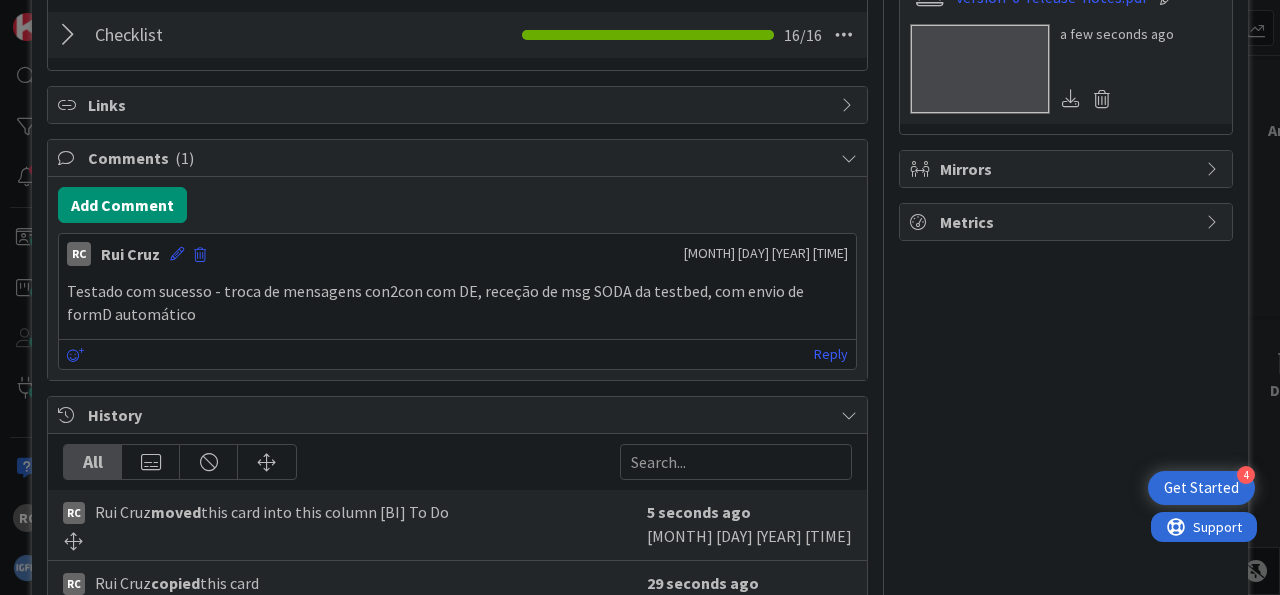 scroll, scrollTop: 964, scrollLeft: 0, axis: vertical 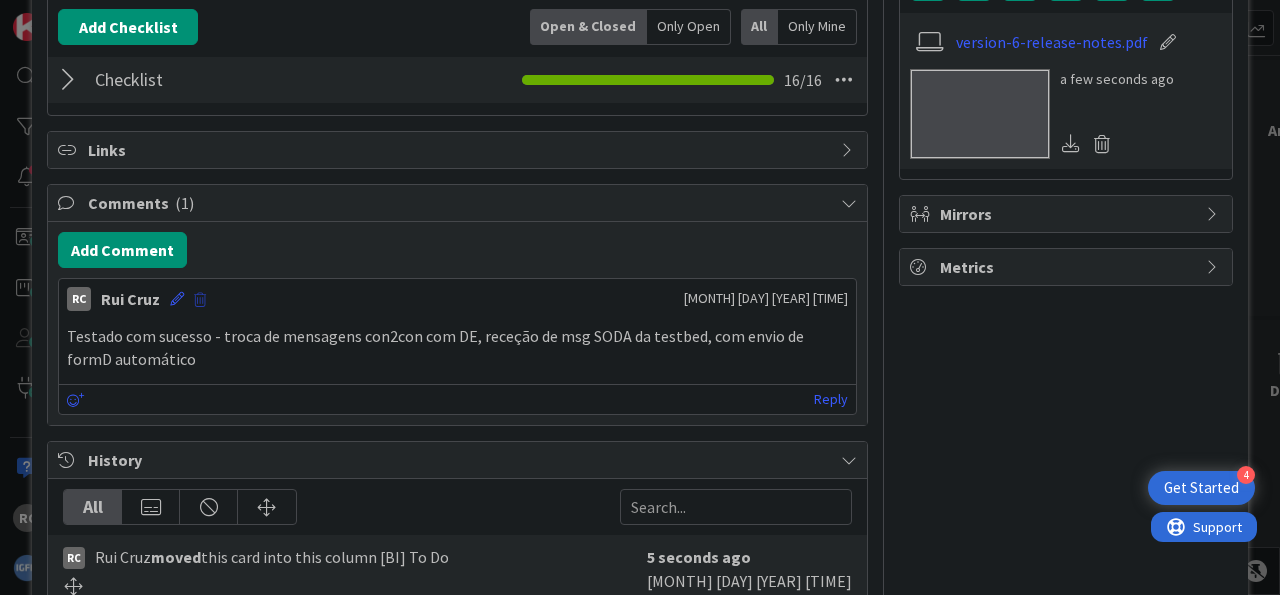 click at bounding box center (200, 300) 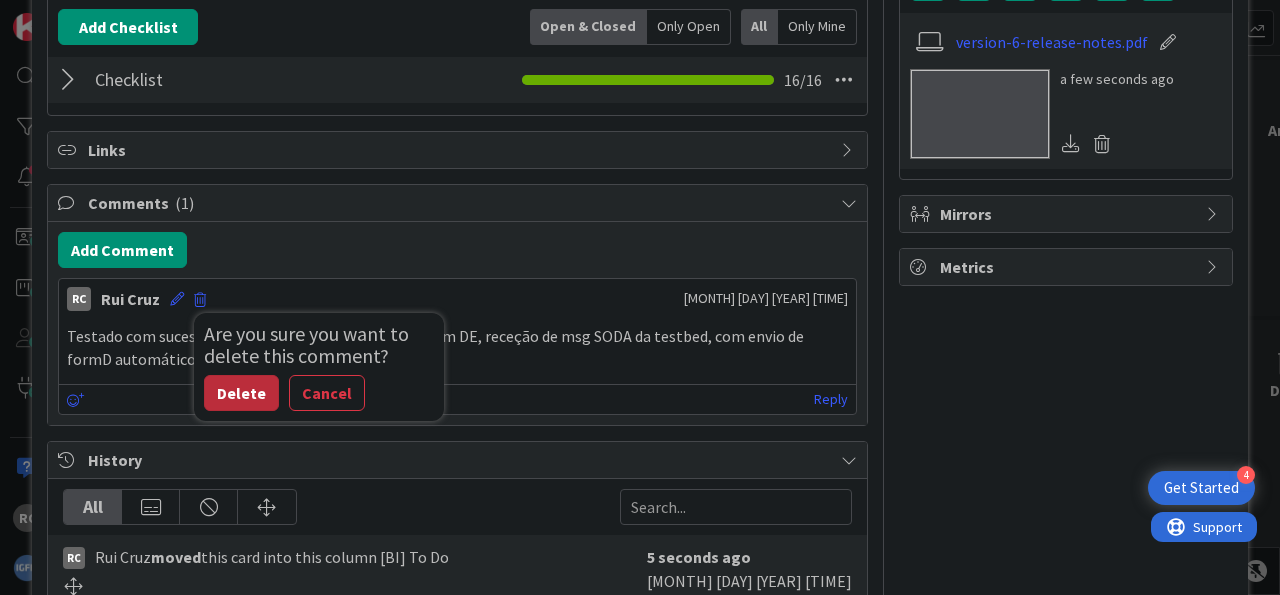 click on "Delete" at bounding box center [241, 393] 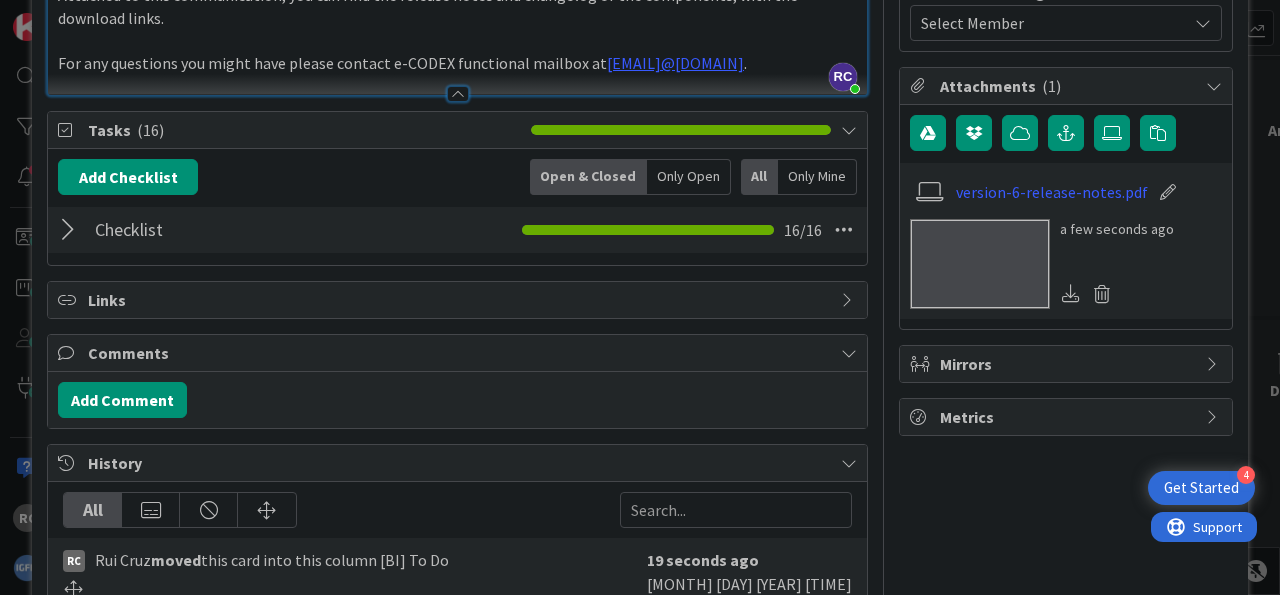 scroll, scrollTop: 697, scrollLeft: 0, axis: vertical 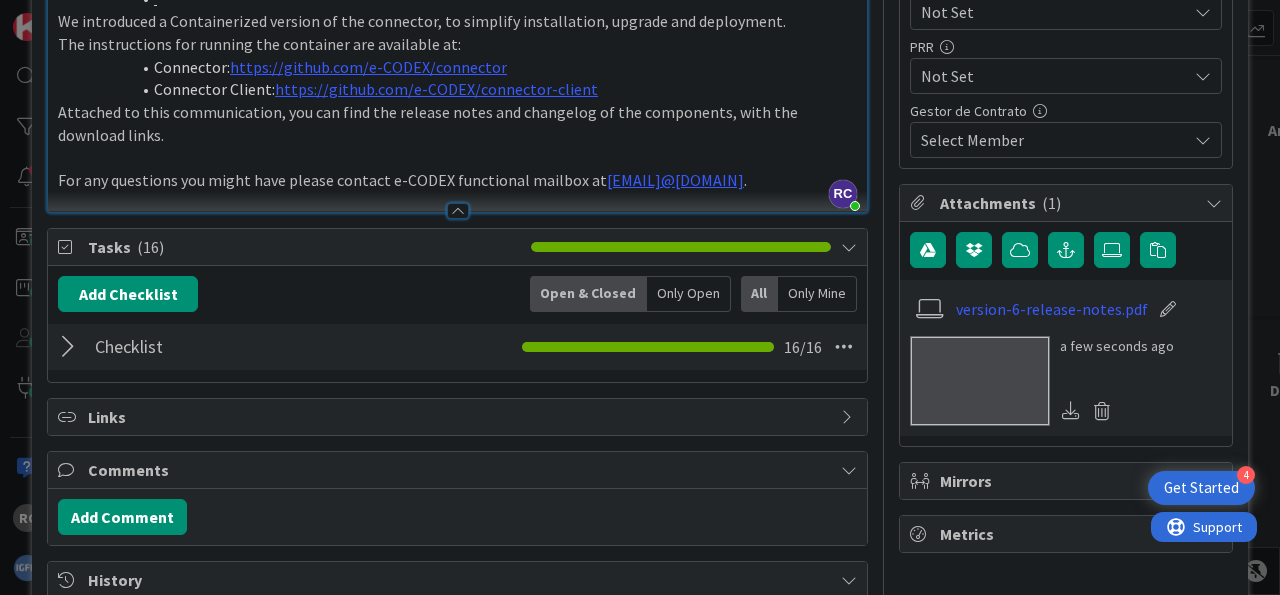 click at bounding box center [71, 347] 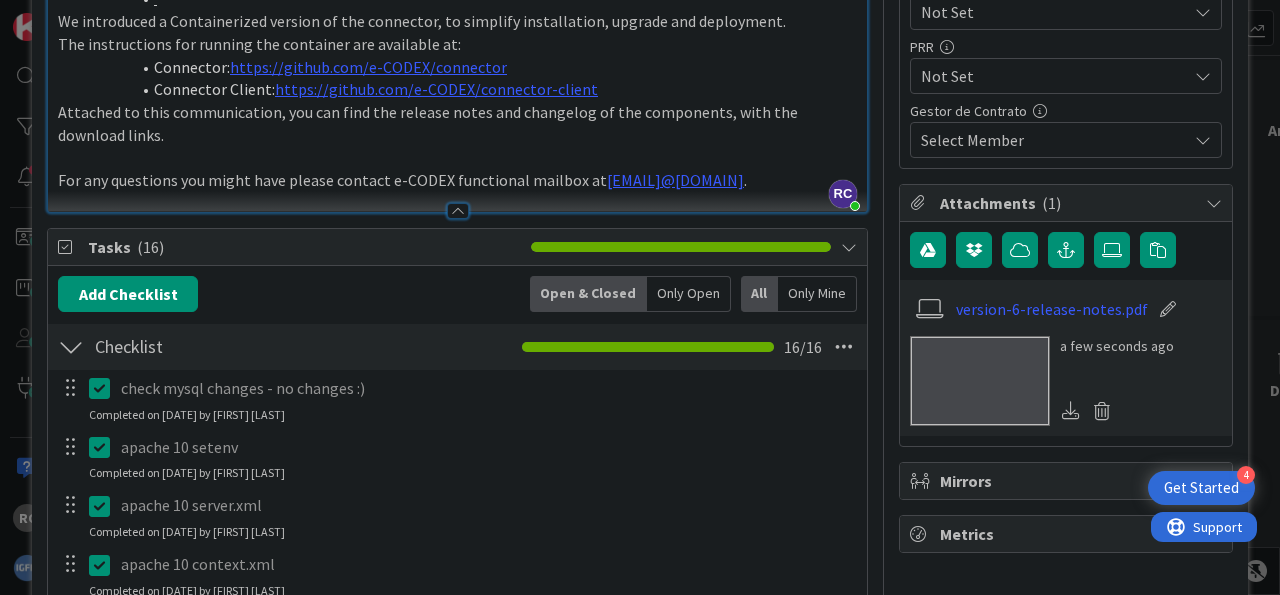click at bounding box center [104, 388] 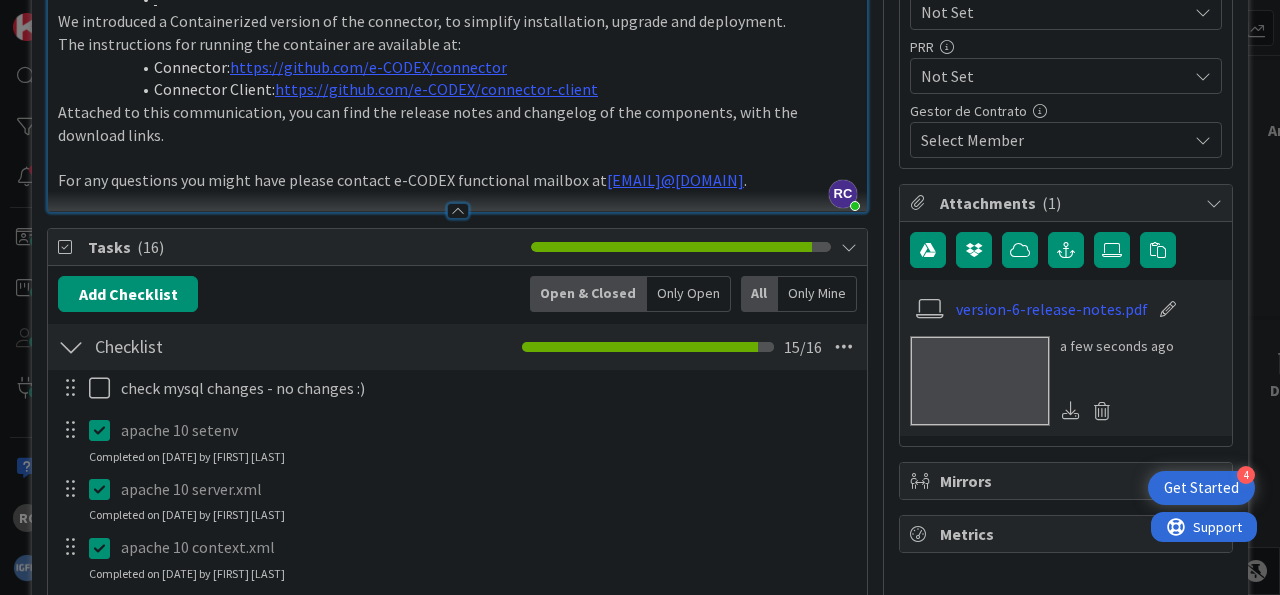 click on "check mysql changes - no changes :) Update Cancel apache 10 setenv Update Cancel Completed on 07/21/2025 by Rui Cruz apache 10 server.xml Update Cancel Completed on 07/21/2025 by Rui Cruz apache 10 context.xml Update Cancel Completed on 07/21/2025 by Rui Cruz apache 10 connector.properties Update Cancel Completed on 07/21/2025 by Rui Cruz apache 10 log4j2 Update Cancel Completed on 07/21/2025 by Rui Cruz apache 10 mysql connector Update Cancel Completed on 07/21/2025 by Rui Cruz apache 10 - carregar nova pasta ("connector6") Update Cancel Completed on 07/21/2025 by Rui Cruz domibus - colocar novo plugin e config em pasta "ao lado" Update Cancel Completed on 07/21/2025 by Rui Cruz permissões novas pastas Update Cancel Completed on 07/21/2025 by Rui Cruz parar serviços domibus e connector Update Cancel Completed on 07/22/2025 by Rui Cruz backup BDs e /etc/systemd/system/domibusconnector.service Update Cancel Completed on 07/22/2025 by Rui Cruz trocar nomes das pastas domibus/conf/plugins e /opt/connector Add" at bounding box center [457, 853] 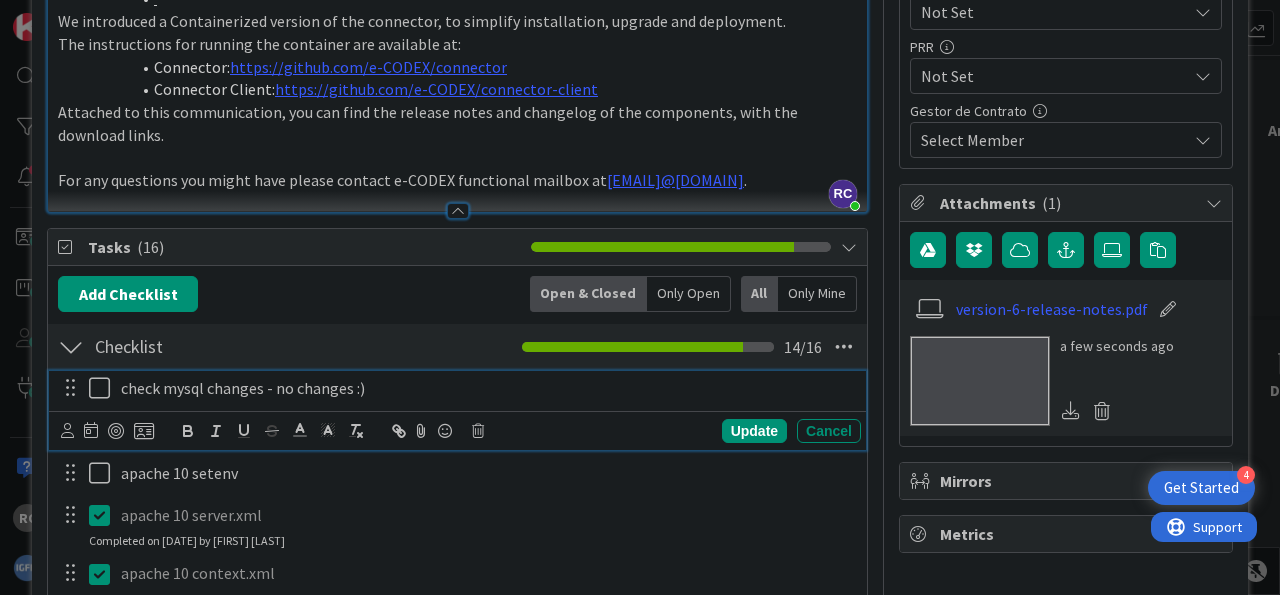 click at bounding box center [104, 388] 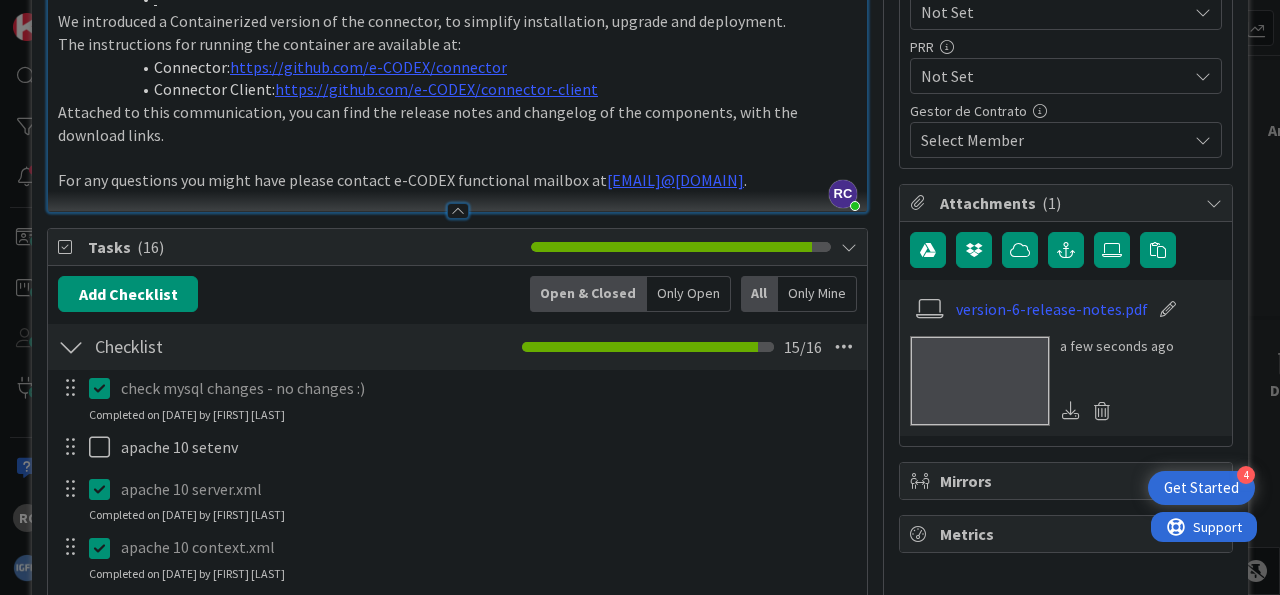 click at bounding box center (104, 489) 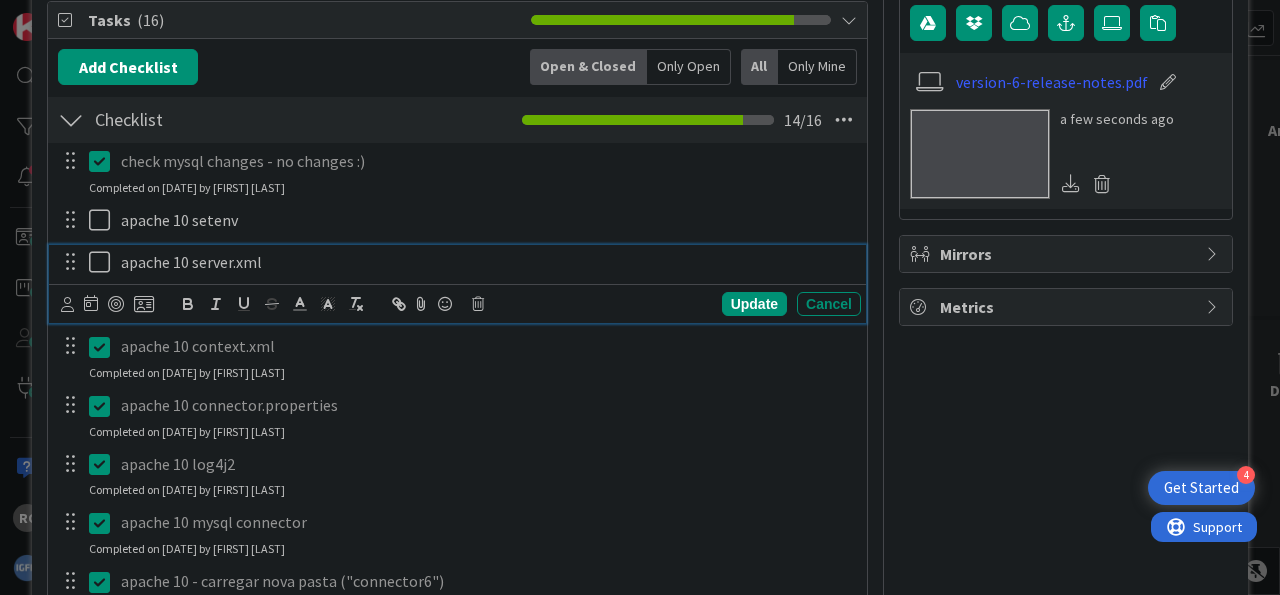 scroll, scrollTop: 945, scrollLeft: 0, axis: vertical 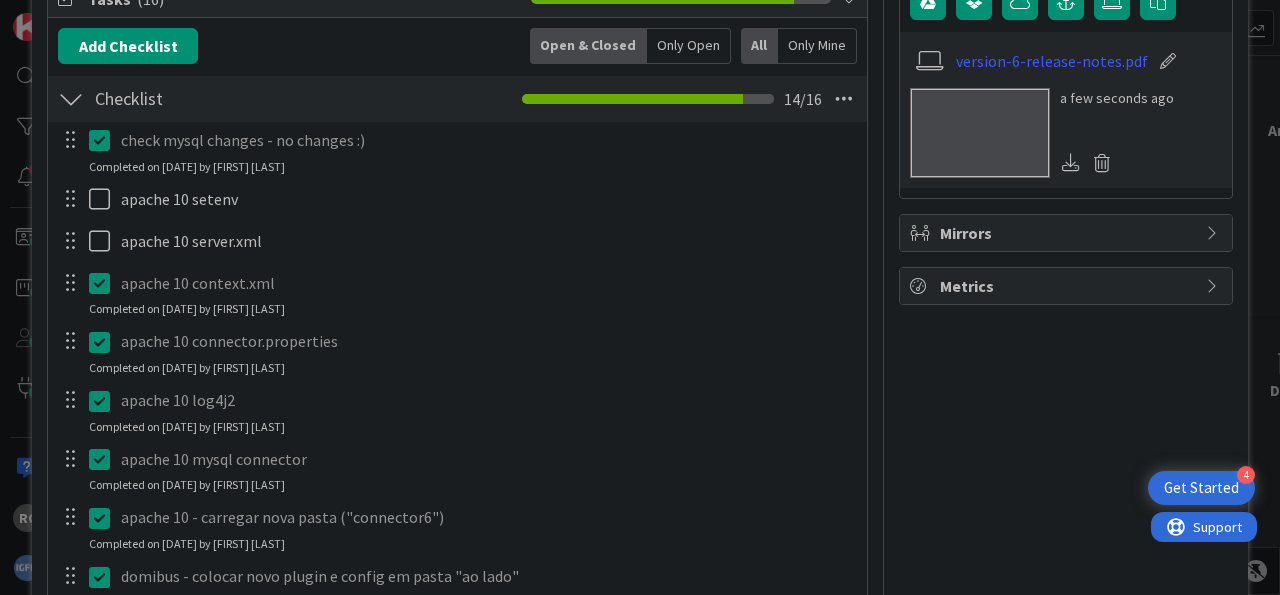 click on "check mysql changes - no changes :) Update Cancel Completed on 08/06/2025 by Rui Cruz apache 10 setenv Update Cancel apache 10 server.xml Update Cancel apache 10 context.xml Update Cancel Completed on 07/21/2025 by Rui Cruz apache 10 connector.properties Update Cancel Completed on 07/21/2025 by Rui Cruz apache 10 log4j2 Update Cancel Completed on 07/21/2025 by Rui Cruz apache 10 mysql connector Update Cancel Completed on 07/21/2025 by Rui Cruz apache 10 - carregar nova pasta ("connector6") Update Cancel Completed on 07/21/2025 by Rui Cruz domibus - colocar novo plugin e config em pasta "ao lado" Update Cancel Completed on 07/21/2025 by Rui Cruz permissões novas pastas Update Cancel Completed on 07/21/2025 by Rui Cruz parar serviços domibus e connector Update Cancel Completed on 07/22/2025 by Rui Cruz backup BDs e /etc/systemd/system/domibusconnector.service Update Cancel Completed on 07/22/2025 by Rui Cruz trocar nomes das pastas domibus/conf/plugins e /opt/connector Update Cancel Update Cancel Update Add" at bounding box center (457, 597) 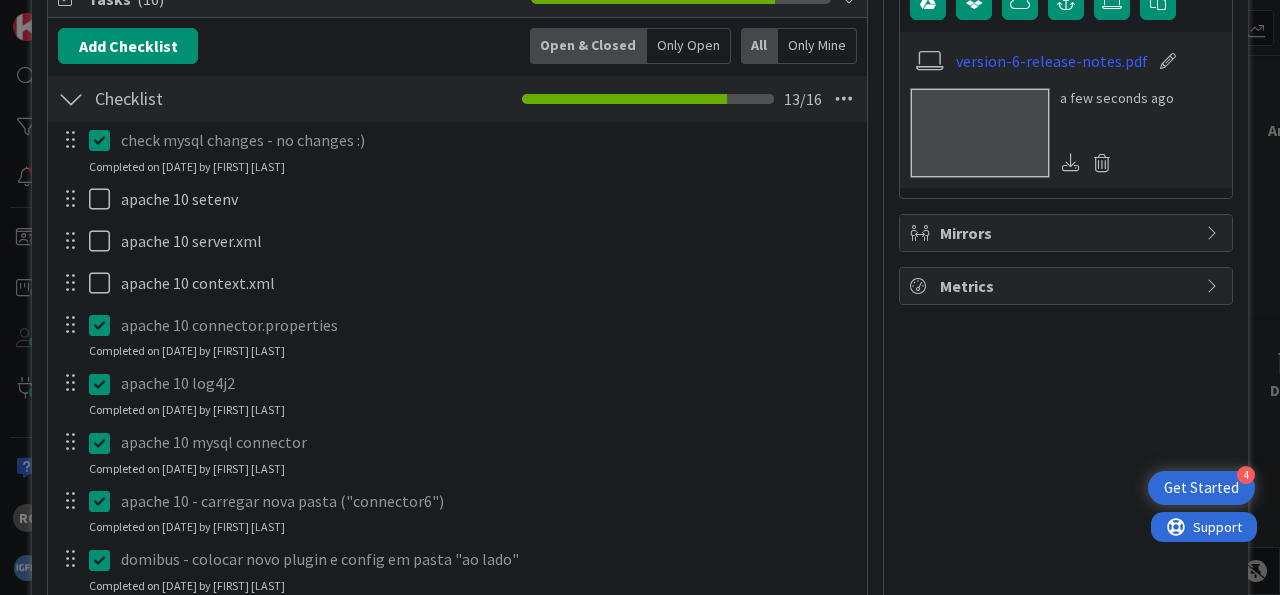 click on "check mysql changes - no changes :) Update Cancel Completed on 08/06/2025 by Rui Cruz apache 10 setenv Update Cancel apache 10 server.xml Update Cancel apache 10 context.xml Update Cancel apache 10 connector.properties Update Cancel Completed on 07/21/2025 by Rui Cruz apache 10 log4j2 Update Cancel Completed on 07/21/2025 by Rui Cruz apache 10 mysql connector Update Cancel Completed on 07/21/2025 by Rui Cruz apache 10 - carregar nova pasta ("connector6") Update Cancel Completed on 07/21/2025 by Rui Cruz domibus - colocar novo plugin e config em pasta "ao lado" Update Cancel Completed on 07/21/2025 by Rui Cruz permissões novas pastas Update Cancel Completed on 07/21/2025 by Rui Cruz parar serviços domibus e connector Update Cancel Completed on 07/22/2025 by Rui Cruz backup BDs e /etc/systemd/system/domibusconnector.service Update Cancel Completed on 07/22/2025 by Rui Cruz trocar nomes das pastas domibus/conf/plugins e /opt/connector Update Cancel Completed on 07/22/2025 by Rui Cruz Update Cancel Update Add" at bounding box center [457, 588] 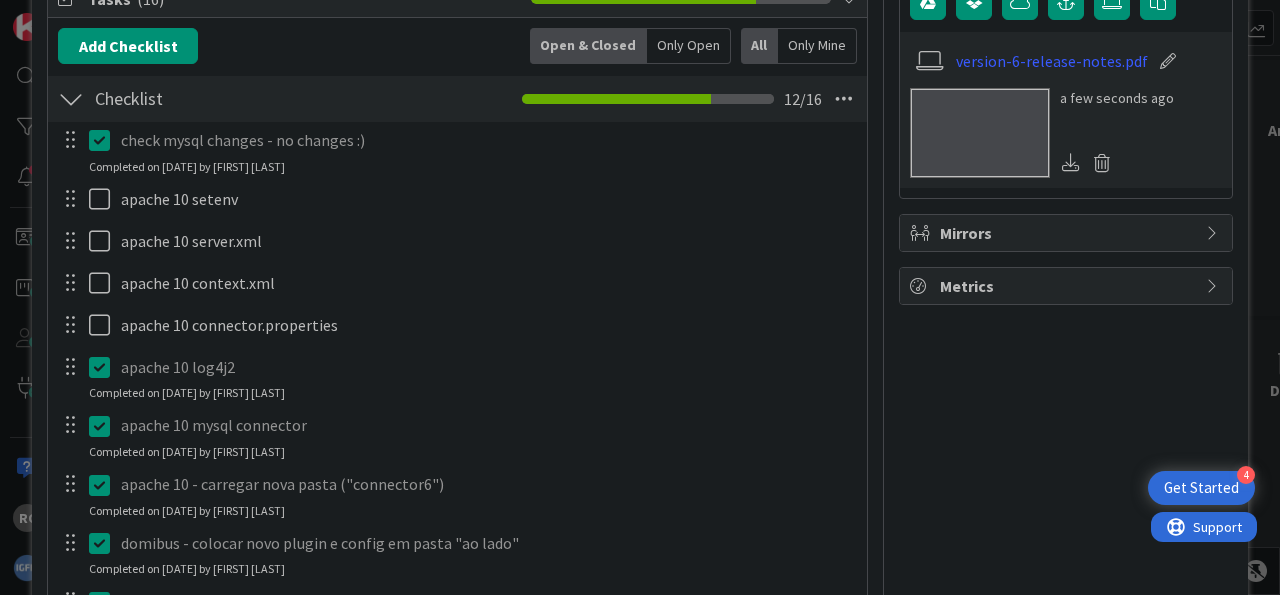 click on "check mysql changes - no changes :) Update Cancel Completed on 08/06/2025 by Rui Cruz apache 10 setenv Update Cancel apache 10 server.xml Update Cancel apache 10 context.xml Update Cancel apache 10 connector.properties Update Cancel apache 10 log4j2 Update Cancel Completed on 07/21/2025 by Rui Cruz apache 10 mysql connector Update Cancel Completed on 07/21/2025 by Rui Cruz apache 10 - carregar nova pasta ("connector6") Update Cancel Completed on 07/21/2025 by Rui Cruz domibus - colocar novo plugin e config em pasta "ao lado" Update Cancel Completed on 07/21/2025 by Rui Cruz permissões novas pastas Update Cancel Completed on 07/21/2025 by Rui Cruz parar serviços domibus e connector Update Cancel Completed on 07/22/2025 by Rui Cruz backup BDs e /etc/systemd/system/domibusconnector.service Update Cancel Completed on 07/22/2025 by Rui Cruz trocar nomes das pastas domibus/conf/plugins e /opt/connector Update Cancel Completed on 07/22/2025 by Rui Cruz Update Cancel Completed on 07/22/2025 by Rui Cruz Update Add" at bounding box center (457, 580) 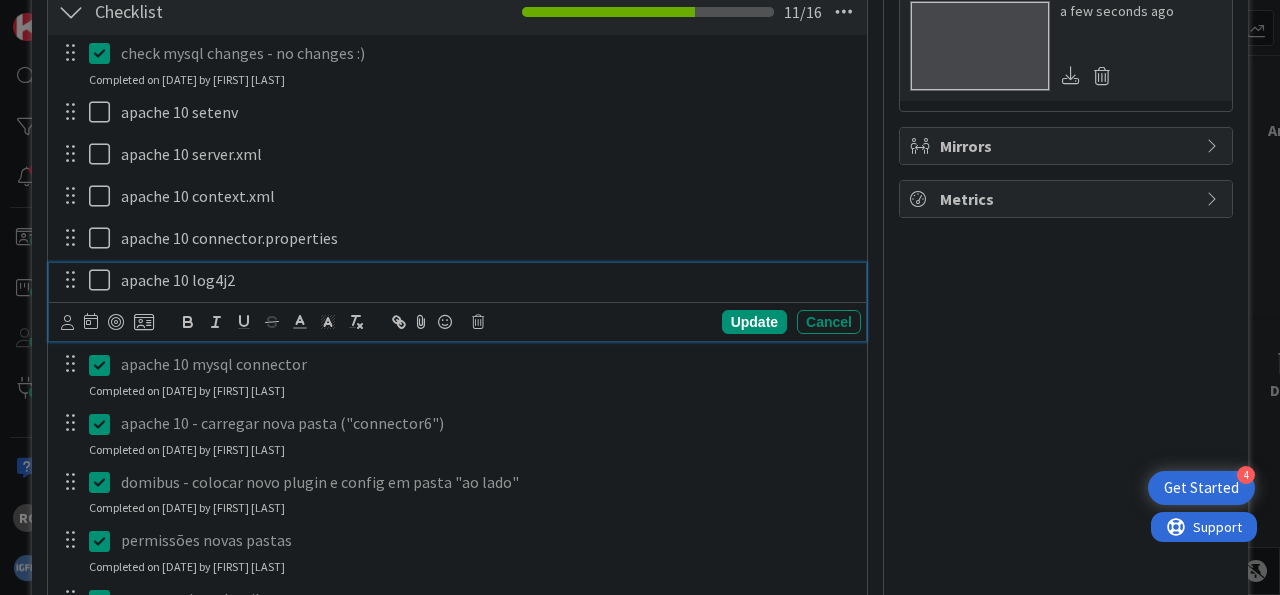 scroll, scrollTop: 1069, scrollLeft: 0, axis: vertical 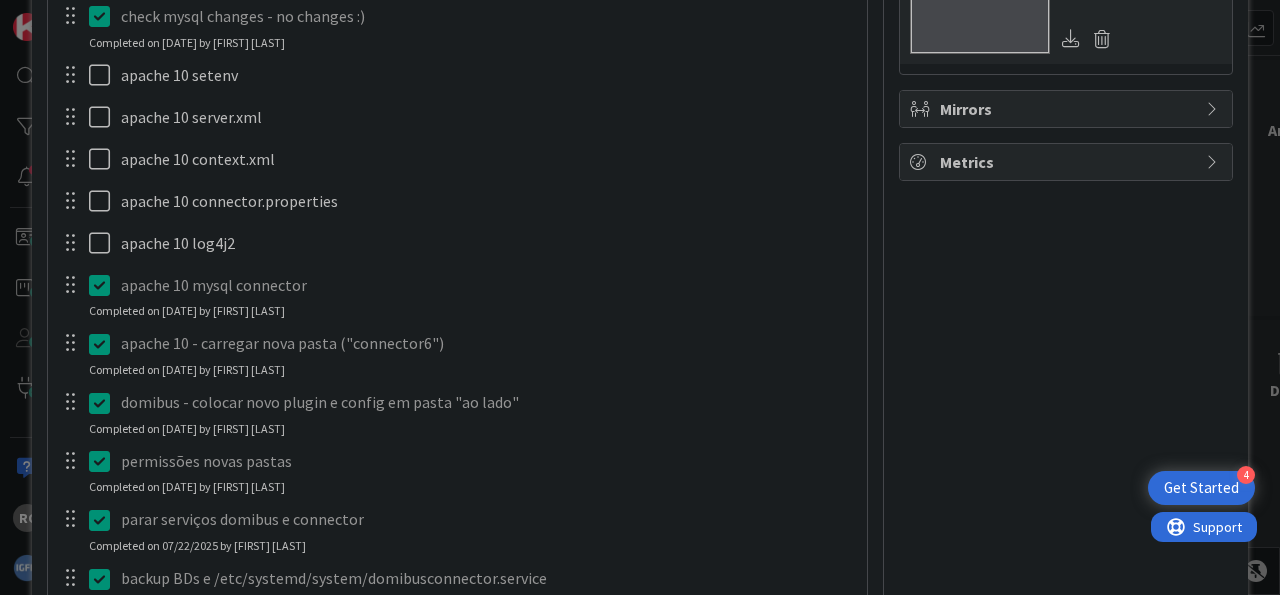 click on "check mysql changes - no changes :) Update Cancel Completed on 08/06/2025 by Rui Cruz apache 10 setenv Update Cancel apache 10 server.xml Update Cancel apache 10 context.xml Update Cancel apache 10 connector.properties Update Cancel apache 10 log4j2 Update Cancel apache 10 mysql connector Update Cancel Completed on 07/21/2025 by Rui Cruz apache 10 - carregar nova pasta ("connector6") Update Cancel Completed on 07/21/2025 by Rui Cruz domibus - colocar novo plugin e config em pasta "ao lado" Update Cancel Completed on 07/21/2025 by Rui Cruz permissões novas pastas Update Cancel Completed on 07/21/2025 by Rui Cruz parar serviços domibus e connector Update Cancel Completed on 07/22/2025 by Rui Cruz backup BDs e /etc/systemd/system/domibusconnector.service Update Cancel Completed on 07/22/2025 by Rui Cruz trocar nomes das pastas domibus/conf/plugins e /opt/connector Update Cancel Completed on 07/22/2025 by Rui Cruz adicionar "Environment=JAVA_HOME=/usr/lib/jvm/jre-21" ao serviço connector Update Cancel Update" at bounding box center (457, 448) 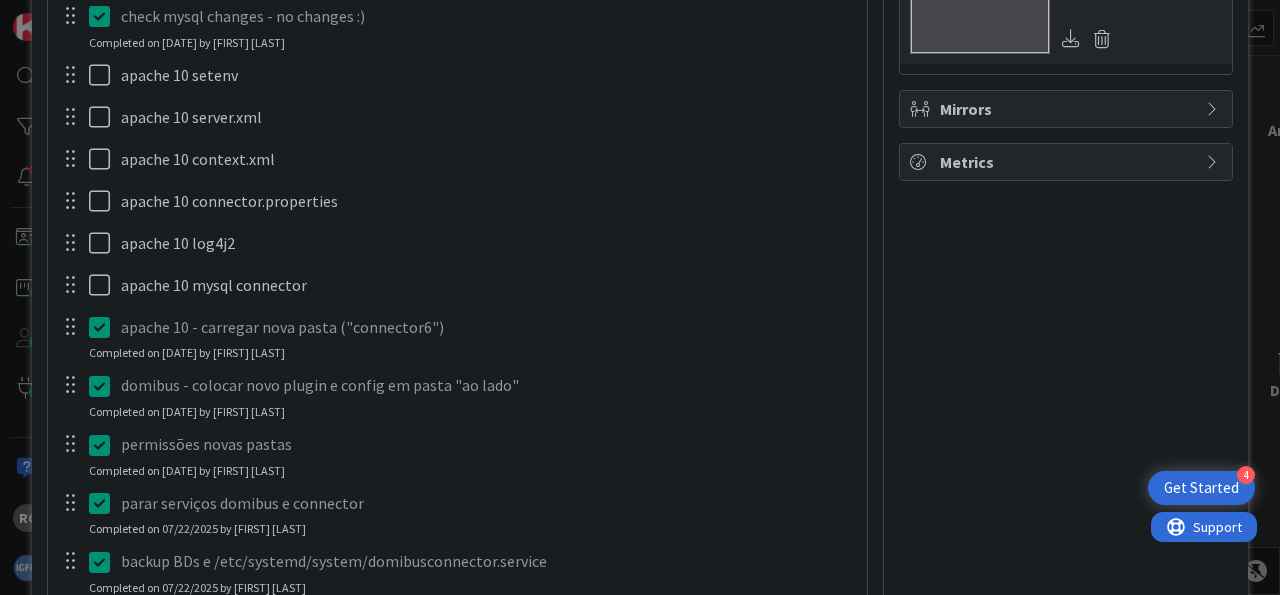 click on "apache 10 - carregar nova pasta ("connector6") Update Cancel Completed on 07/21/2025 by Rui Cruz" at bounding box center [457, 336] 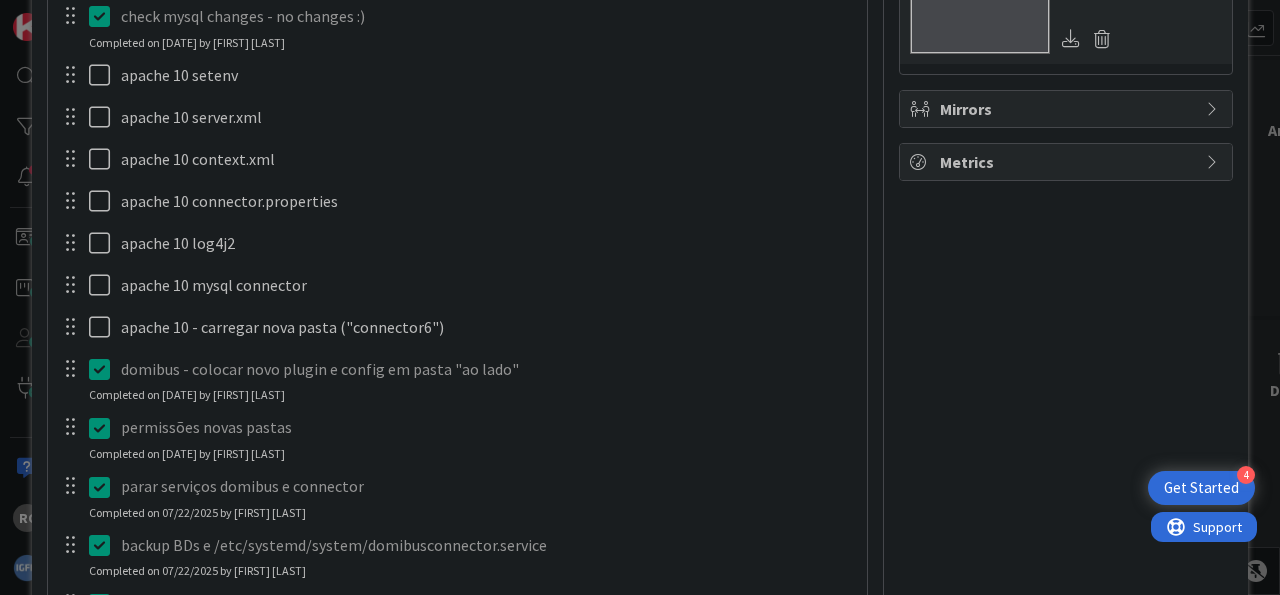 click on "check mysql changes - no changes :) Update Cancel Completed on 08/06/2025 by Rui Cruz apache 10 setenv Update Cancel apache 10 server.xml Update Cancel apache 10 context.xml Update Cancel apache 10 connector.properties Update Cancel apache 10 log4j2 Update Cancel apache 10 mysql connector Update Cancel apache 10 - carregar nova pasta ("connector6") Update Cancel domibus - colocar novo plugin e config em pasta "ao lado" Update Cancel Completed on 07/21/2025 by Rui Cruz permissões novas pastas Update Cancel Completed on 07/21/2025 by Rui Cruz parar serviços domibus e connector Update Cancel Completed on 07/22/2025 by Rui Cruz backup BDs e /etc/systemd/system/domibusconnector.service Update Cancel Completed on 07/22/2025 by Rui Cruz trocar nomes das pastas domibus/conf/plugins e /opt/connector Update Cancel Completed on 07/22/2025 by Rui Cruz adicionar "Environment=JAVA_HOME=/usr/lib/jvm/jre-21" ao serviço connector Update Cancel Completed on 07/22/2025 by Rui Cruz arrancar serviços domibus e connector Add" at bounding box center (457, 431) 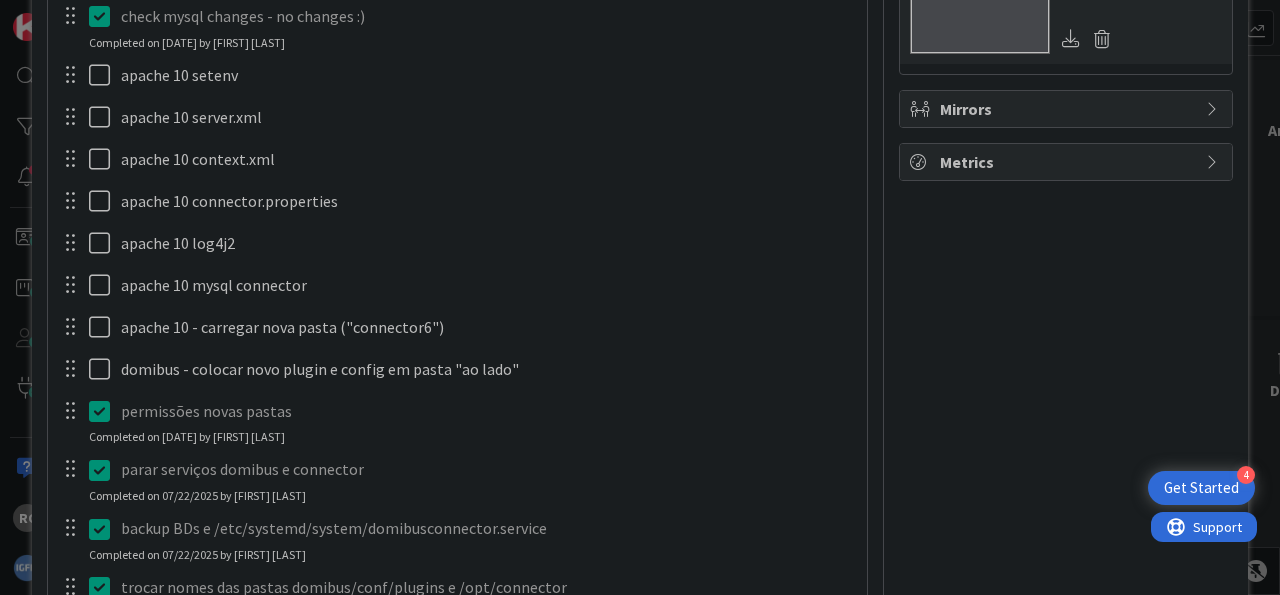click on "permissões novas pastas Update Cancel Completed on 07/21/2025 by Rui Cruz" at bounding box center (457, 420) 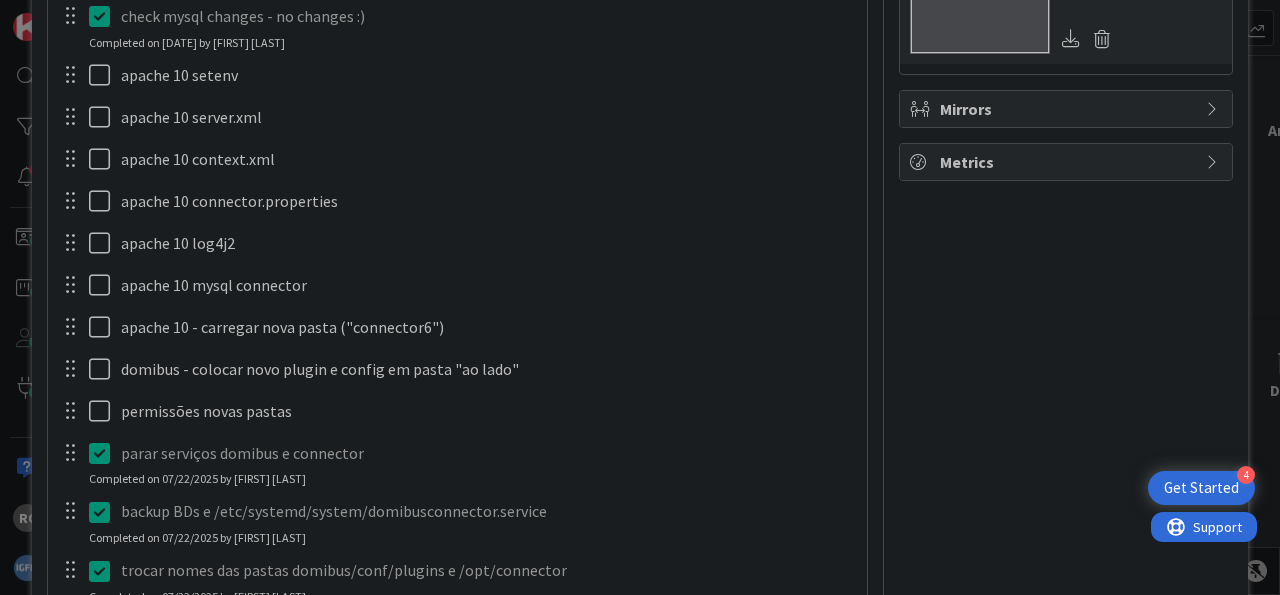 click on "check mysql changes - no changes :) Update Cancel Completed on 08/06/2025 by Rui Cruz apache 10 setenv Update Cancel apache 10 server.xml Update Cancel apache 10 context.xml Update Cancel apache 10 connector.properties Update Cancel apache 10 log4j2 Update Cancel apache 10 mysql connector Update Cancel apache 10 - carregar nova pasta ("connector6") Update Cancel domibus - colocar novo plugin e config em pasta "ao lado" Update Cancel permissões novas pastas Update Cancel parar serviços domibus e connector Update Cancel Completed on 07/22/2025 by Rui Cruz backup BDs e /etc/systemd/system/domibusconnector.service Update Cancel Completed on 07/22/2025 by Rui Cruz trocar nomes das pastas domibus/conf/plugins e /opt/connector Update Cancel Completed on 07/22/2025 by Rui Cruz adicionar "Environment=JAVA_HOME=/usr/lib/jvm/jre-21" ao serviço connector Update Cancel Completed on 07/22/2025 by Rui Cruz arrancar serviços domibus e connector Update Cancel Completed on 07/22/2025 by Rui Cruz testar (testbed) Update Add" at bounding box center [457, 414] 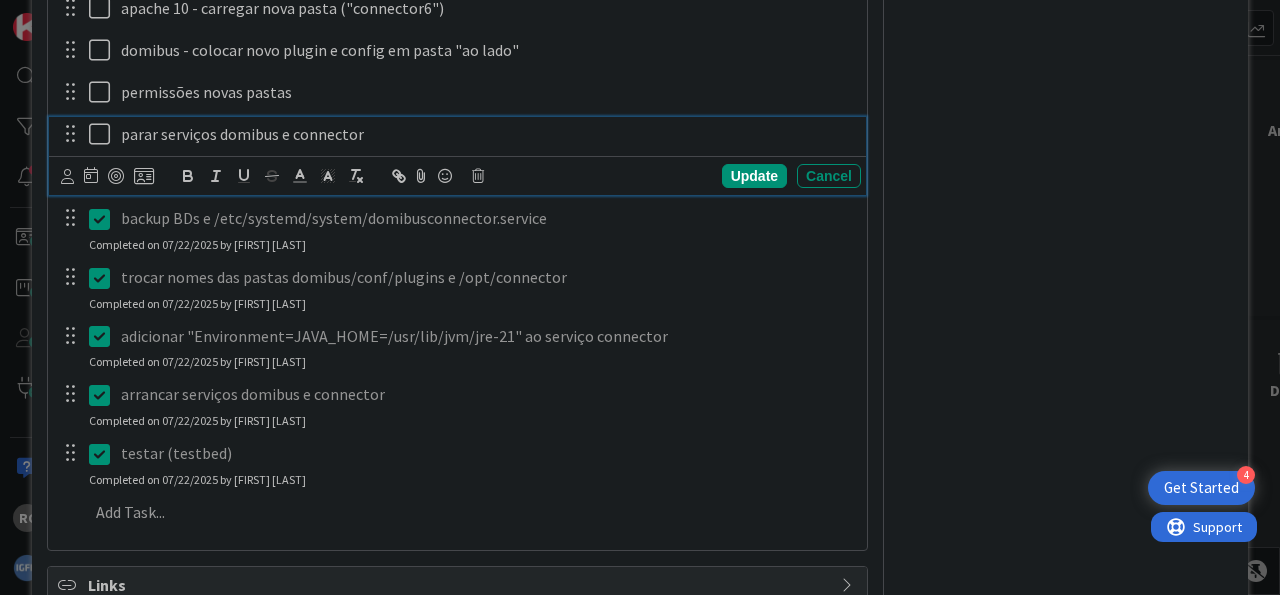 scroll, scrollTop: 1441, scrollLeft: 0, axis: vertical 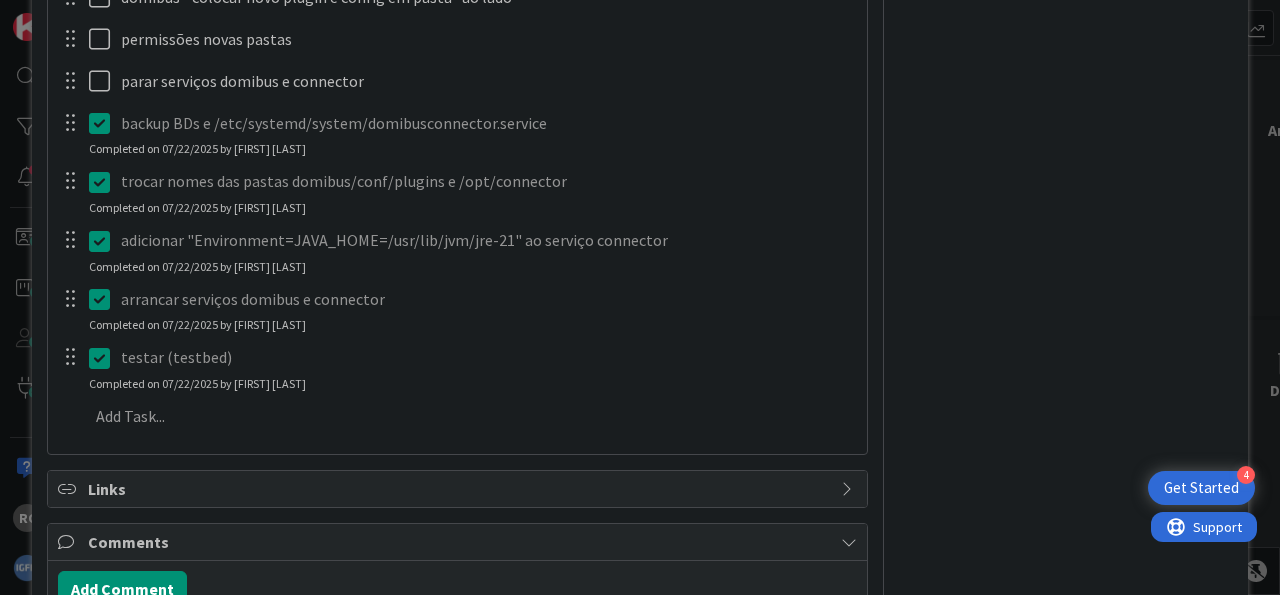 click on "check mysql changes - no changes :) Update Cancel Completed on 08/06/2025 by Rui Cruz apache 10 setenv Update Cancel apache 10 server.xml Update Cancel apache 10 context.xml Update Cancel apache 10 connector.properties Update Cancel apache 10 log4j2 Update Cancel apache 10 mysql connector Update Cancel apache 10 - carregar nova pasta ("connector6") Update Cancel domibus - colocar novo plugin e config em pasta "ao lado" Update Cancel permissões novas pastas Update Cancel parar serviços domibus e connector Update Cancel backup BDs e /etc/systemd/system/domibusconnector.service Update Cancel Completed on 07/22/2025 by Rui Cruz trocar nomes das pastas domibus/conf/plugins e /opt/connector Update Cancel Completed on 07/22/2025 by Rui Cruz adicionar "Environment=JAVA_HOME=/usr/lib/jvm/jre-21" ao serviço connector Update Cancel Completed on 07/22/2025 by Rui Cruz arrancar serviços domibus e connector Update Cancel Completed on 07/22/2025 by Rui Cruz testar (testbed) Update Cancel Add Add Multiple Cancel" at bounding box center (457, 34) 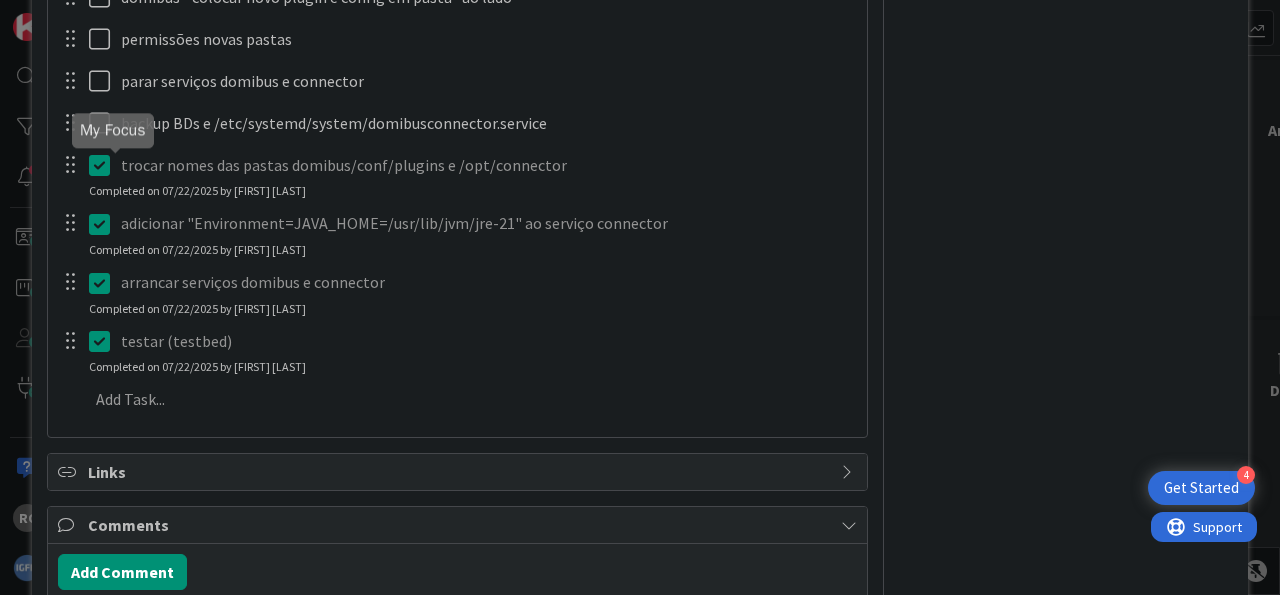 click on "check mysql changes - no changes :) Update Cancel Completed on 08/06/2025 by Rui Cruz apache 10 setenv Update Cancel apache 10 server.xml Update Cancel apache 10 context.xml Update Cancel apache 10 connector.properties Update Cancel apache 10 log4j2 Update Cancel apache 10 mysql connector Update Cancel apache 10 - carregar nova pasta ("connector6") Update Cancel domibus - colocar novo plugin e config em pasta "ao lado" Update Cancel permissões novas pastas Update Cancel parar serviços domibus e connector Update Cancel backup BDs e /etc/systemd/system/domibusconnector.service Update Cancel trocar nomes das pastas domibus/conf/plugins e /opt/connector Update Cancel Completed on 07/22/2025 by Rui Cruz adicionar "Environment=JAVA_HOME=/usr/lib/jvm/jre-21" ao serviço connector Update Cancel Completed on 07/22/2025 by Rui Cruz arrancar serviços domibus e connector Update Cancel Completed on 07/22/2025 by Rui Cruz testar (testbed) Update Cancel Completed on 07/22/2025 by Rui Cruz Add Add Multiple Cancel" at bounding box center (457, 26) 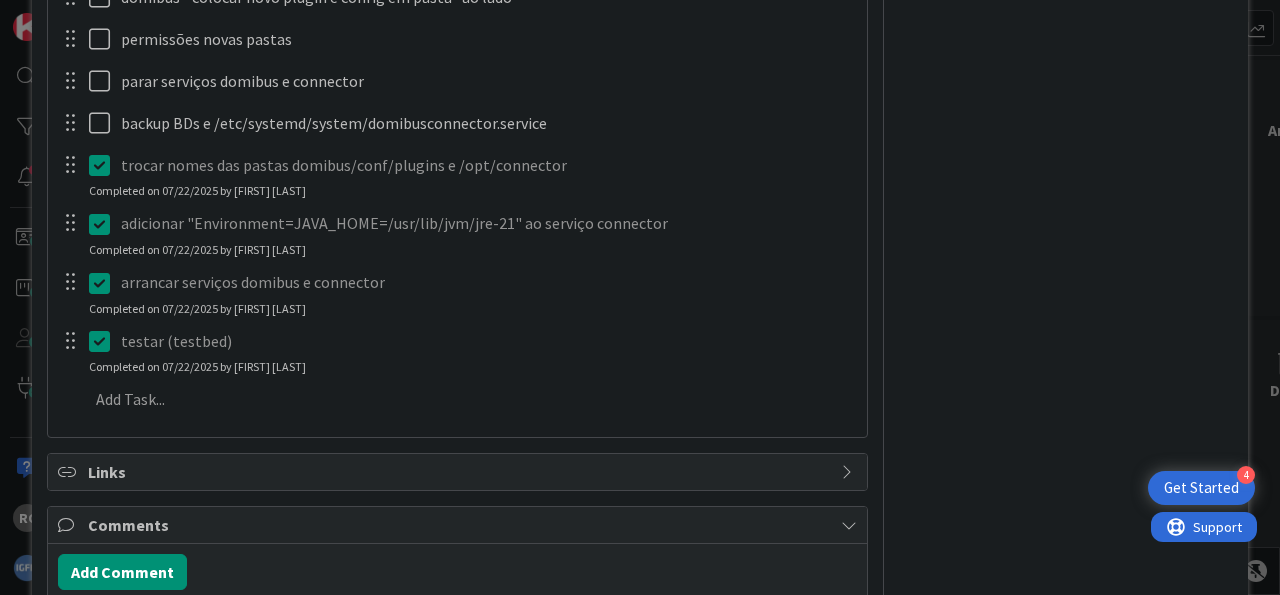 click at bounding box center (101, 166) 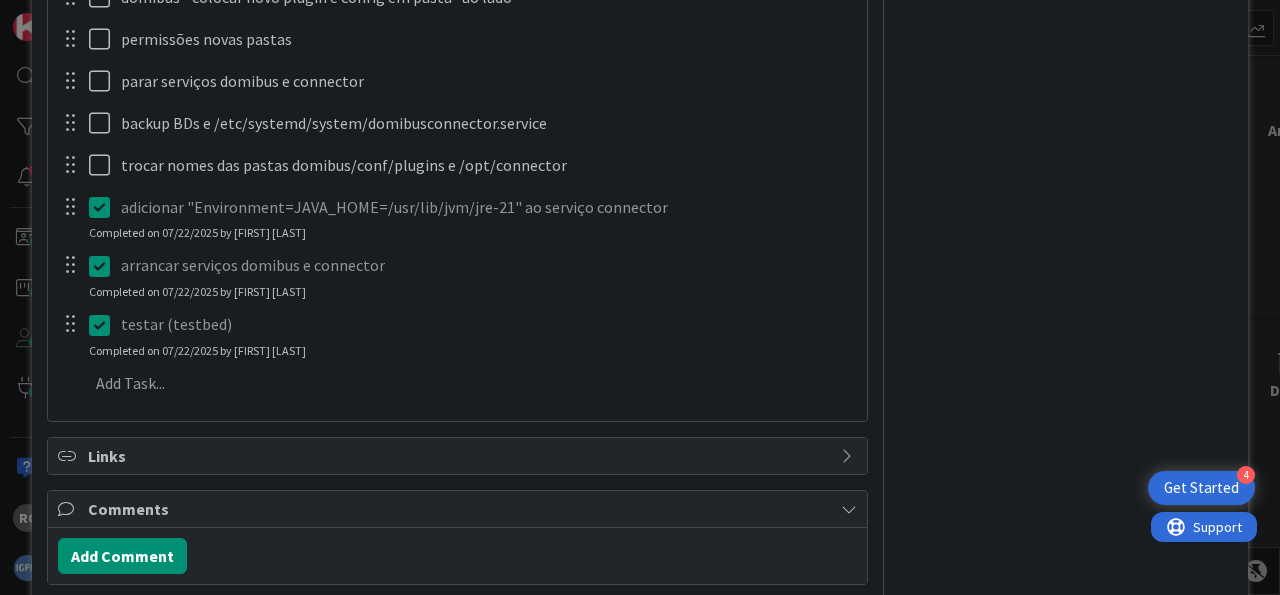 click on "check mysql changes - no changes :) Update Cancel Completed on 08/06/2025 by Rui Cruz apache 10 setenv Update Cancel apache 10 server.xml Update Cancel apache 10 context.xml Update Cancel apache 10 connector.properties Update Cancel apache 10 log4j2 Update Cancel apache 10 mysql connector Update Cancel apache 10 - carregar nova pasta ("connector6") Update Cancel domibus - colocar novo plugin e config em pasta "ao lado" Update Cancel permissões novas pastas Update Cancel parar serviços domibus e connector Update Cancel backup BDs e /etc/systemd/system/domibusconnector.service Update Cancel trocar nomes das pastas domibus/conf/plugins e /opt/connector Update Cancel adicionar "Environment=JAVA_HOME=/usr/lib/jvm/jre-21" ao serviço connector Update Cancel Completed on 07/22/2025 by Rui Cruz arrancar serviços domibus e connector Update Cancel Completed on 07/22/2025 by Rui Cruz testar (testbed) Update Cancel Completed on 07/22/2025 by Rui Cruz Add Add Multiple Cancel" at bounding box center [457, 17] 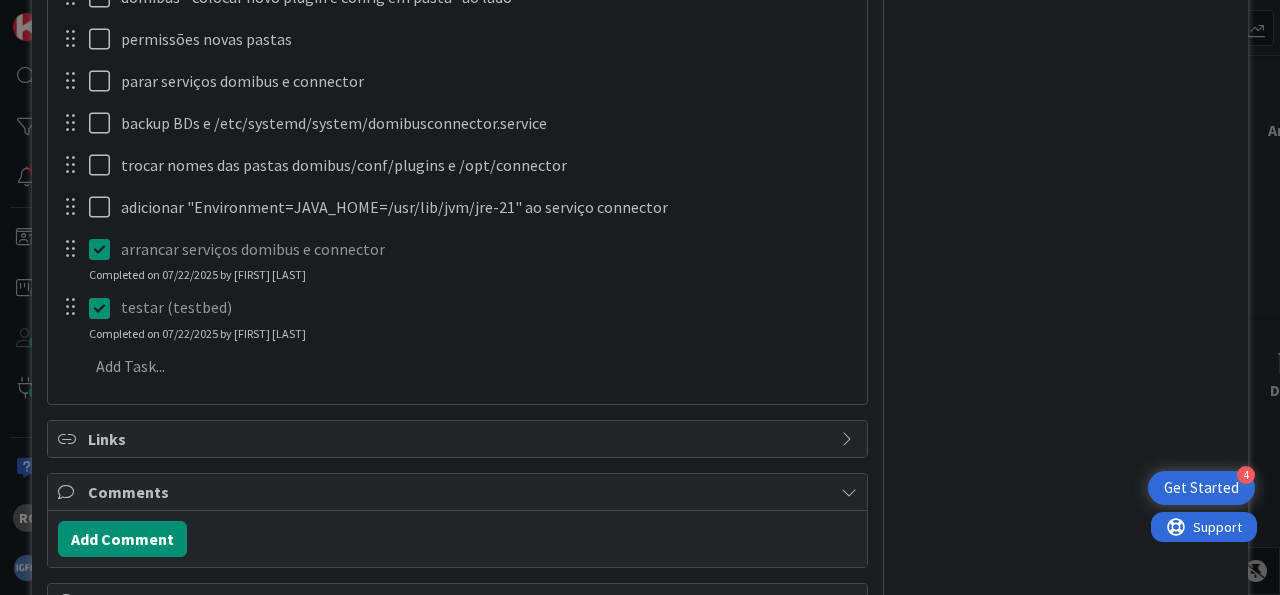 click on "check mysql changes - no changes :) Update Cancel Completed on 08/06/2025 by Rui Cruz apache 10 setenv Update Cancel apache 10 server.xml Update Cancel apache 10 context.xml Update Cancel apache 10 connector.properties Update Cancel apache 10 log4j2 Update Cancel apache 10 mysql connector Update Cancel apache 10 - carregar nova pasta ("connector6") Update Cancel domibus - colocar novo plugin e config em pasta "ao lado" Update Cancel permissões novas pastas Update Cancel parar serviços domibus e connector Update Cancel backup BDs e /etc/systemd/system/domibusconnector.service Update Cancel trocar nomes das pastas domibus/conf/plugins e /opt/connector Update Cancel adicionar "Environment=JAVA_HOME=/usr/lib/jvm/jre-21" ao serviço connector Update Cancel arrancar serviços domibus e connector Update Cancel Completed on 07/22/2025 by Rui Cruz testar (testbed) Update Cancel Completed on 07/22/2025 by Rui Cruz Add Add Multiple Cancel" at bounding box center [457, 9] 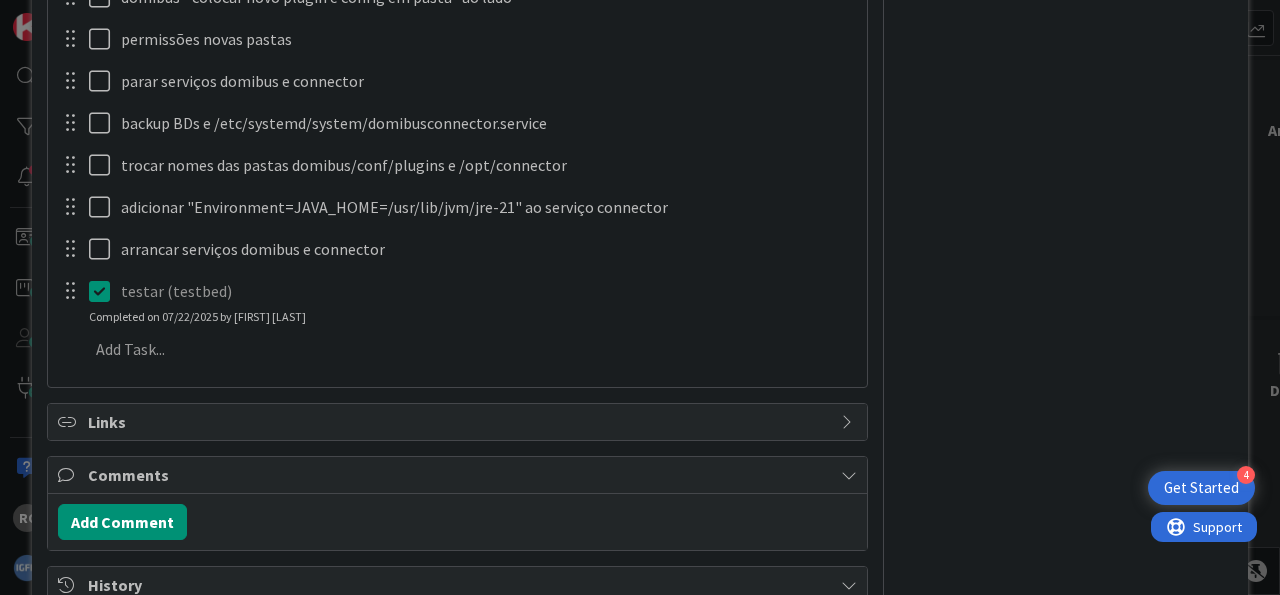 click on "check mysql changes - no changes :) Update Cancel Completed on 08/06/2025 by Rui Cruz apache 10 setenv Update Cancel apache 10 server.xml Update Cancel apache 10 context.xml Update Cancel apache 10 connector.properties Update Cancel apache 10 log4j2 Update Cancel apache 10 mysql connector Update Cancel apache 10 - carregar nova pasta ("connector6") Update Cancel domibus - colocar novo plugin e config em pasta "ao lado" Update Cancel permissões novas pastas Update Cancel parar serviços domibus e connector Update Cancel backup BDs e /etc/systemd/system/domibusconnector.service Update Cancel trocar nomes das pastas domibus/conf/plugins e /opt/connector Update Cancel adicionar "Environment=JAVA_HOME=/usr/lib/jvm/jre-21" ao serviço connector Update Cancel arrancar serviços domibus e connector Update Cancel testar (testbed) Update Cancel Completed on 07/22/2025 by Rui Cruz Add Add Multiple Cancel" at bounding box center [457, 0] 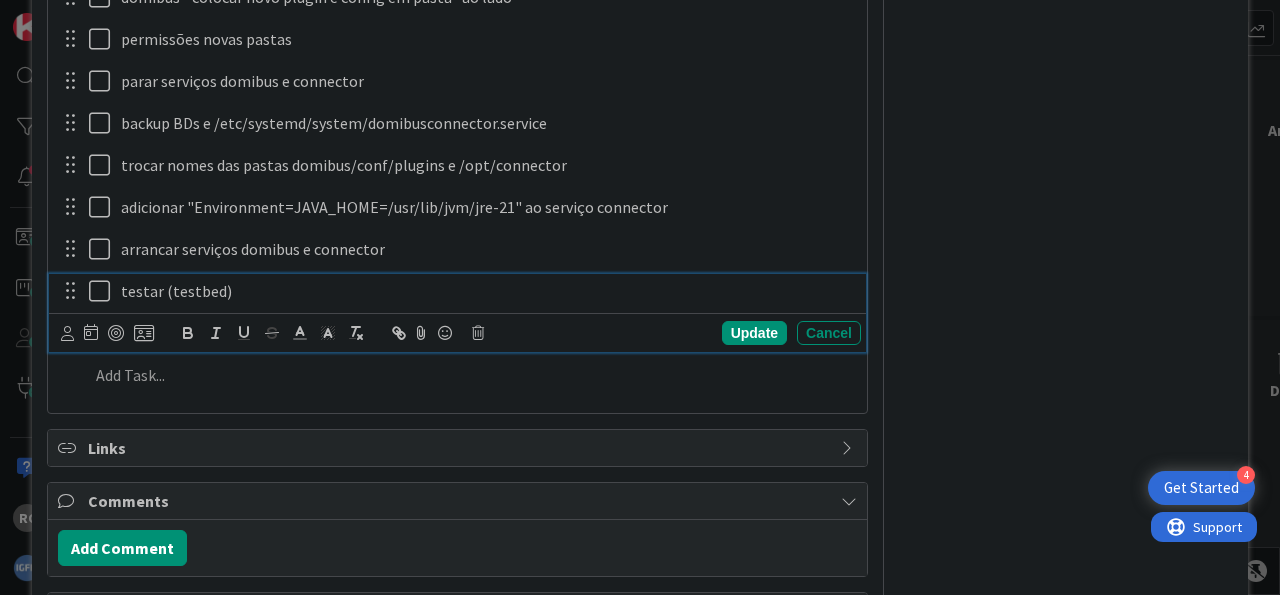 type on "x" 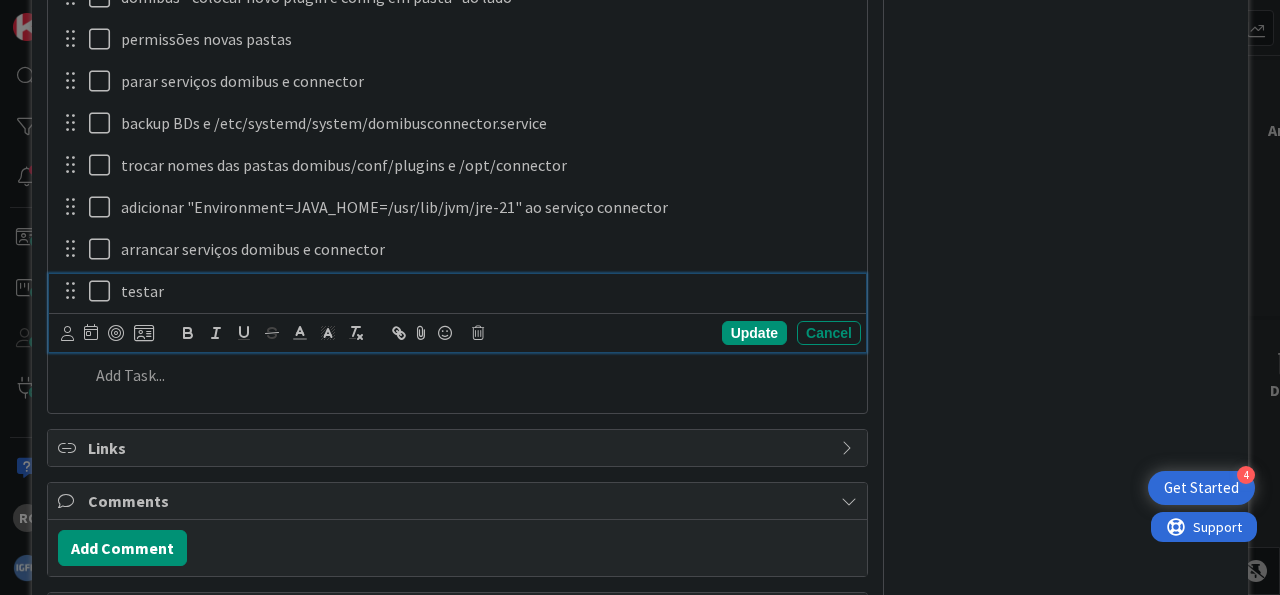 type 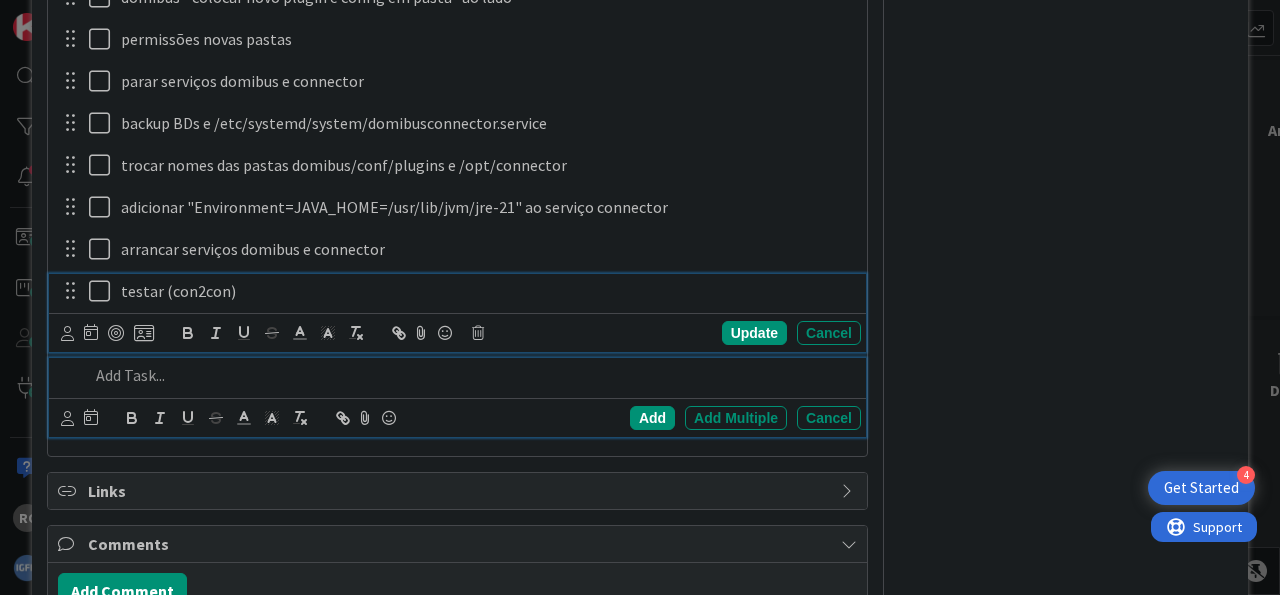 click at bounding box center [471, 375] 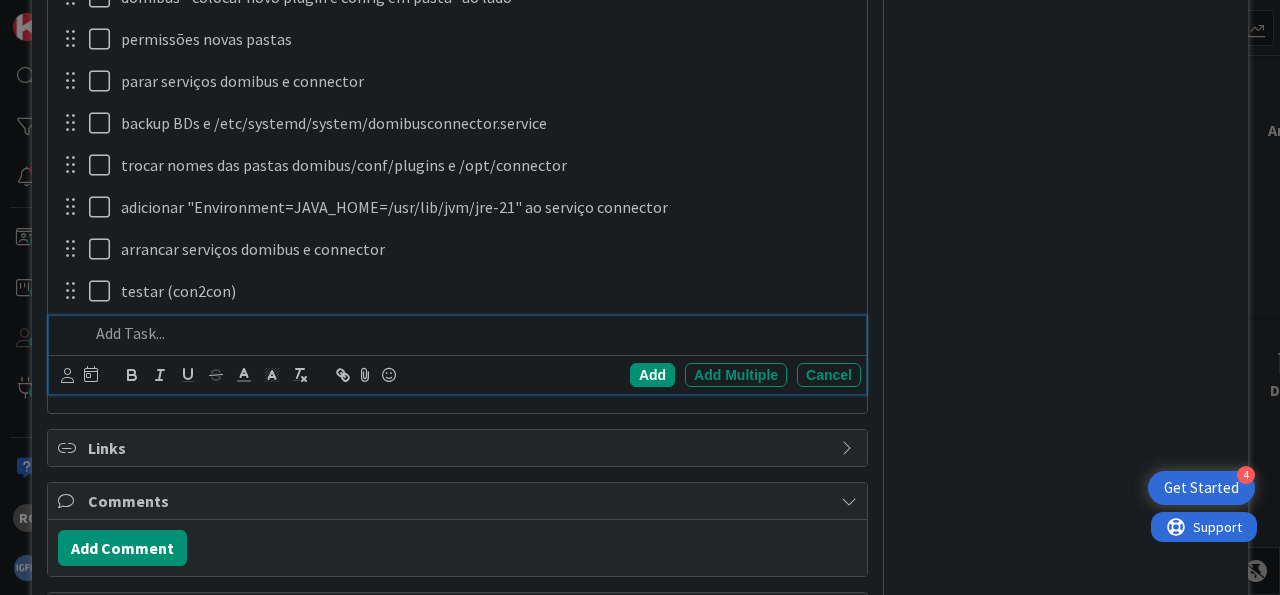type on "x" 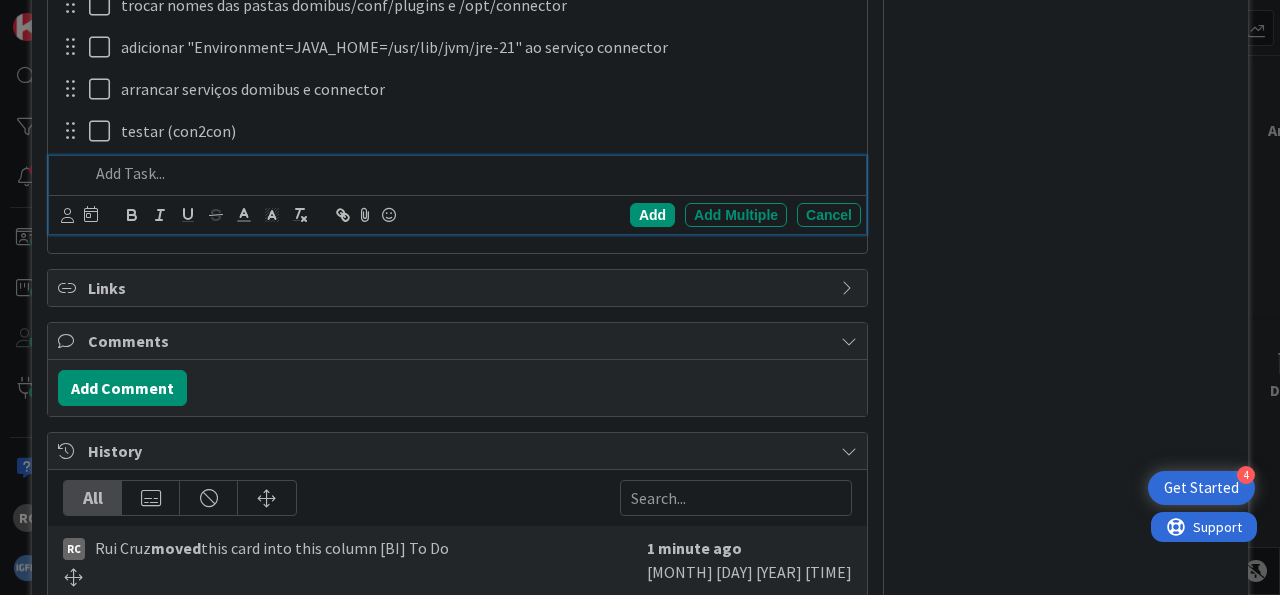 scroll, scrollTop: 1565, scrollLeft: 0, axis: vertical 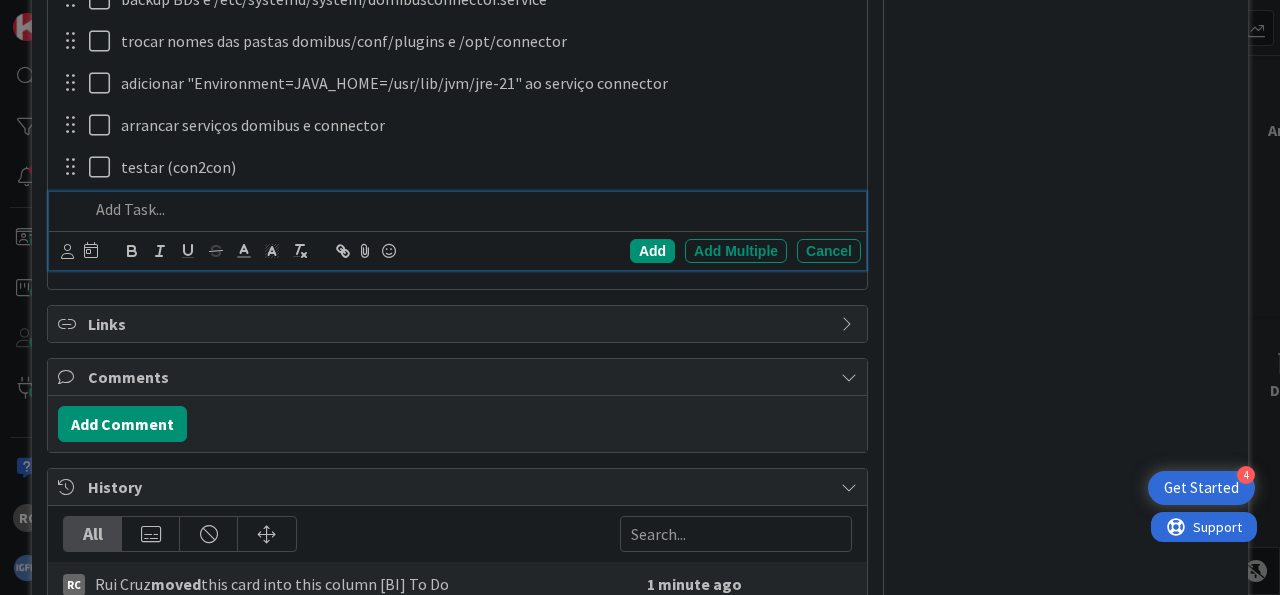 type 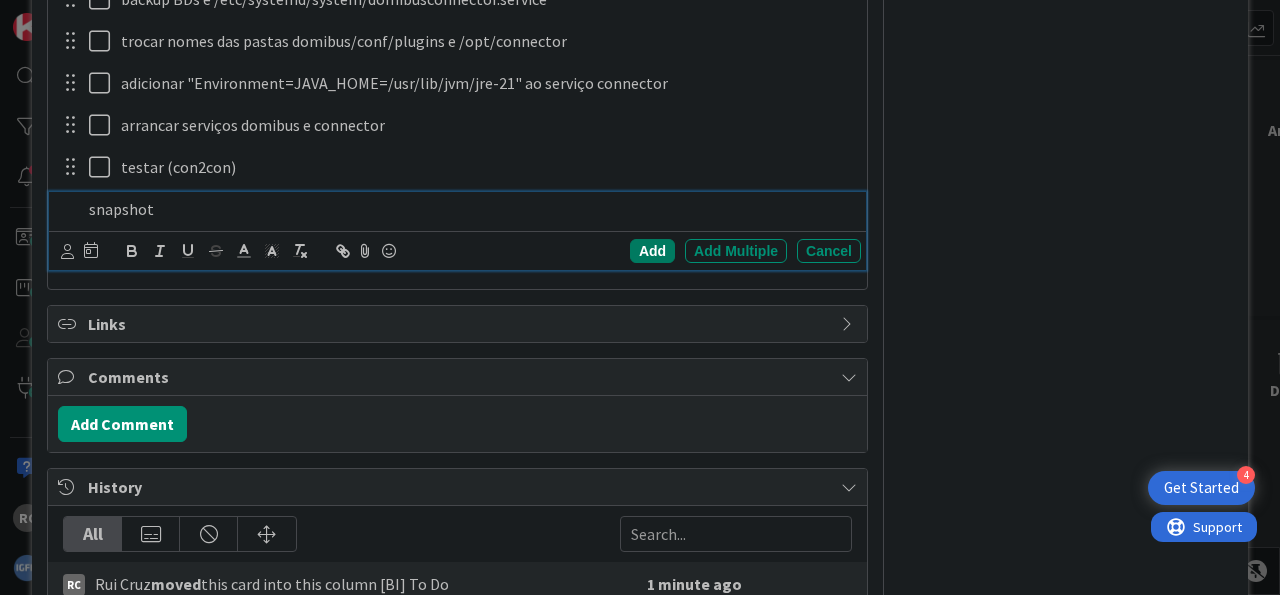 click on "Add" at bounding box center (652, 251) 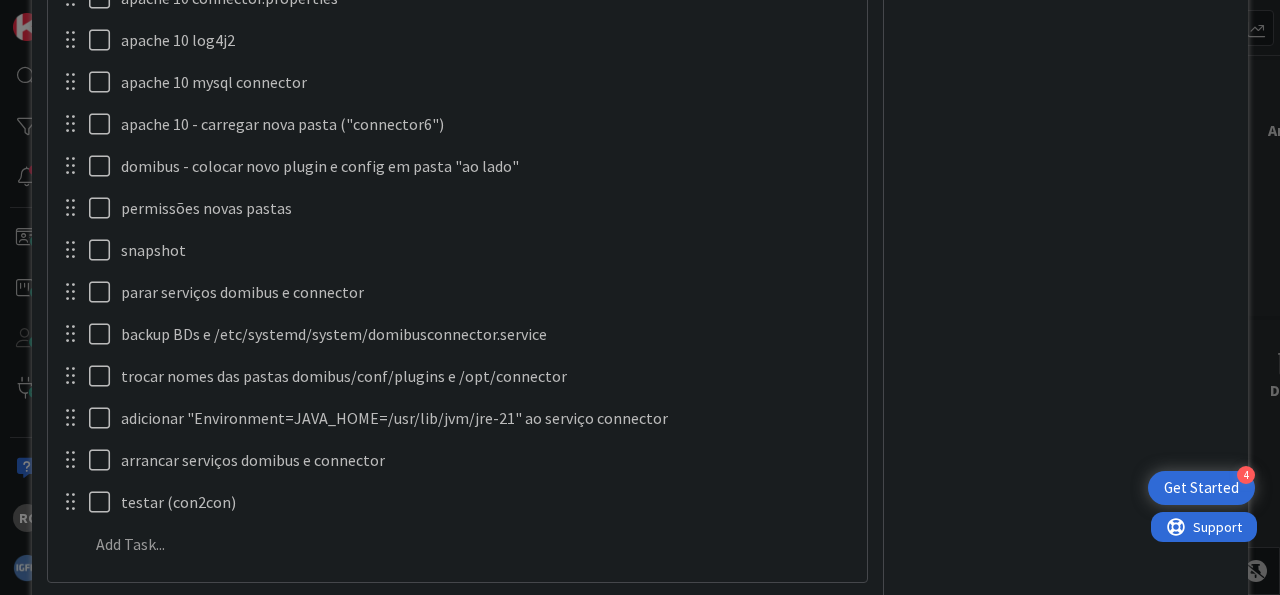 scroll, scrollTop: 1396, scrollLeft: 0, axis: vertical 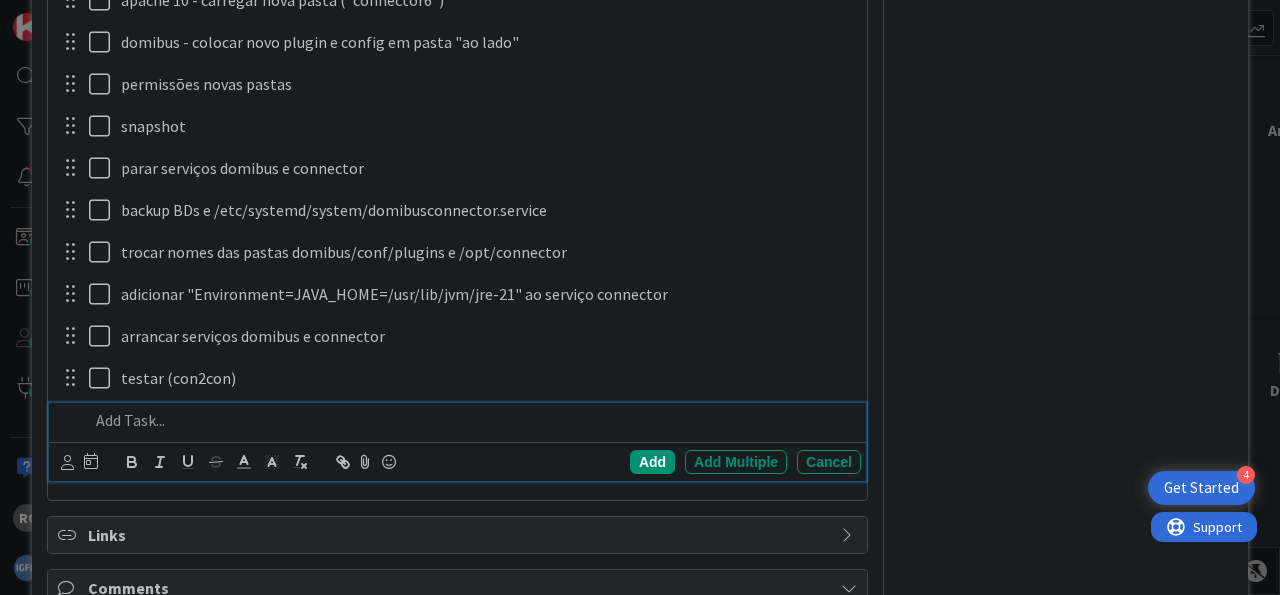 click at bounding box center (471, 420) 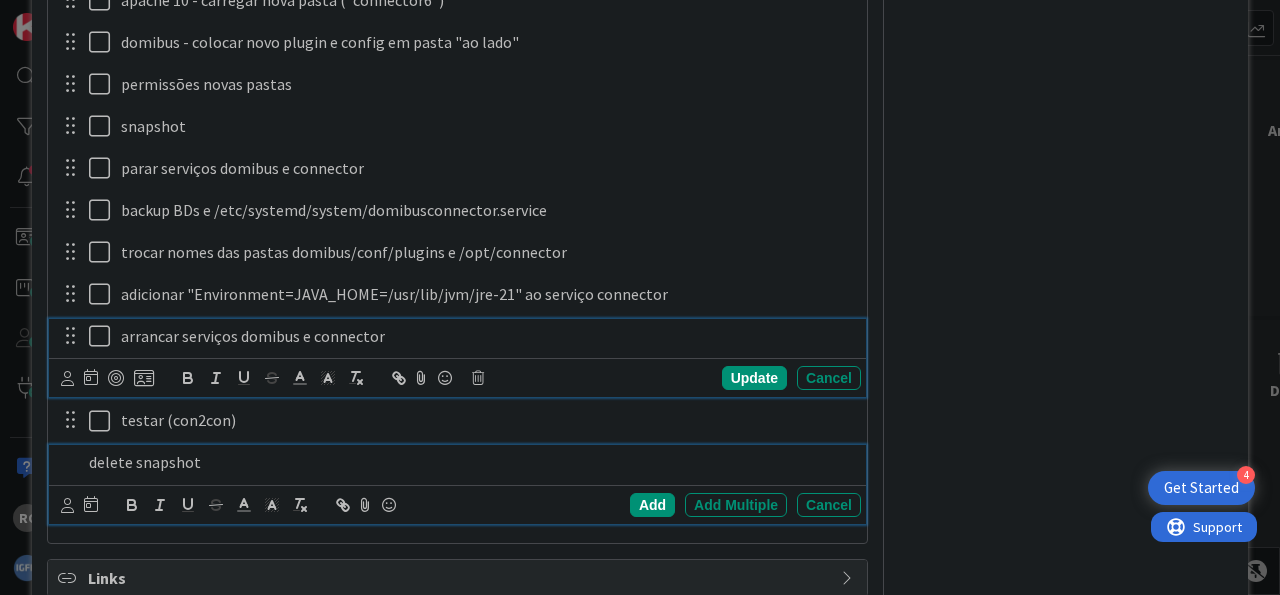 click on "arrancar serviços domibus e connector" at bounding box center [487, 336] 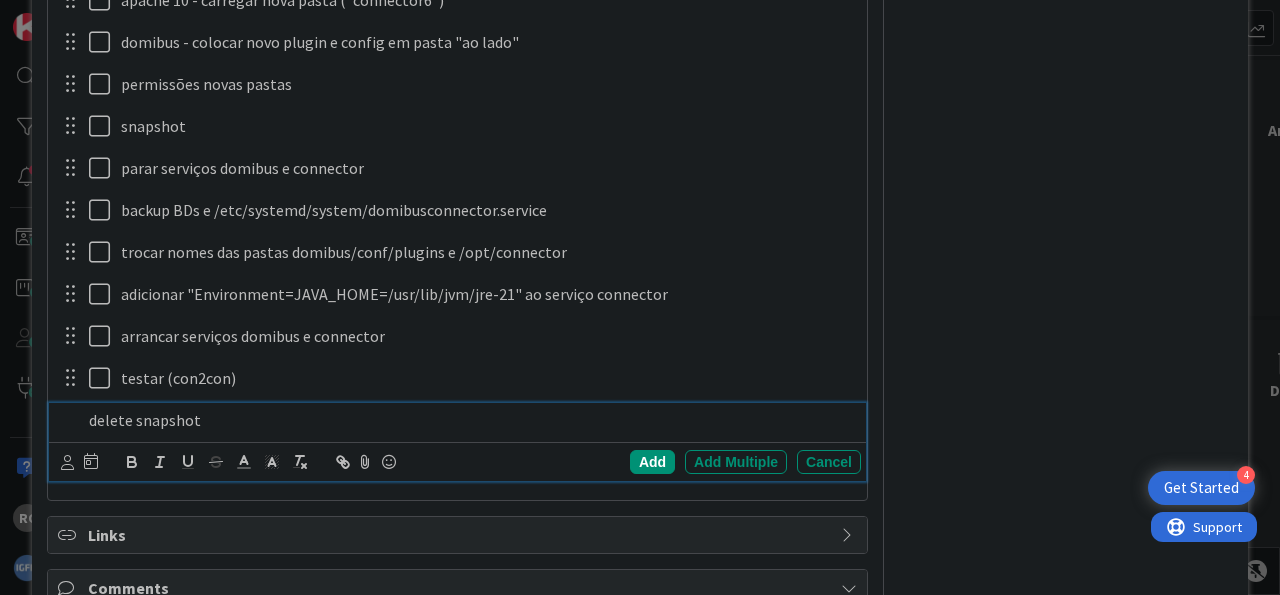 click on "delete snapshot" at bounding box center (471, 420) 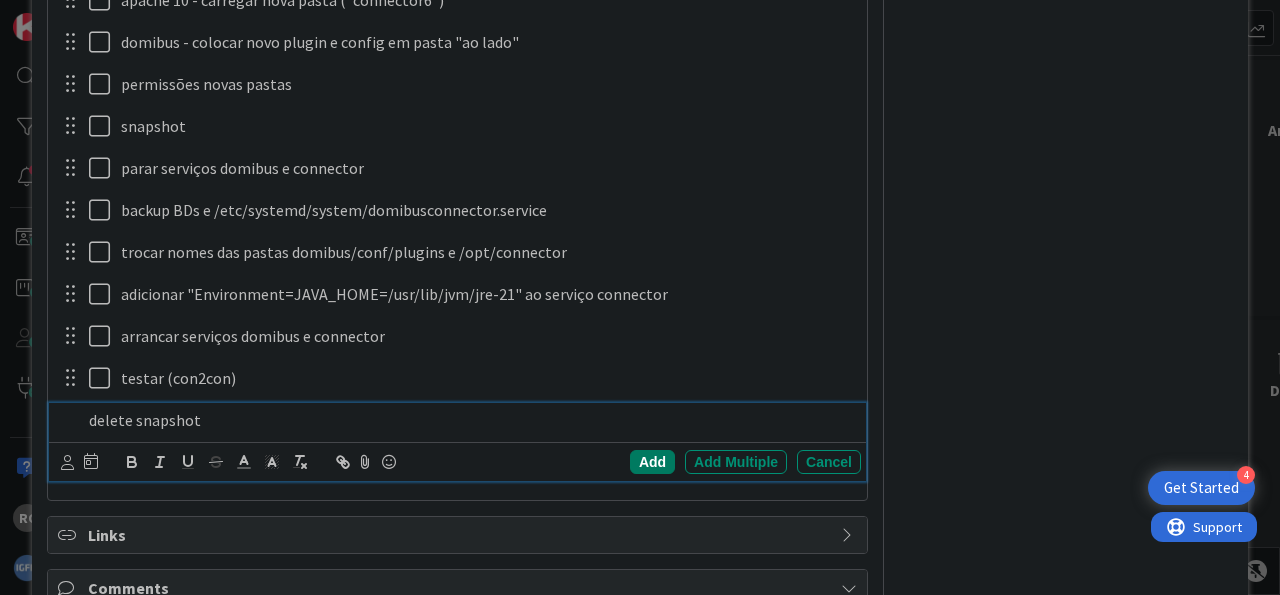 click on "Add" at bounding box center (652, 462) 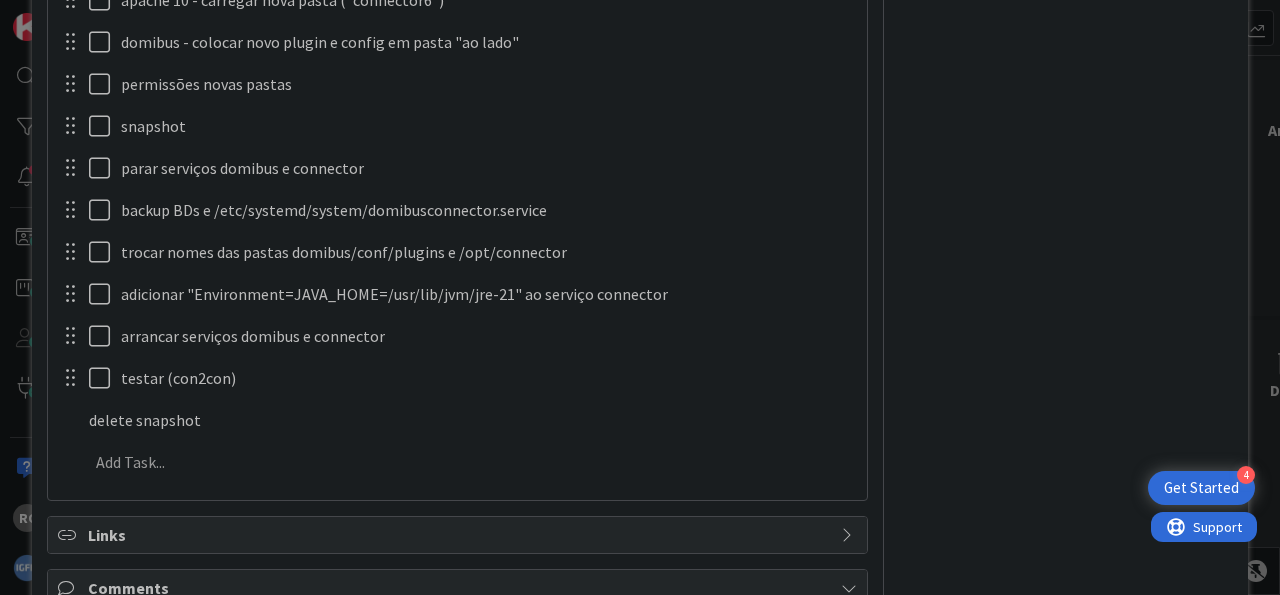 type on "x" 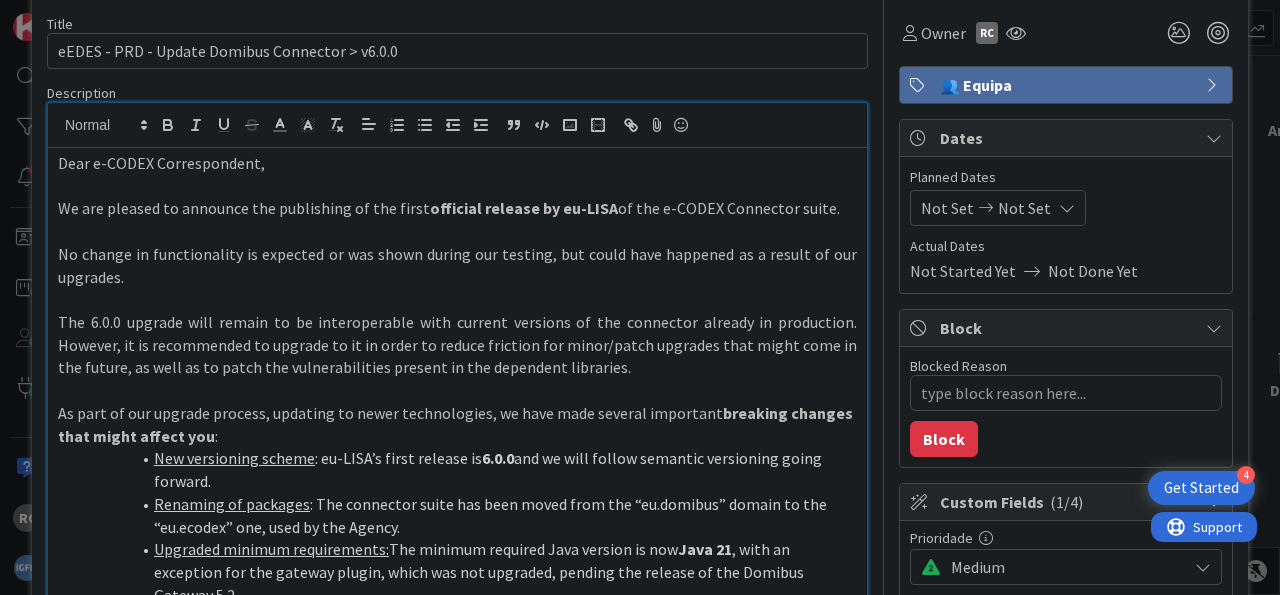 scroll, scrollTop: 0, scrollLeft: 0, axis: both 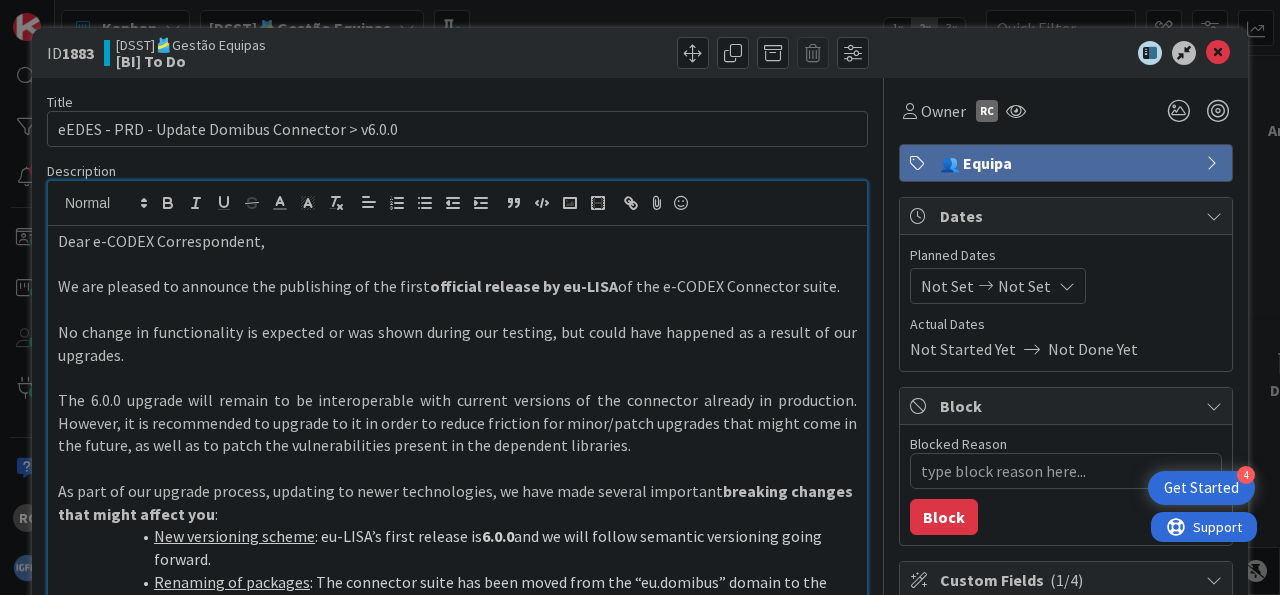 click on "👥 Equipa" at bounding box center (1068, 163) 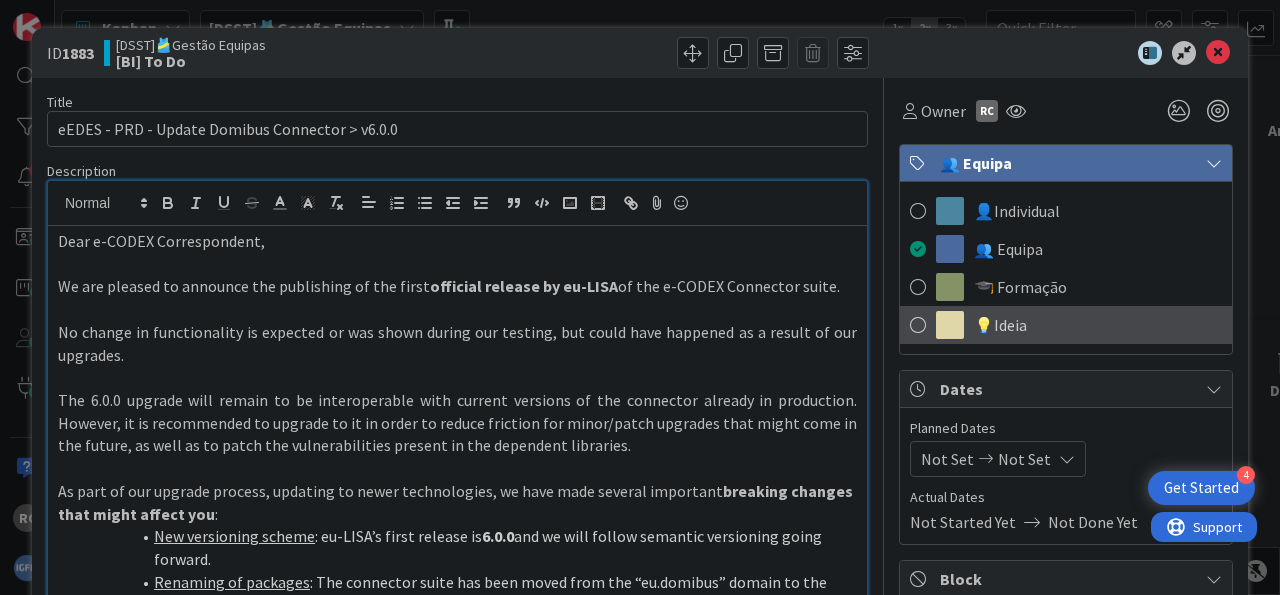 scroll, scrollTop: 124, scrollLeft: 0, axis: vertical 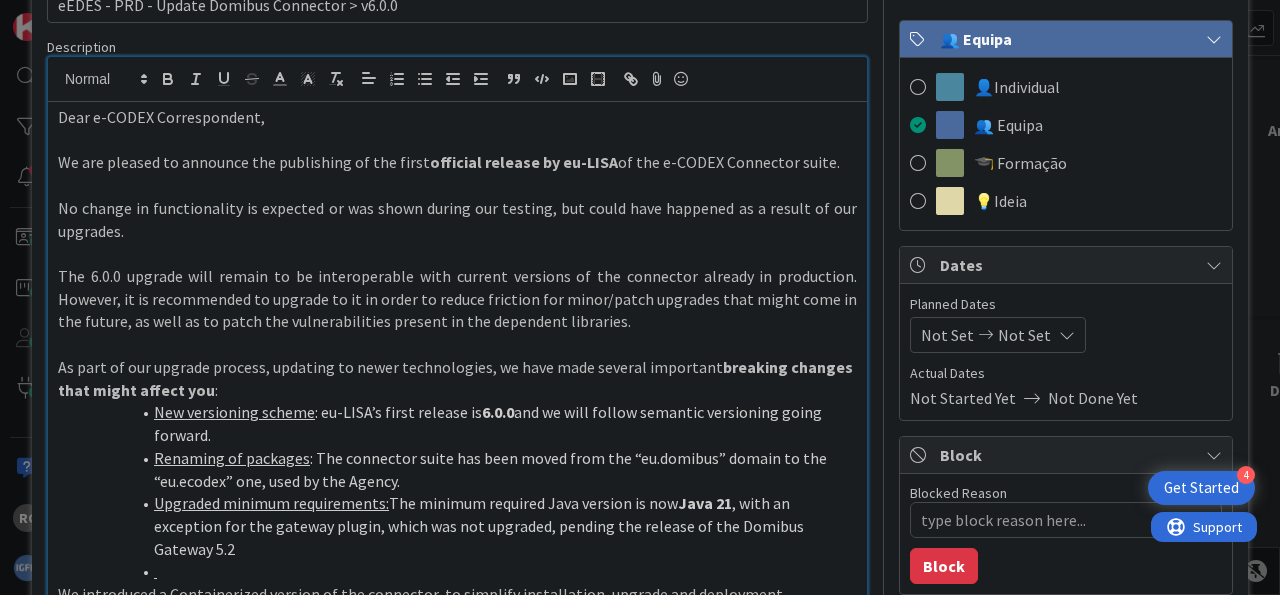 click on "Not Set" at bounding box center [1024, 335] 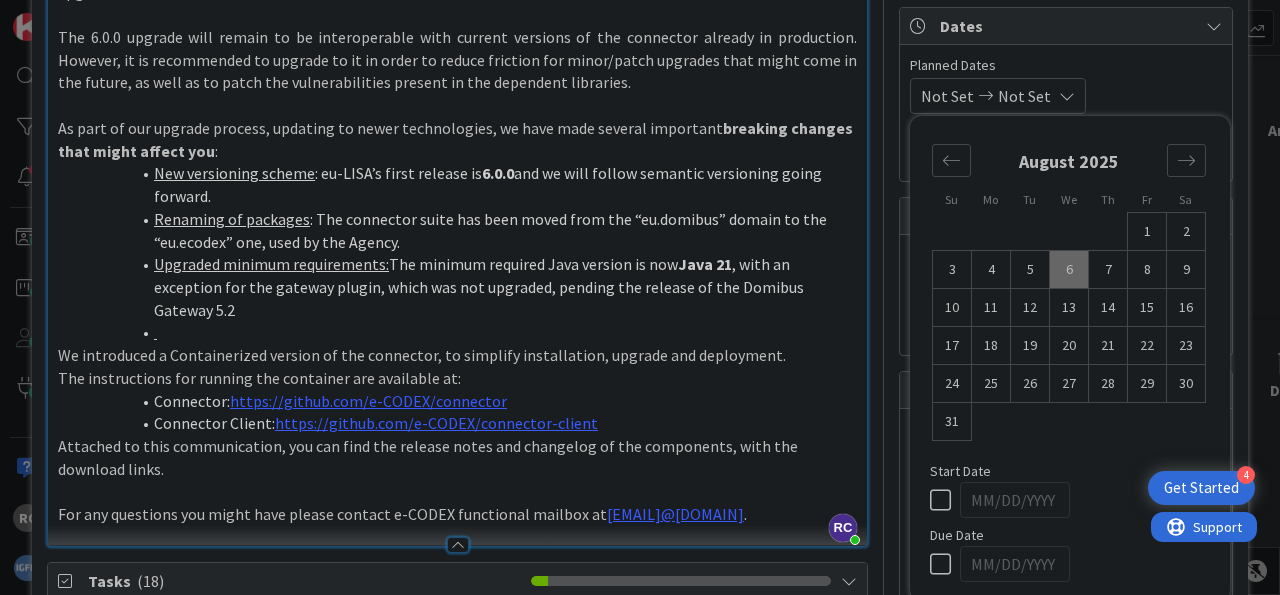 scroll, scrollTop: 372, scrollLeft: 0, axis: vertical 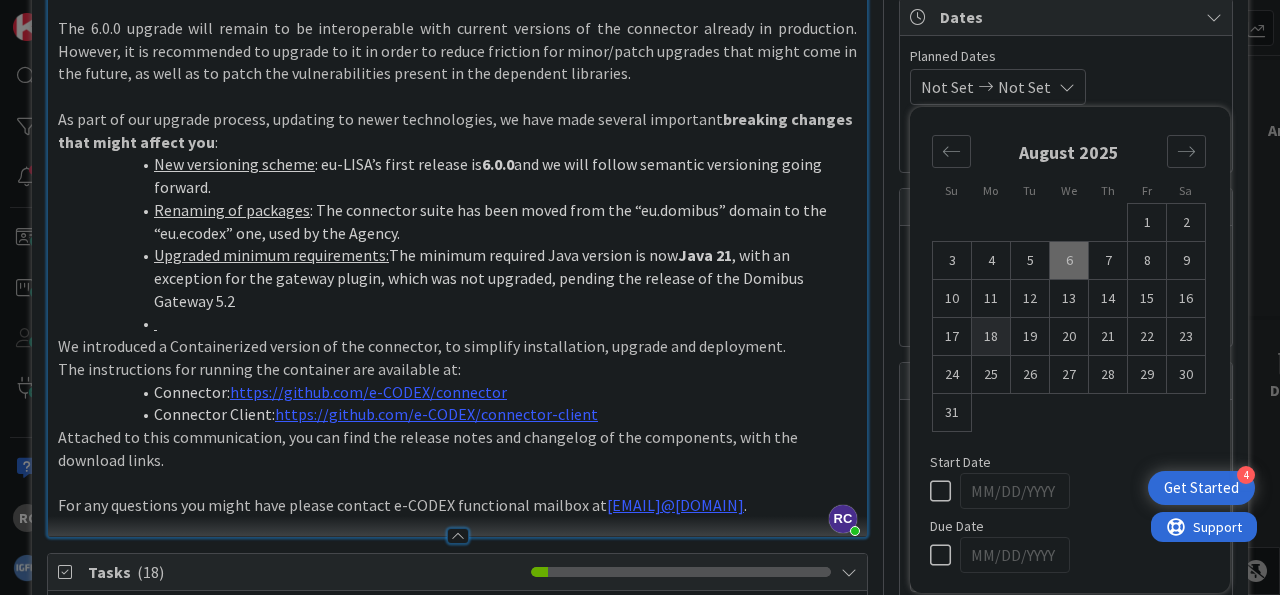 click on "18" at bounding box center [991, 337] 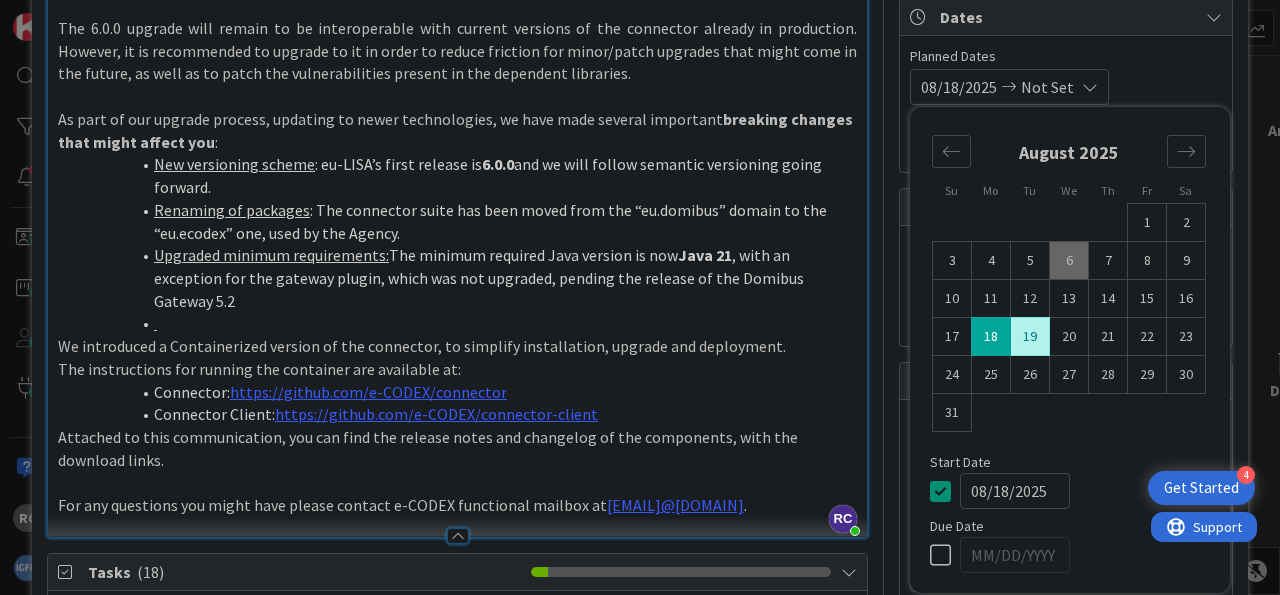 type on "x" 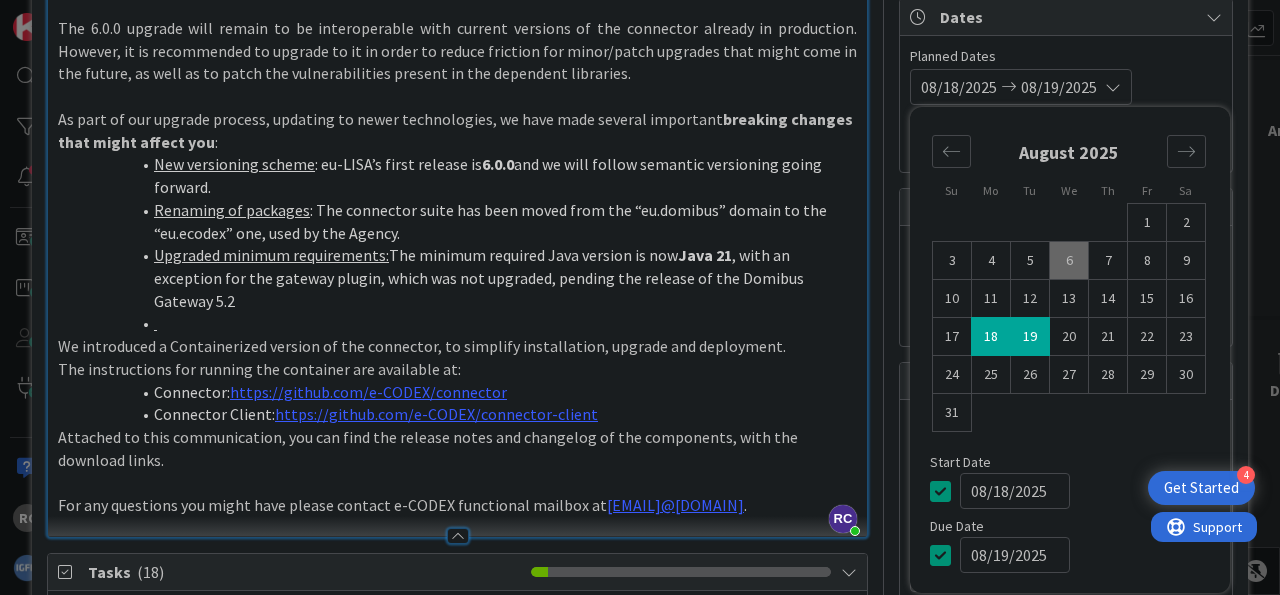 type on "x" 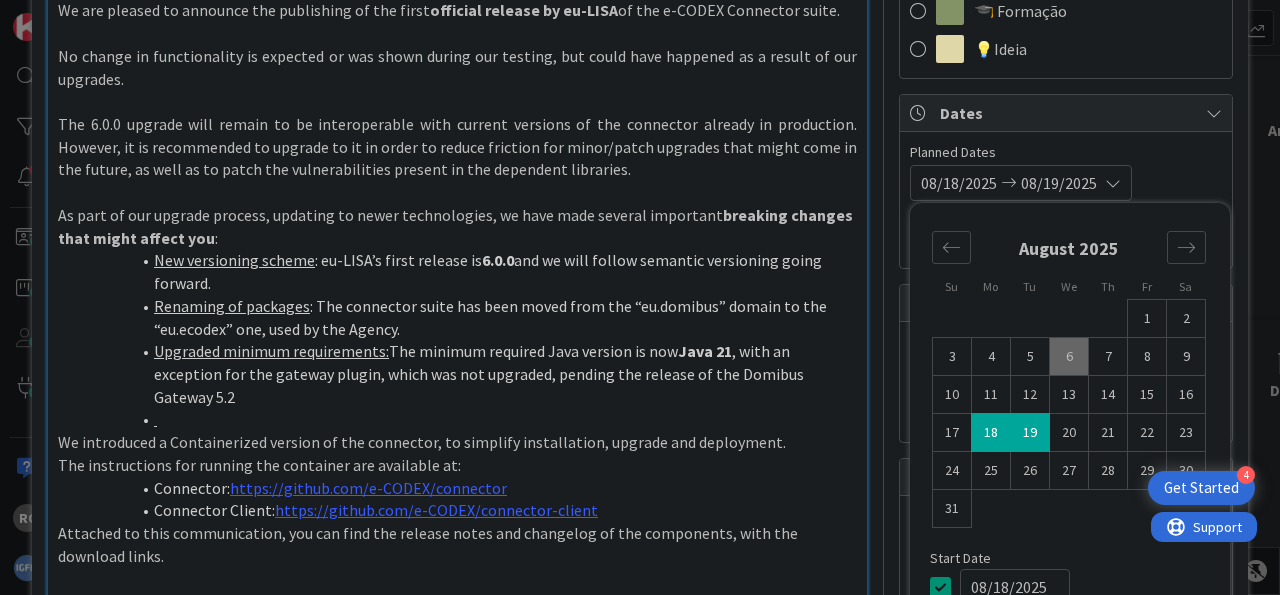 scroll, scrollTop: 372, scrollLeft: 0, axis: vertical 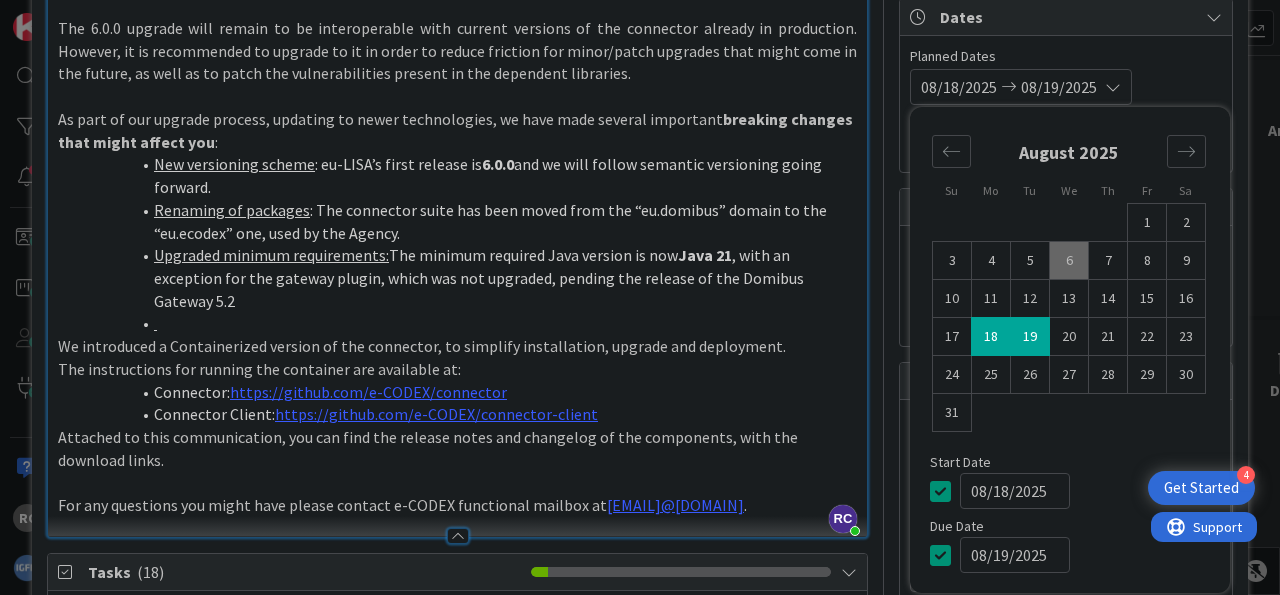 click on "08/18/2025 08/19/2025 Su Mo Tu We Th Fr Sa July 2025 1 2 3 4 5 6 7 8 9 10 11 12 13 14 15 16 17 18 19 20 21 22 23 24 25 26 27 28 29 30 31 August 2025 1 2 3 4 5 6 7 8 9 10 11 12 13 14 15 16 17 18 19 20 21 22 23 24 25 26 27 28 29 30 31 September 2025 1 2 3 4 5 6 7 8 9 10 11 12 13 14 15 16 17 18 19 20 21 22 23 24 25 26 27 28 29 30 Start Date 08/18/2025 Due Date 08/19/2025" at bounding box center [1066, 87] 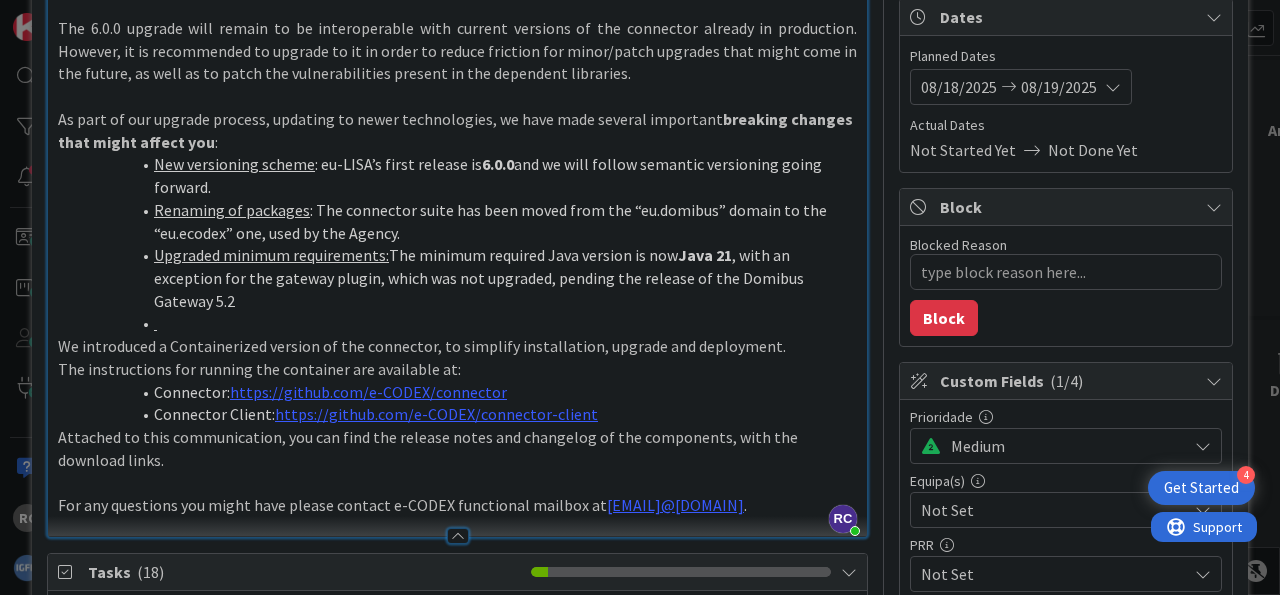 scroll, scrollTop: 0, scrollLeft: 0, axis: both 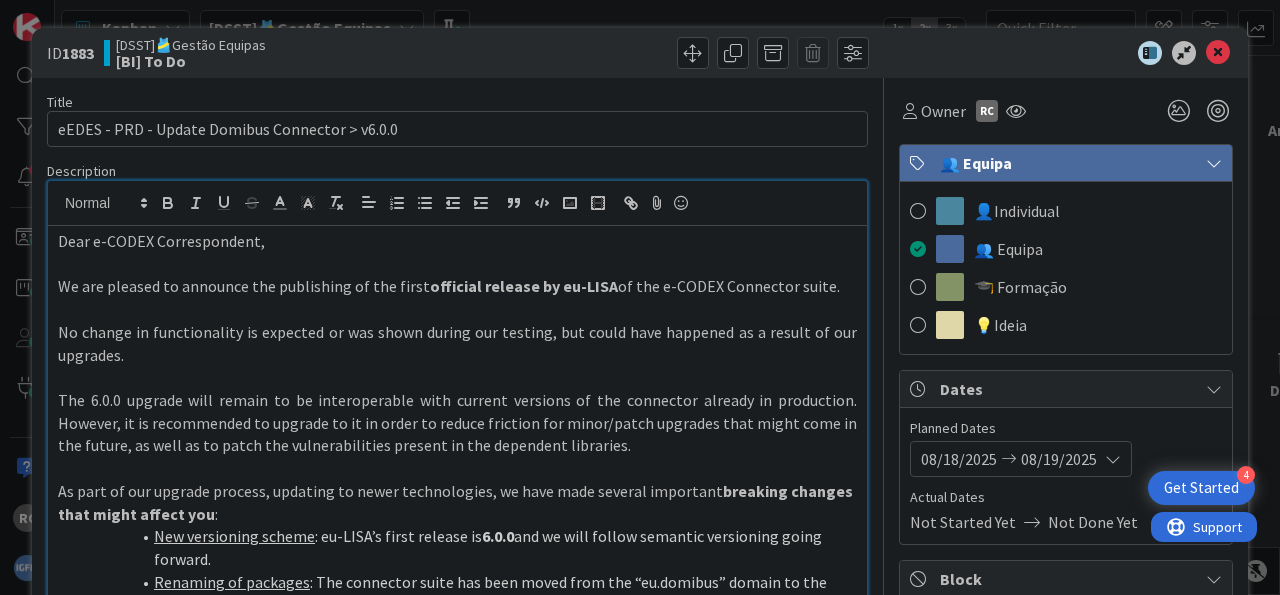 click at bounding box center [1218, 53] 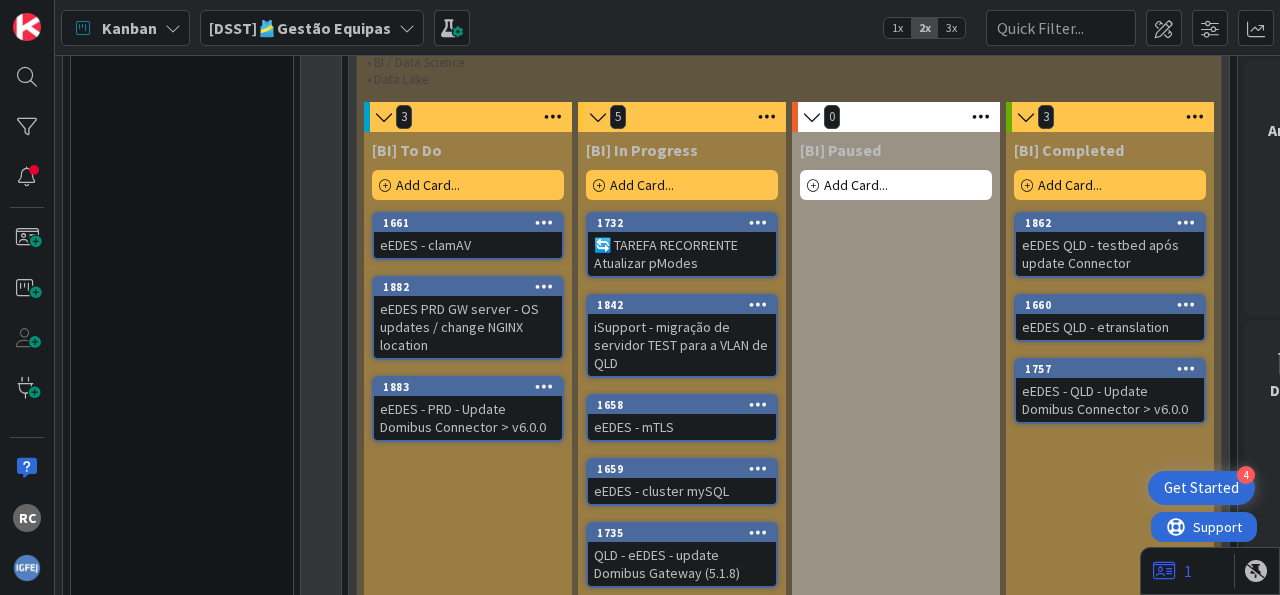 scroll, scrollTop: 1660, scrollLeft: 0, axis: vertical 